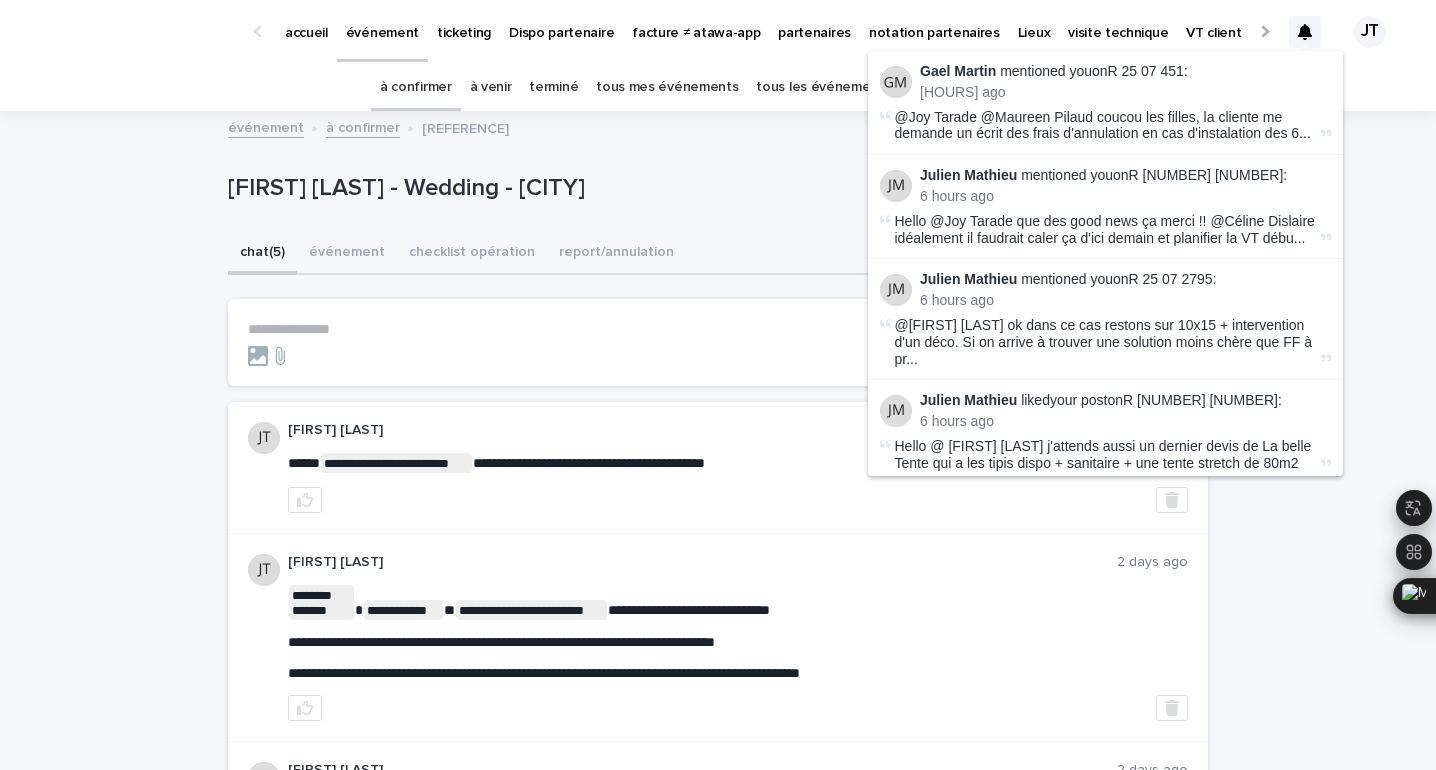 scroll, scrollTop: 0, scrollLeft: 0, axis: both 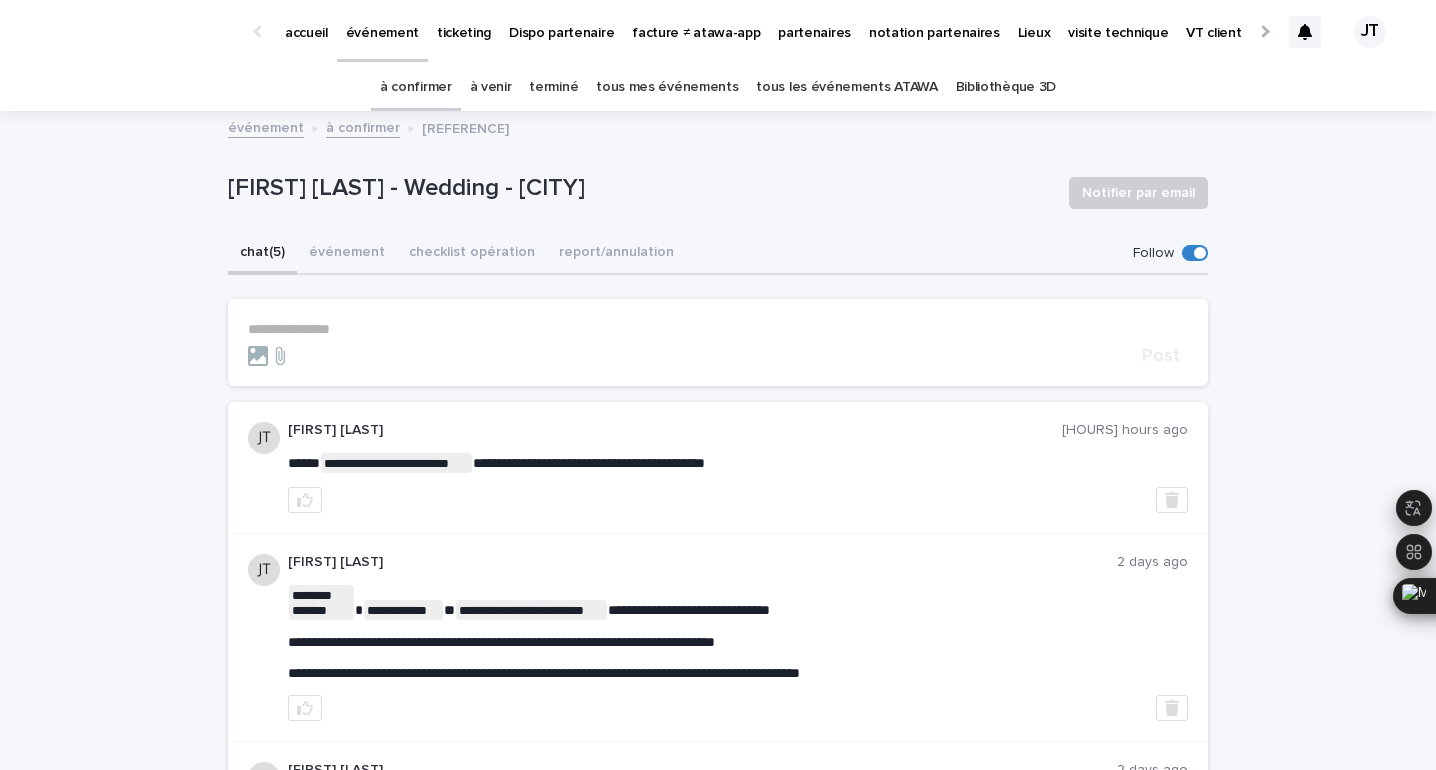click on "à confirmer" at bounding box center [416, 87] 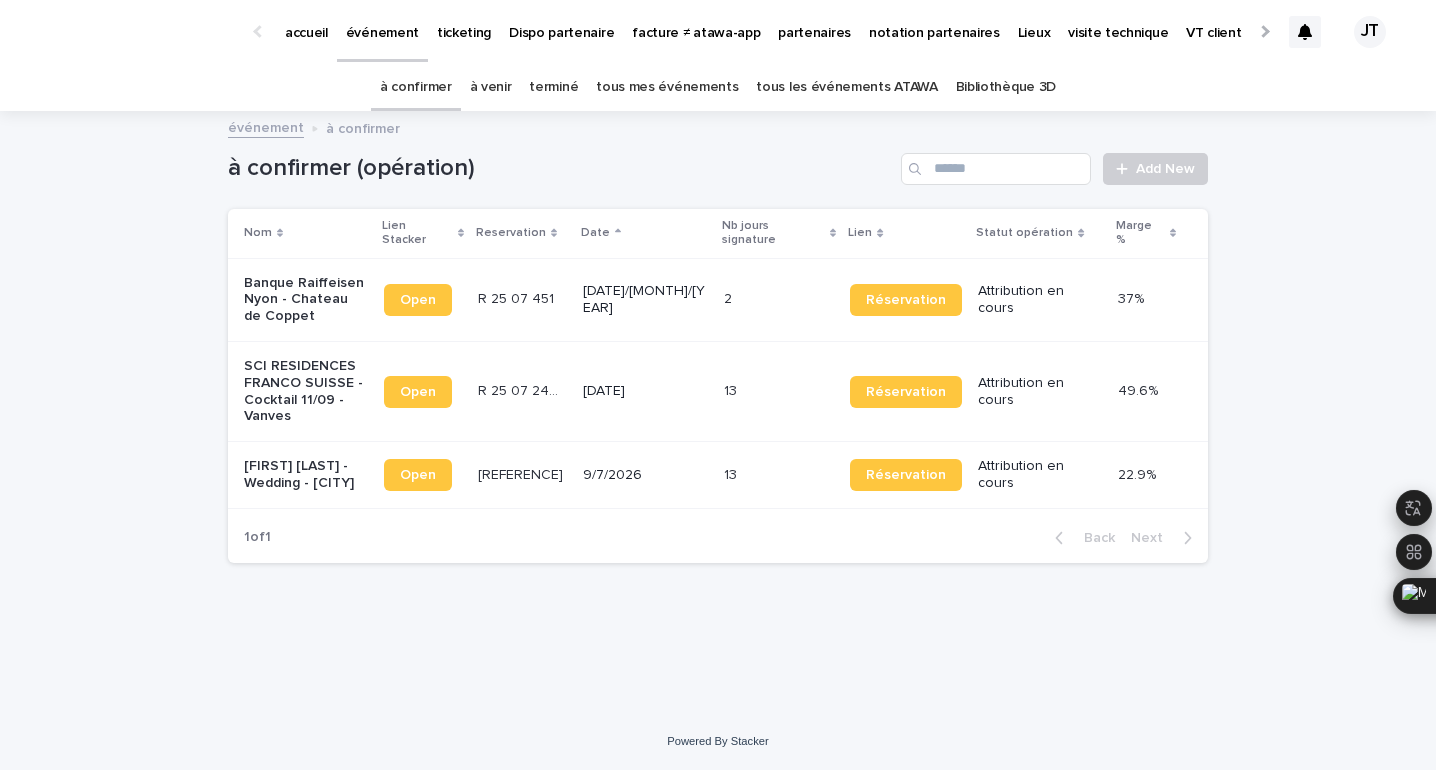 click on "Banque Raiffeisen Nyon - Chateau de Coppet" at bounding box center (306, 300) 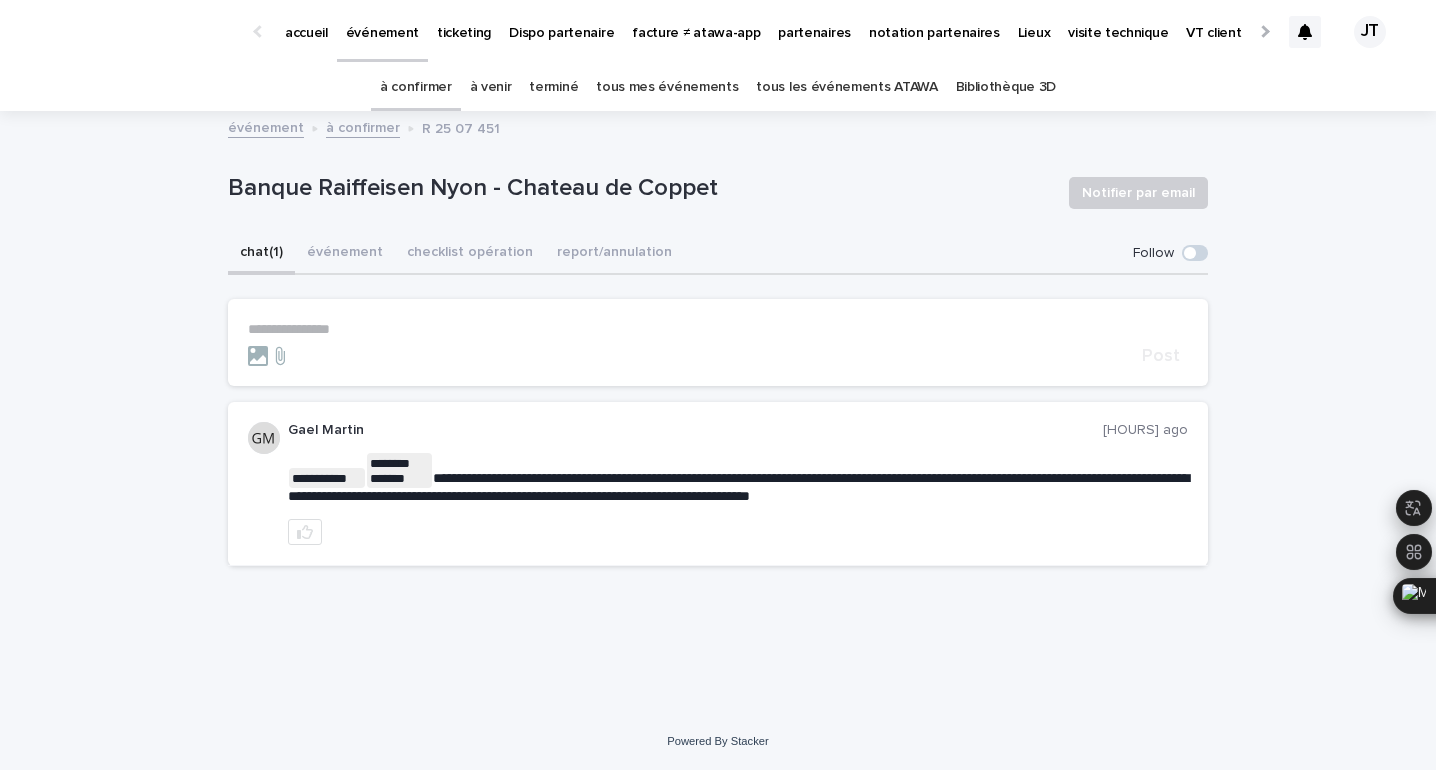 click on "**********" at bounding box center [718, 329] 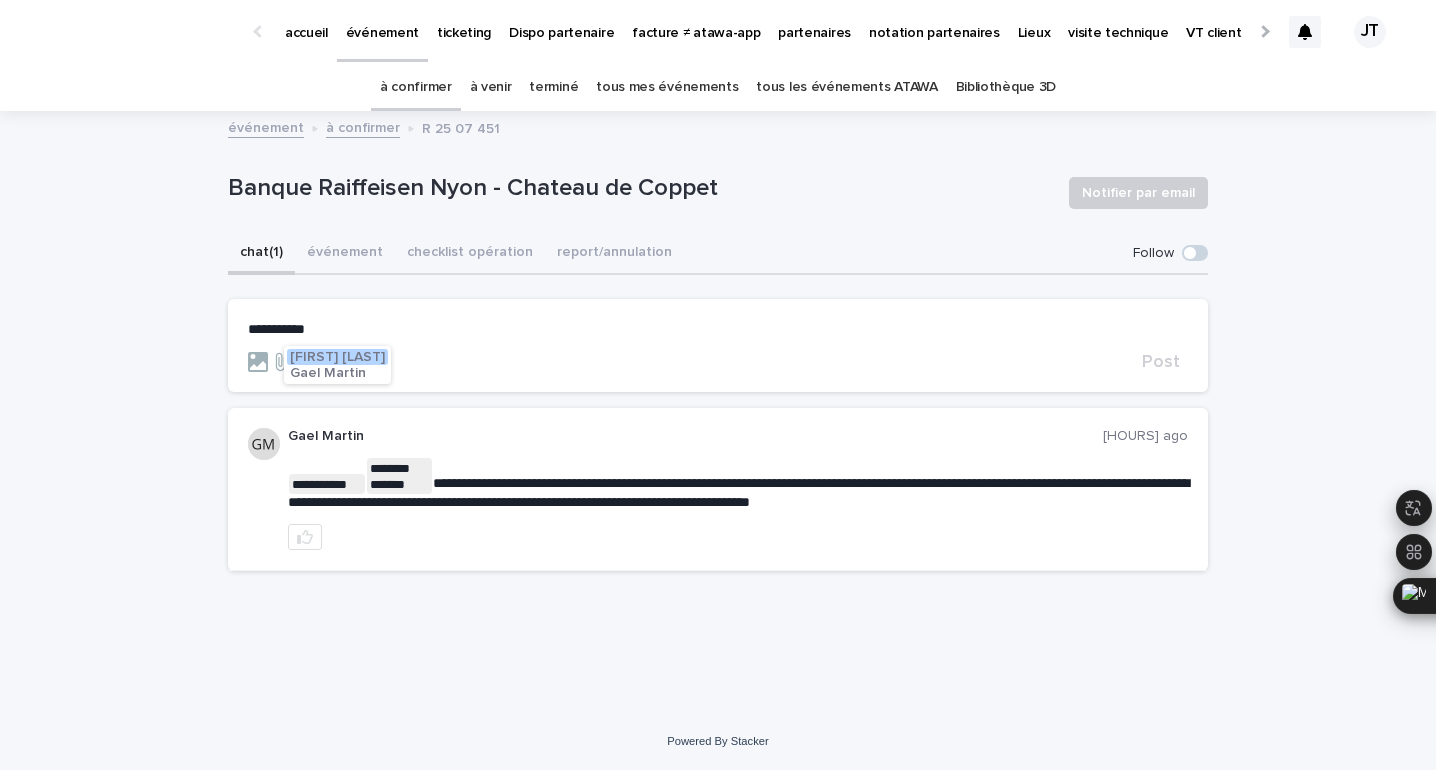 click on "Gael Martin" at bounding box center (328, 373) 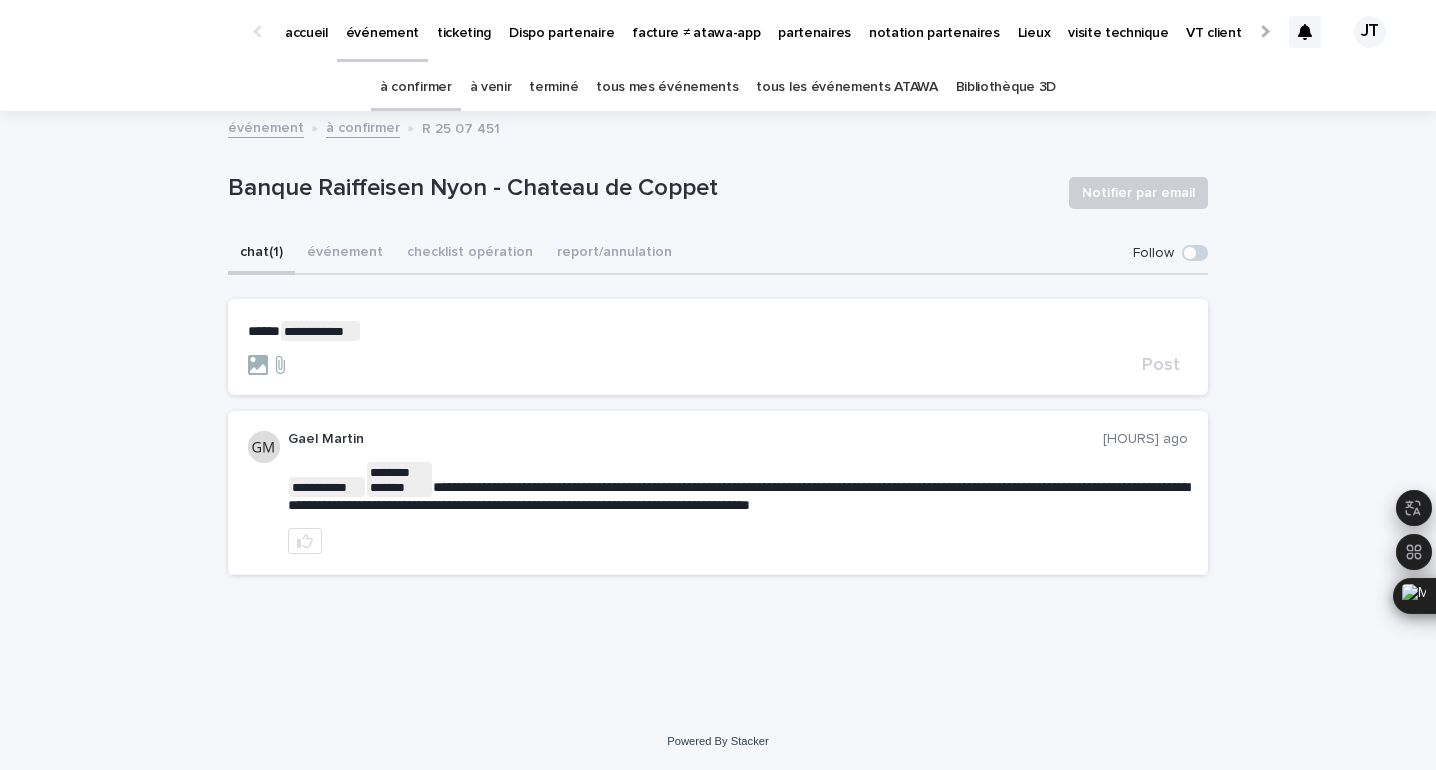 click on "**********" at bounding box center (718, 331) 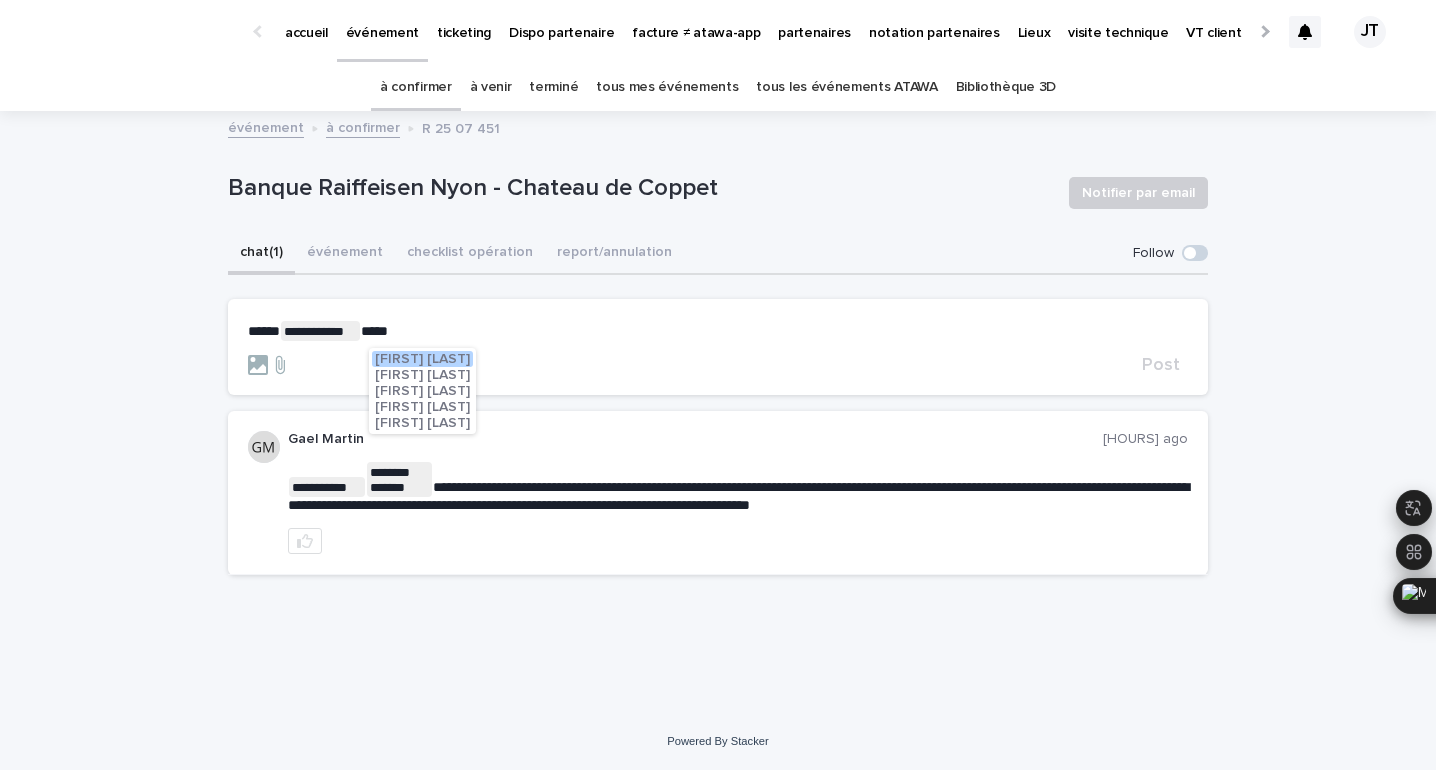 click on "[FIRST] [LAST]" at bounding box center [422, 359] 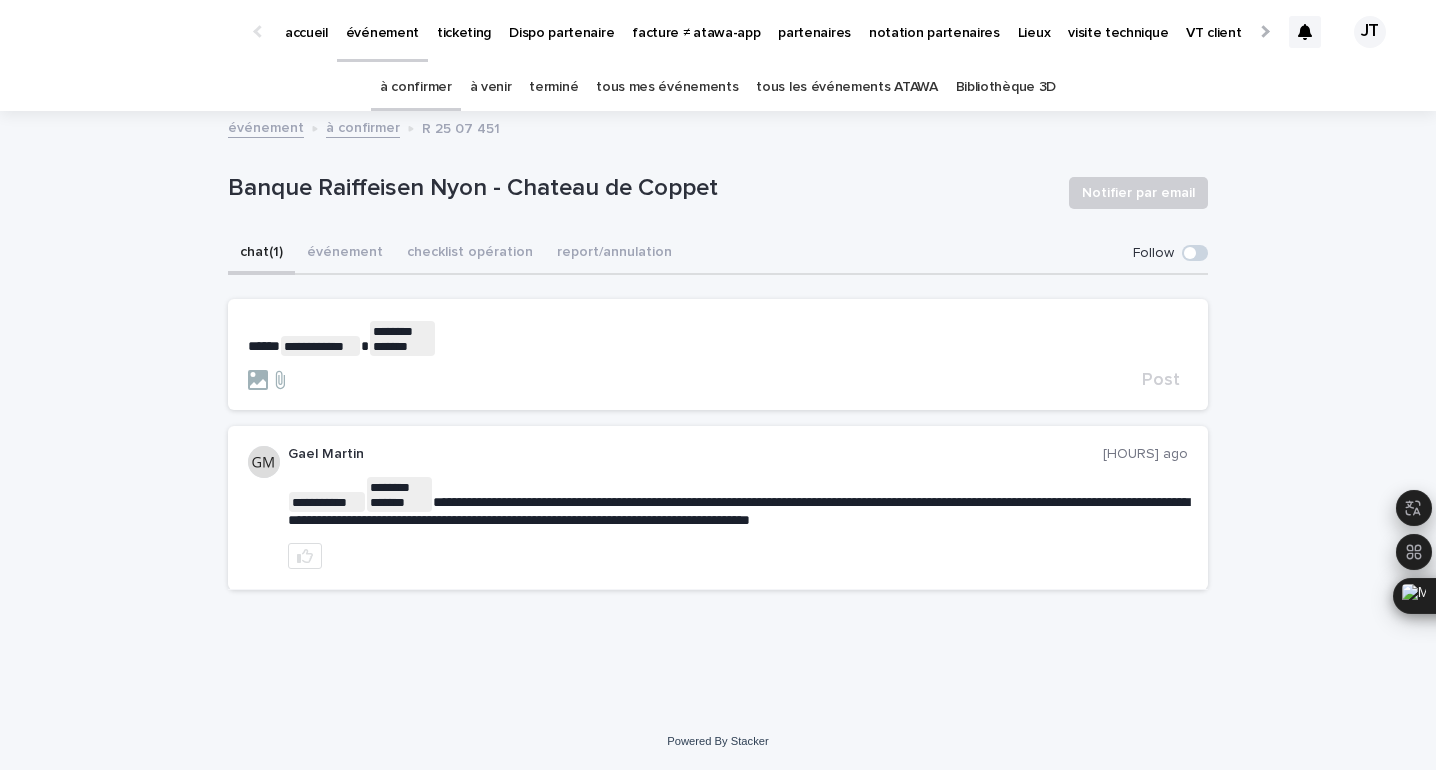 click on "**********" at bounding box center (718, 338) 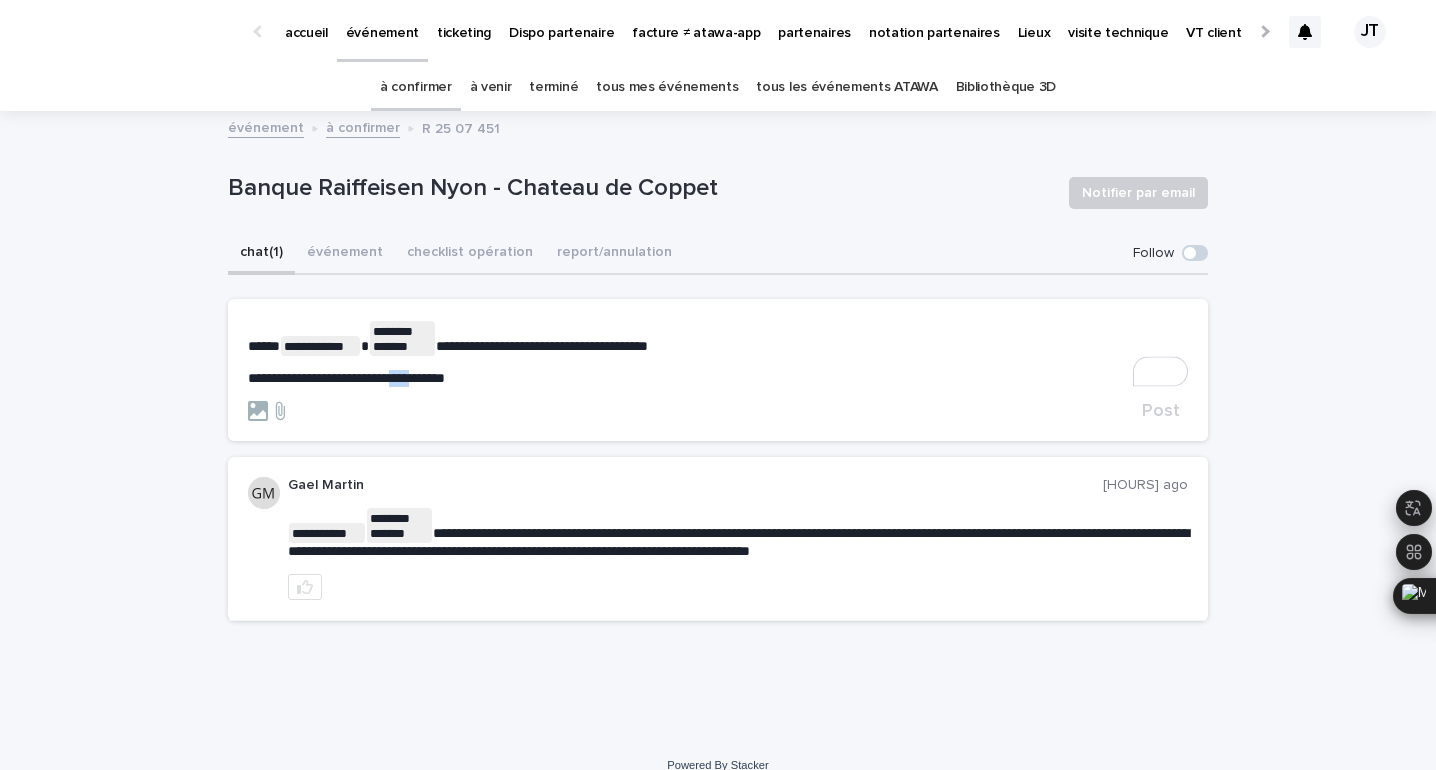 drag, startPoint x: 459, startPoint y: 377, endPoint x: 430, endPoint y: 377, distance: 29 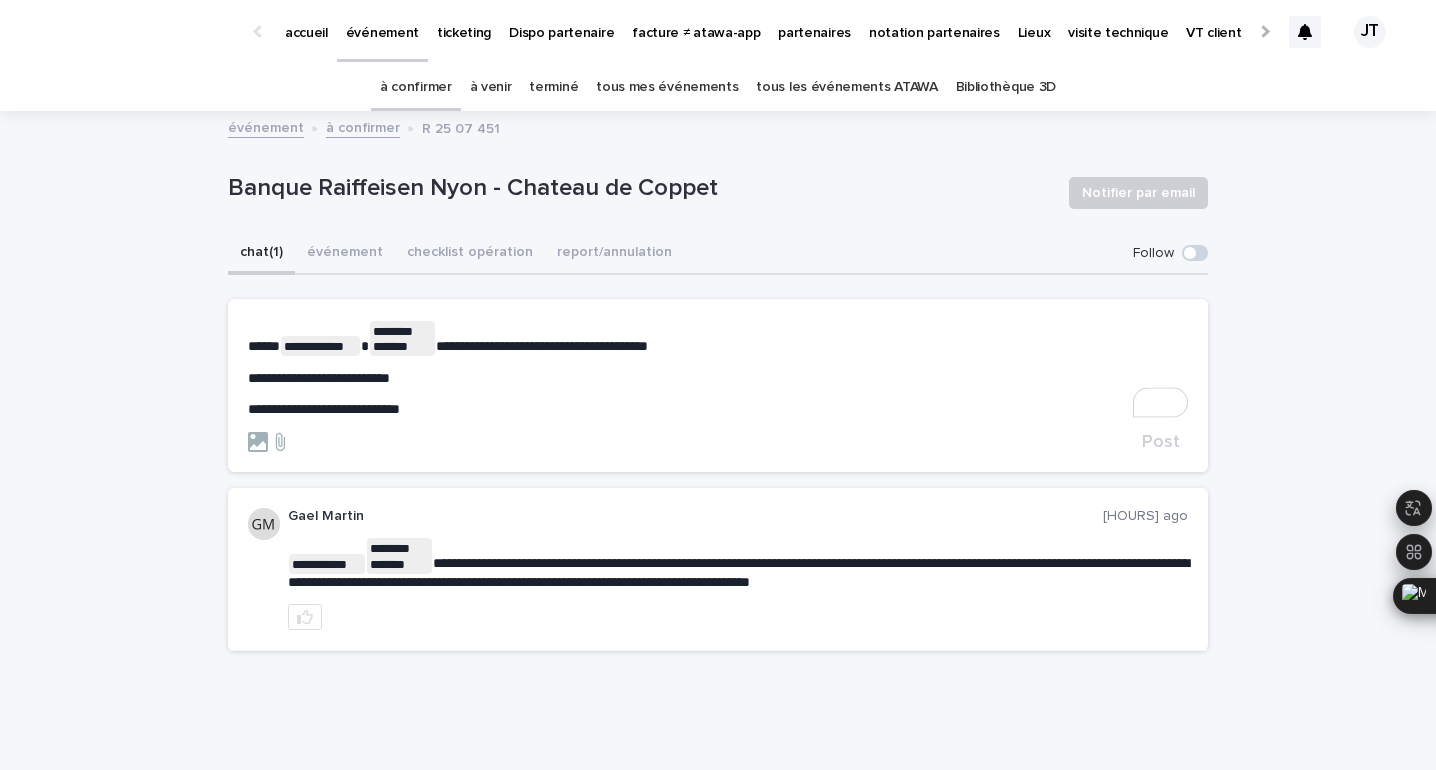 click on "**********" at bounding box center (542, 346) 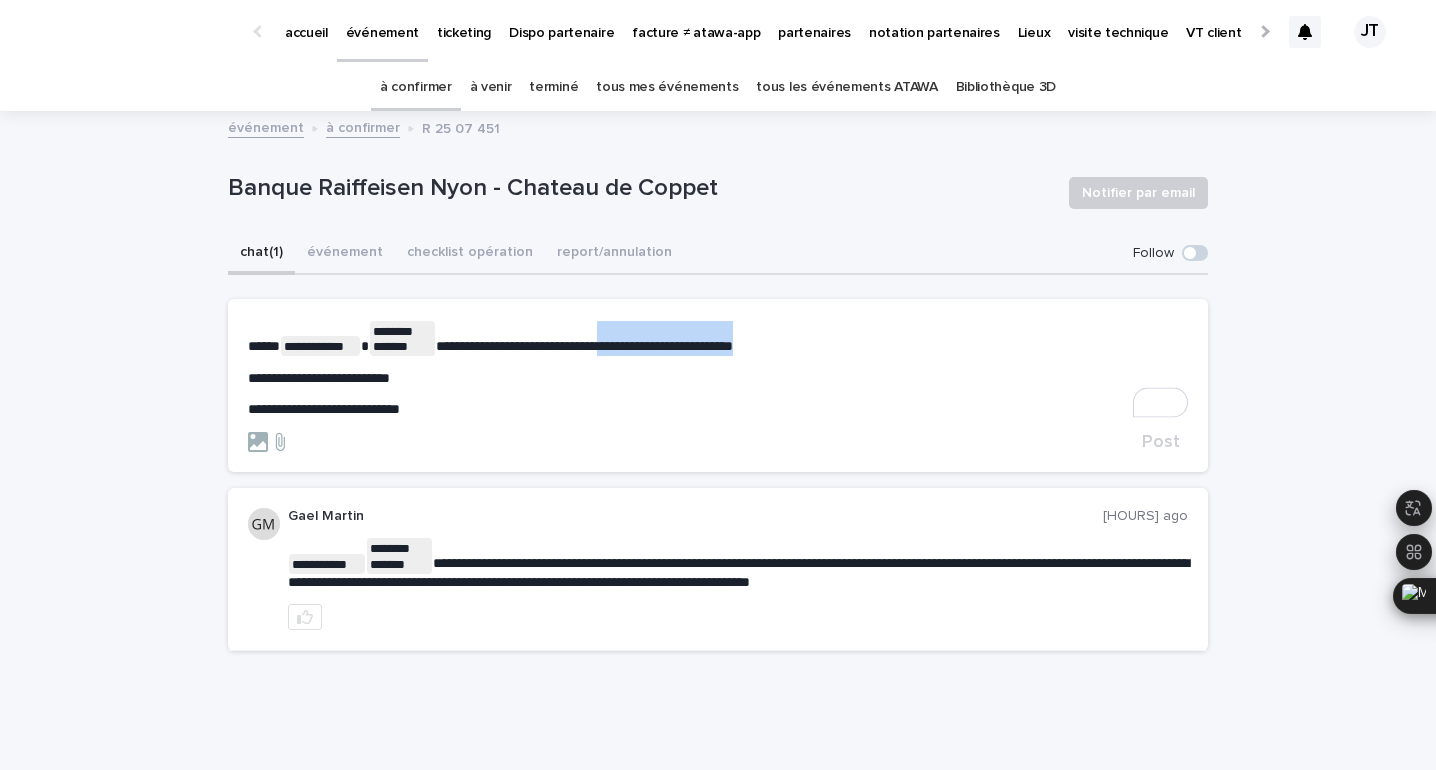drag, startPoint x: 770, startPoint y: 346, endPoint x: 614, endPoint y: 334, distance: 156.46086 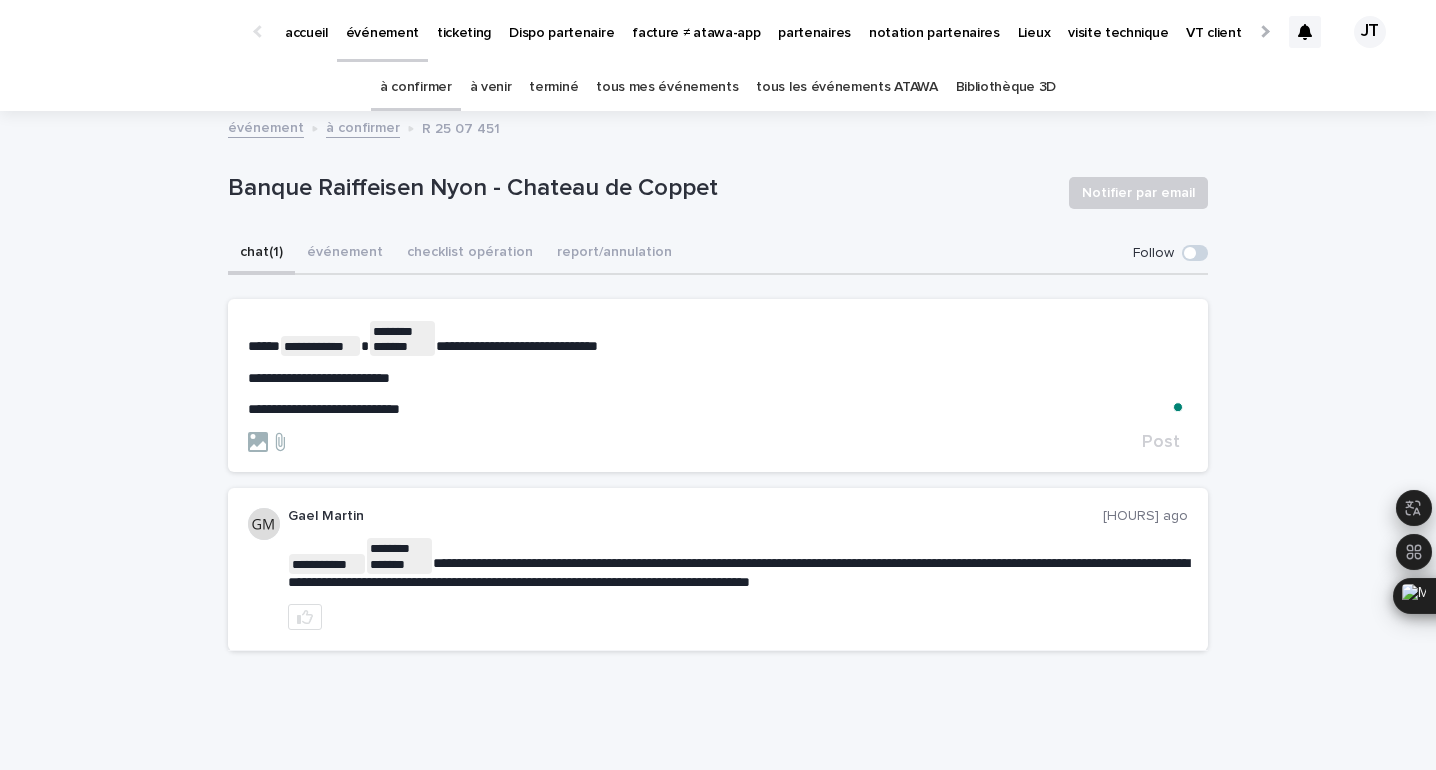 click on "**********" at bounding box center (718, 409) 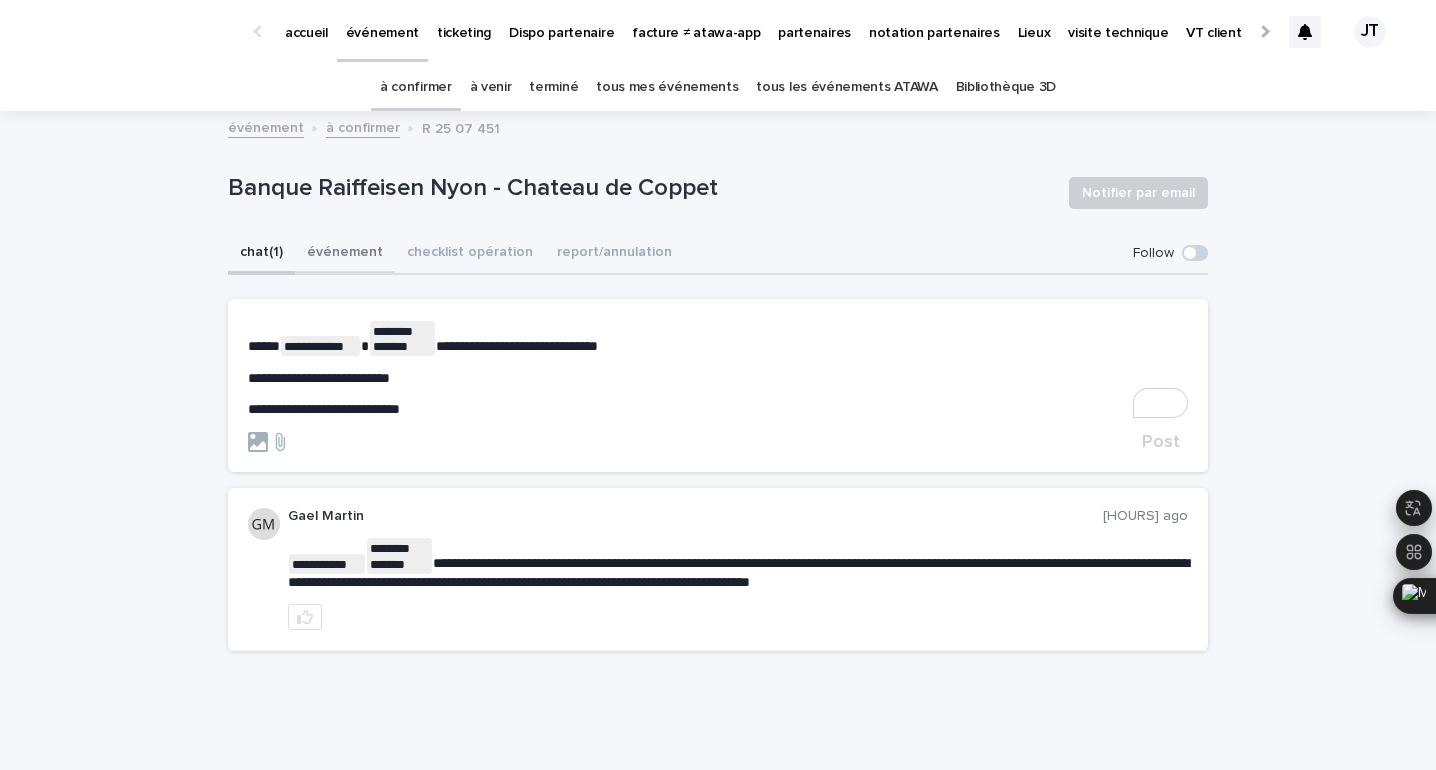 click on "événement" at bounding box center [345, 254] 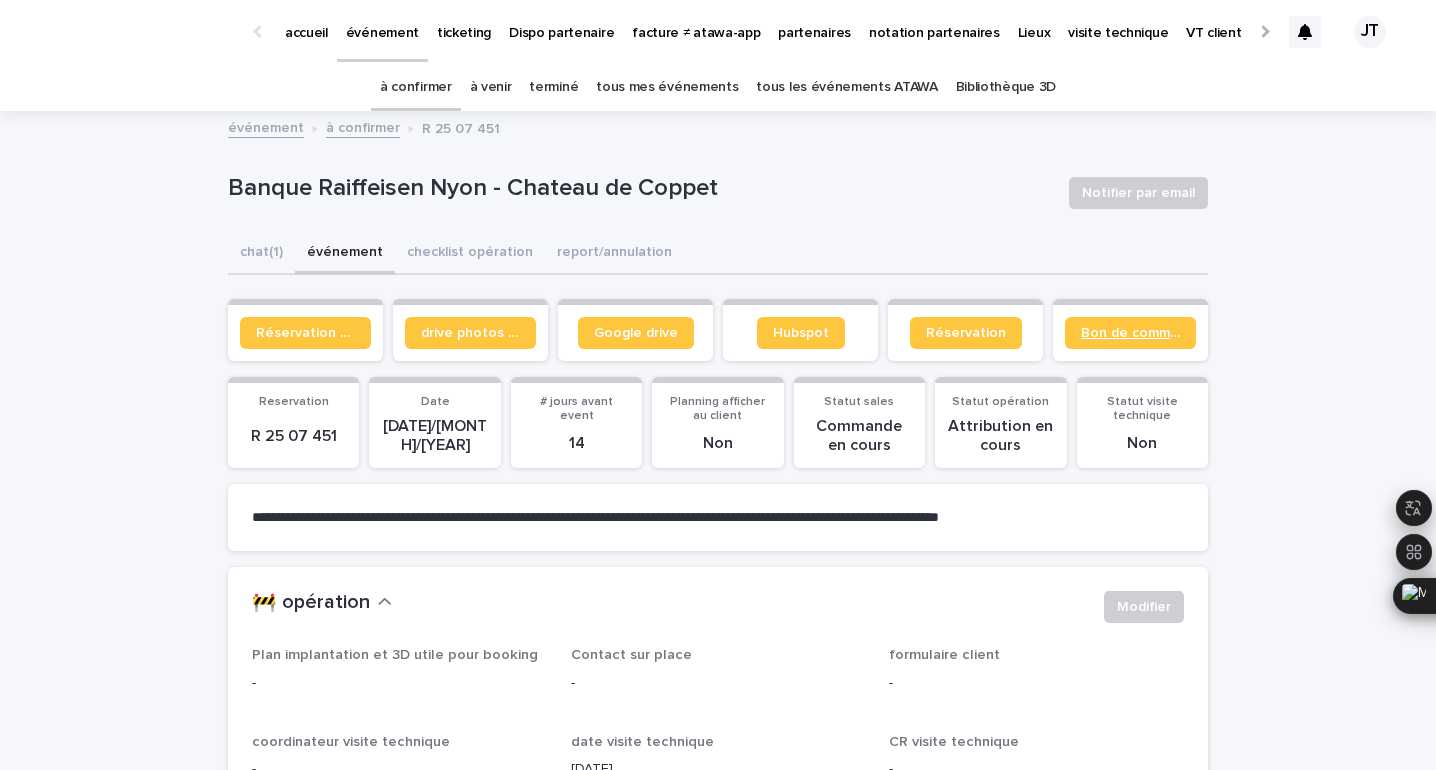 click on "Bon de commande" at bounding box center (1130, 333) 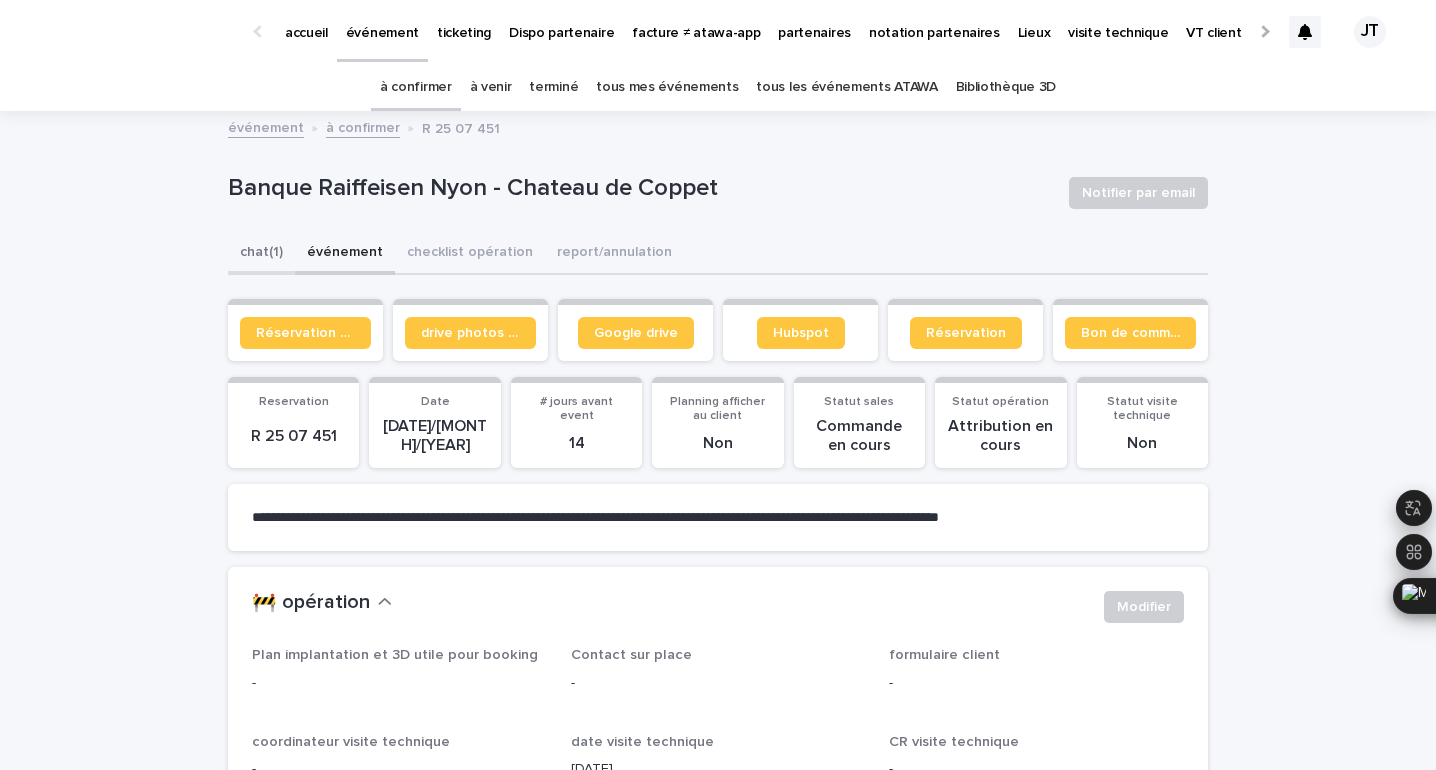 click on "chat  (1)" at bounding box center [261, 254] 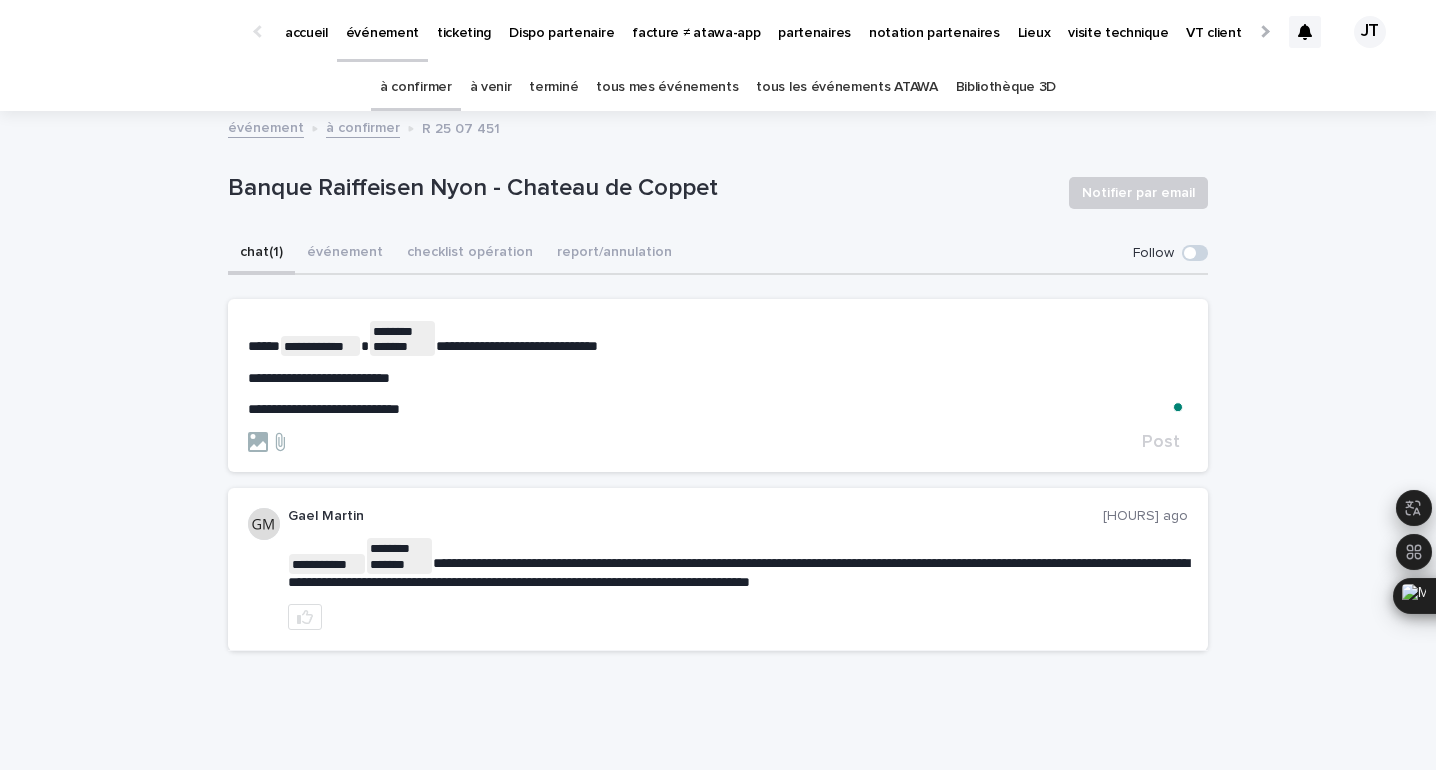 click on "**********" at bounding box center [718, 369] 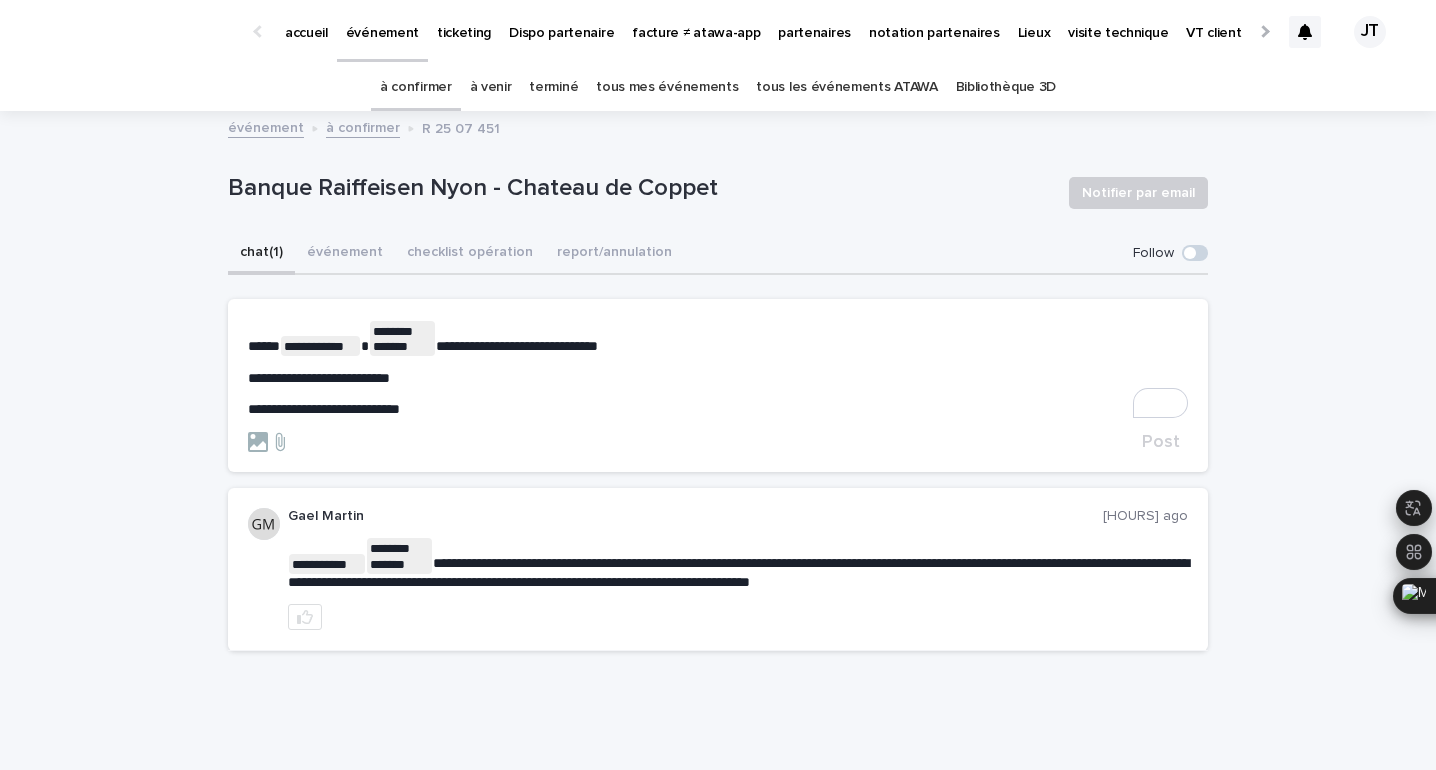 click on "**********" at bounding box center [718, 409] 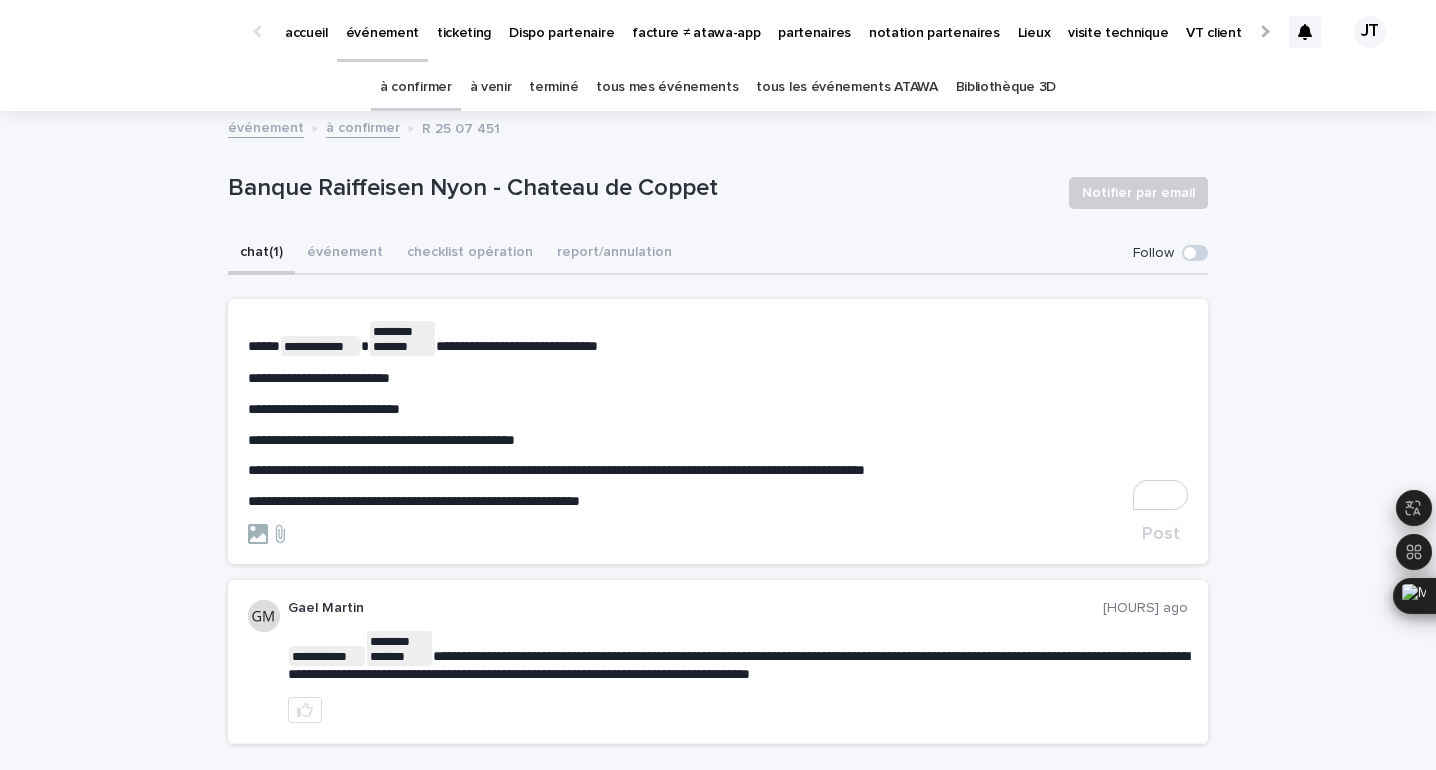 click on "**********" at bounding box center (718, 501) 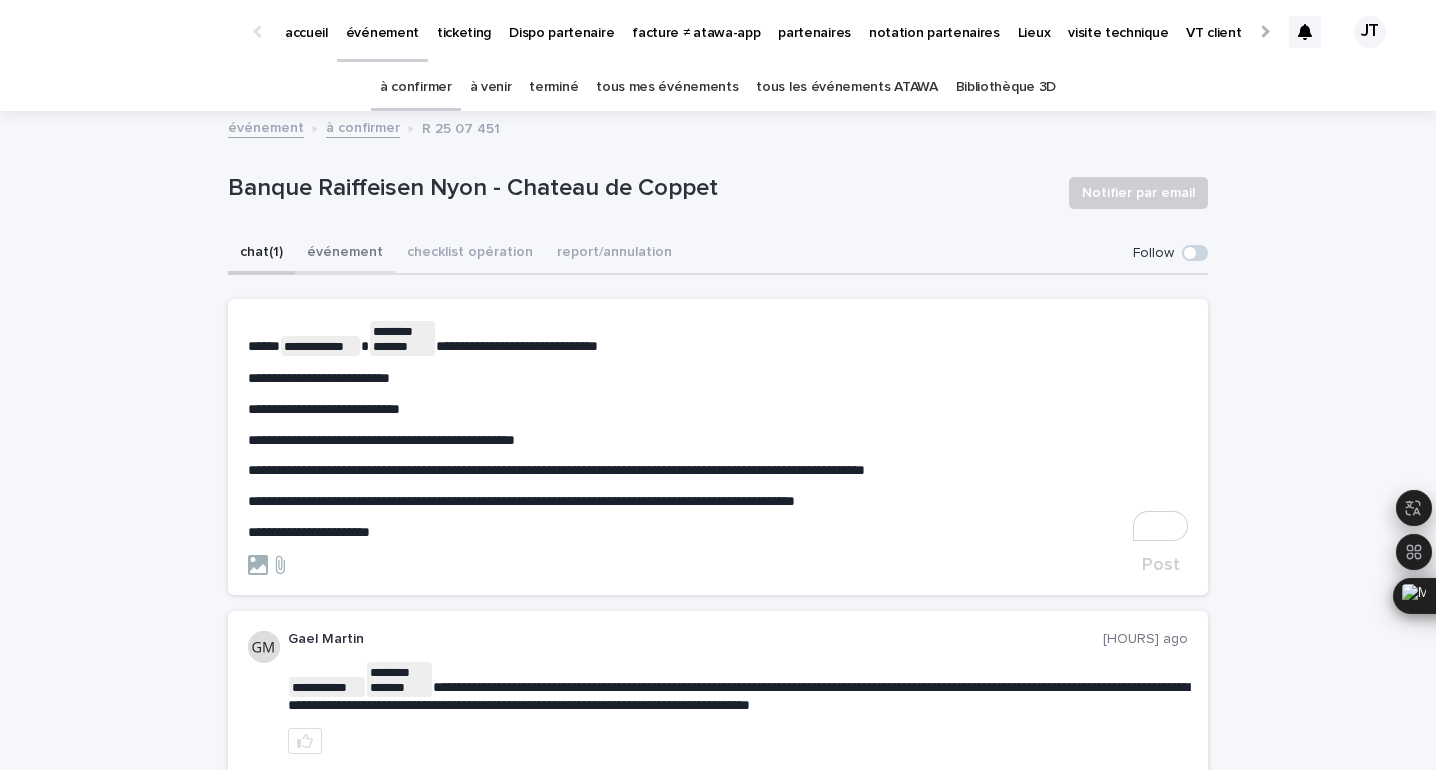 click on "événement" at bounding box center [345, 254] 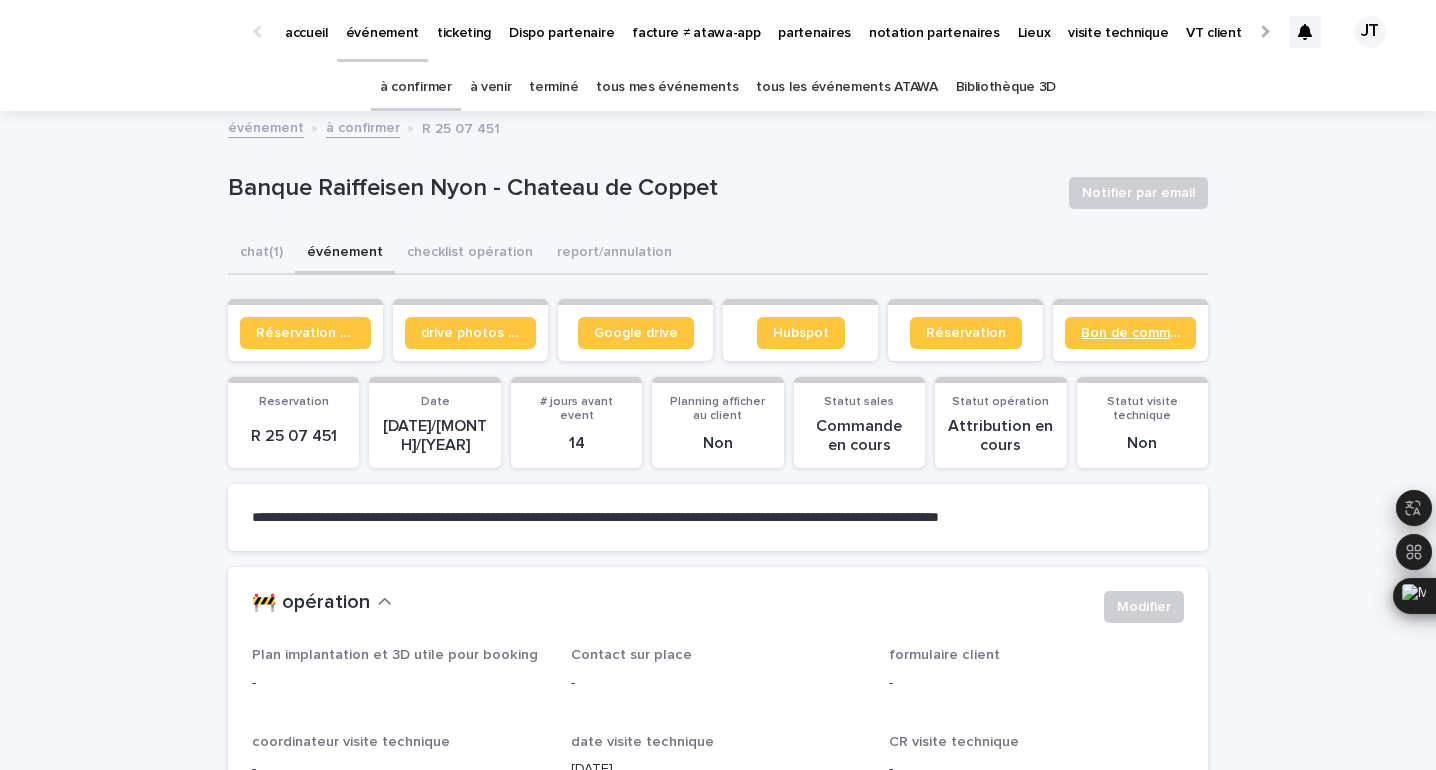 click on "Bon de commande" at bounding box center [1130, 333] 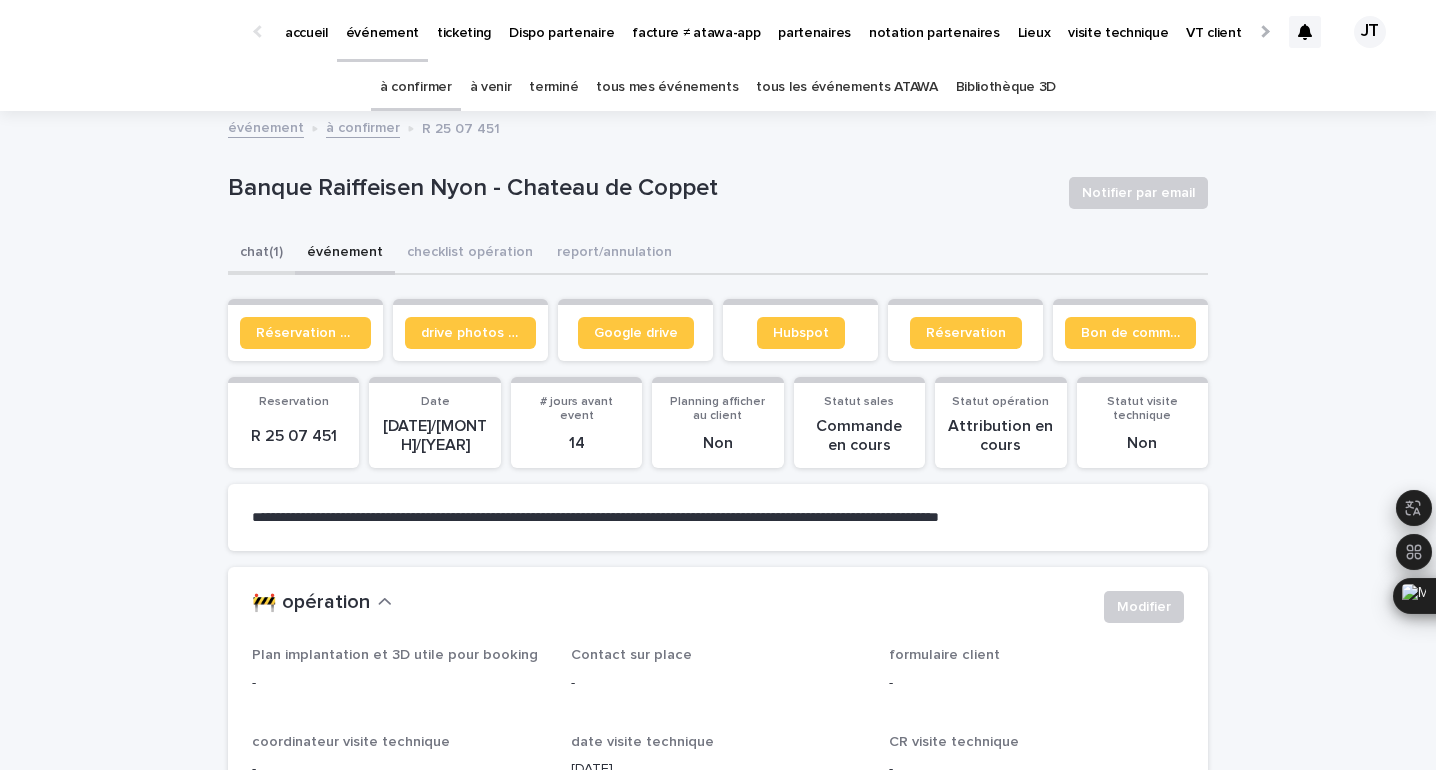 click on "chat  (1)" at bounding box center [261, 254] 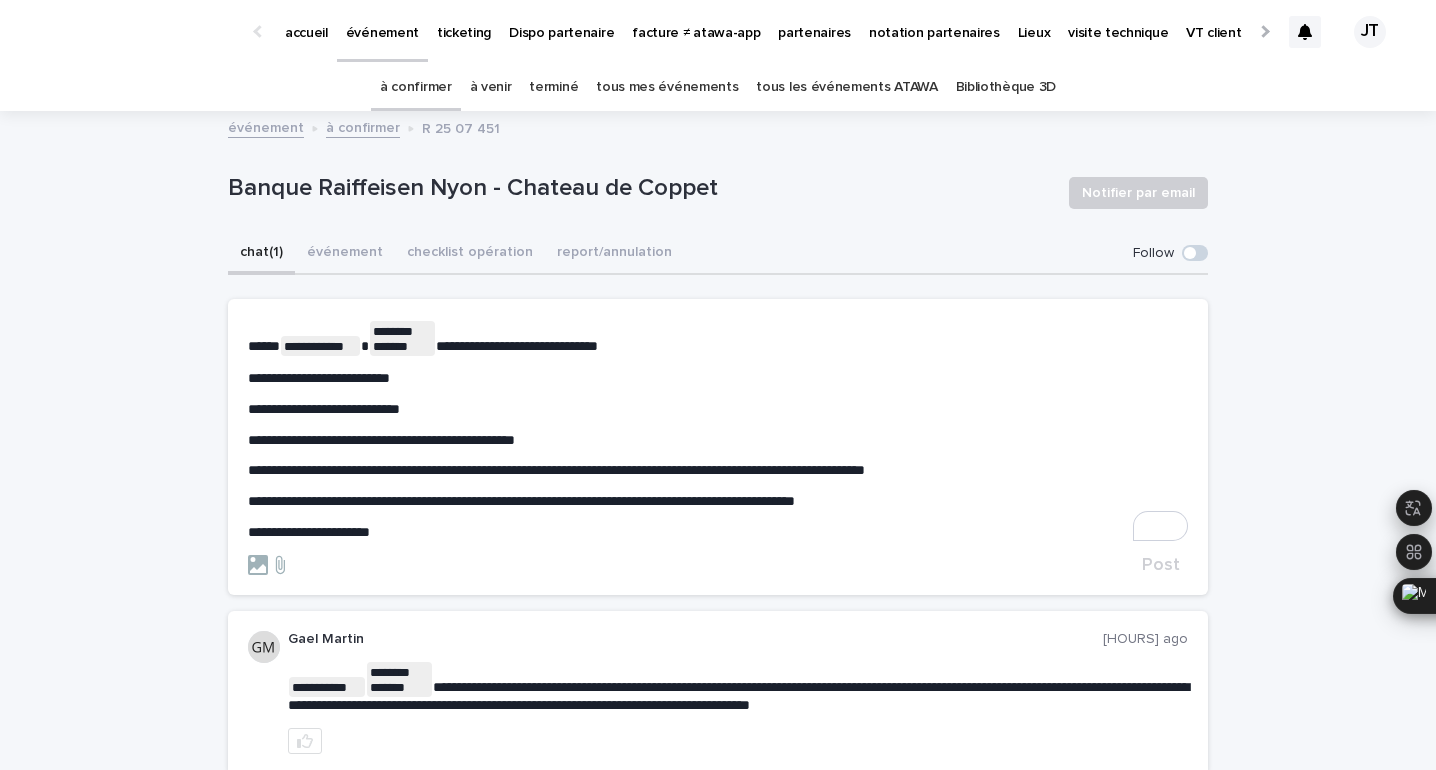 click on "**********" at bounding box center (718, 532) 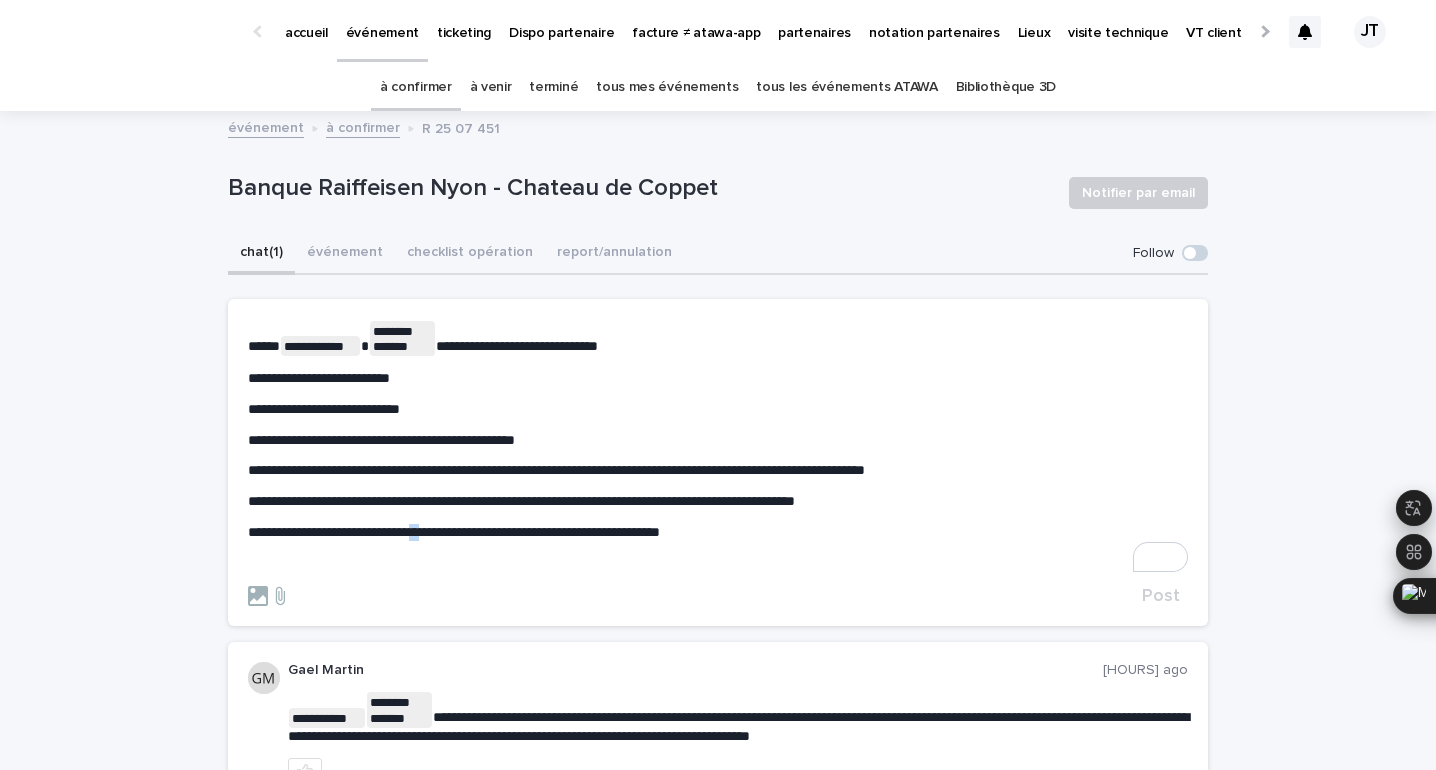 drag, startPoint x: 458, startPoint y: 532, endPoint x: 442, endPoint y: 533, distance: 16.03122 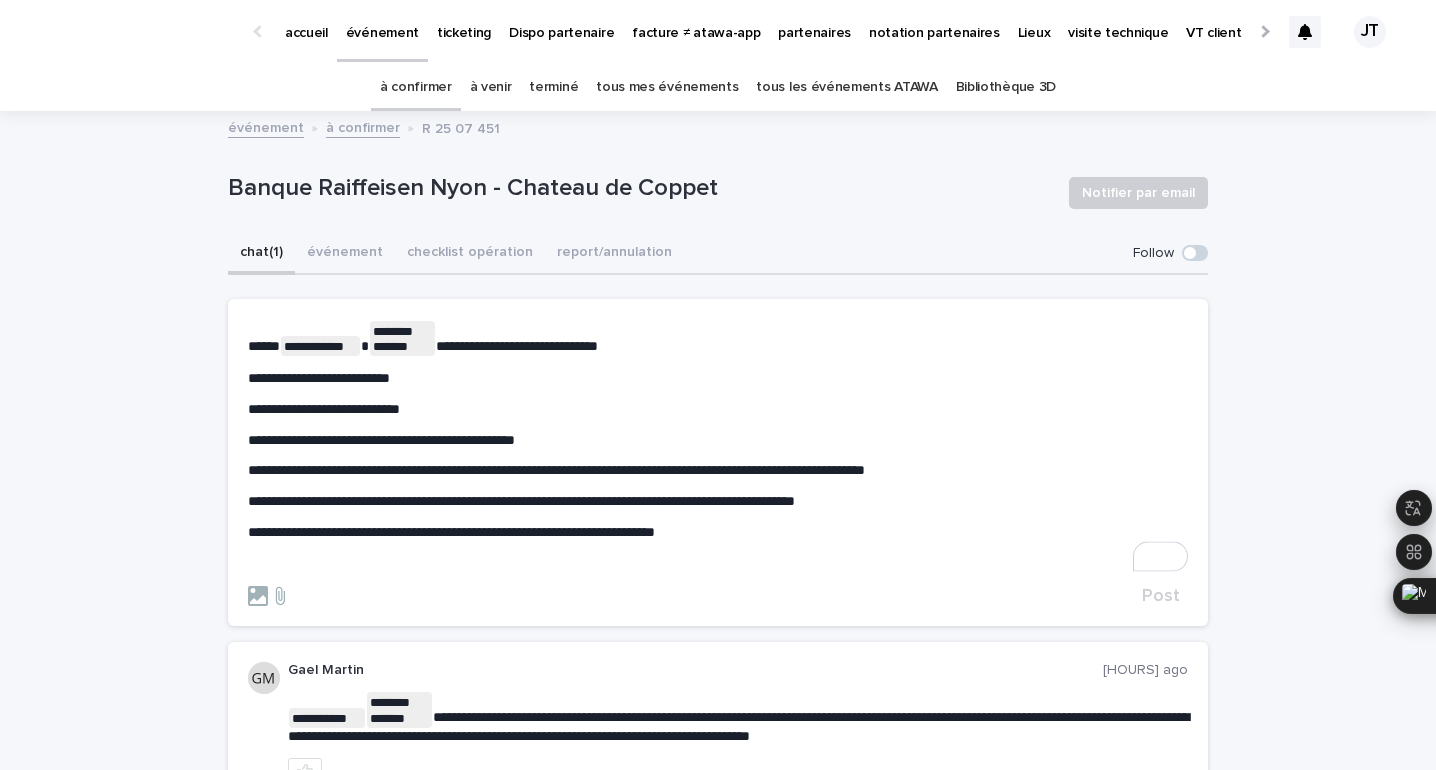 click on "**********" at bounding box center [718, 446] 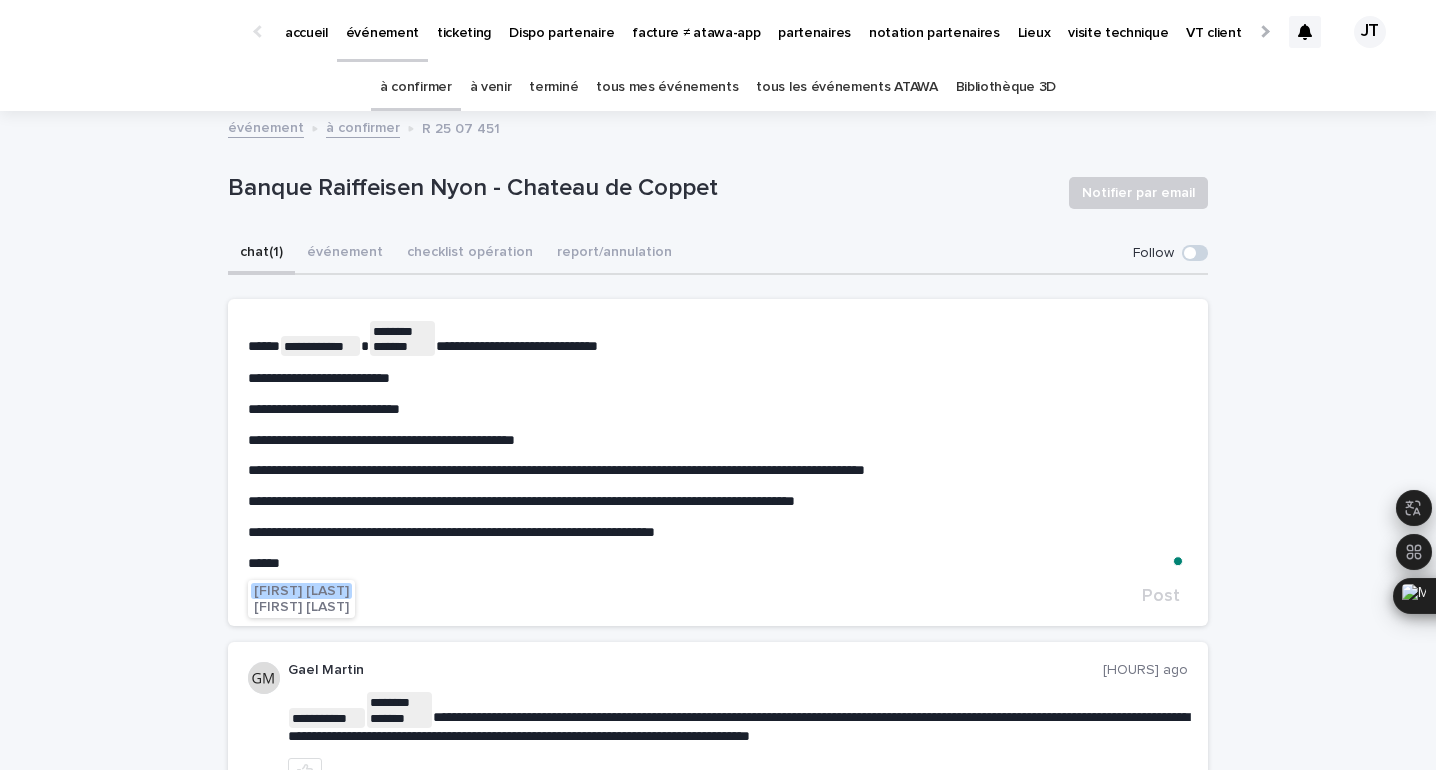 click on "[FIRST] Pilaud" at bounding box center [301, 591] 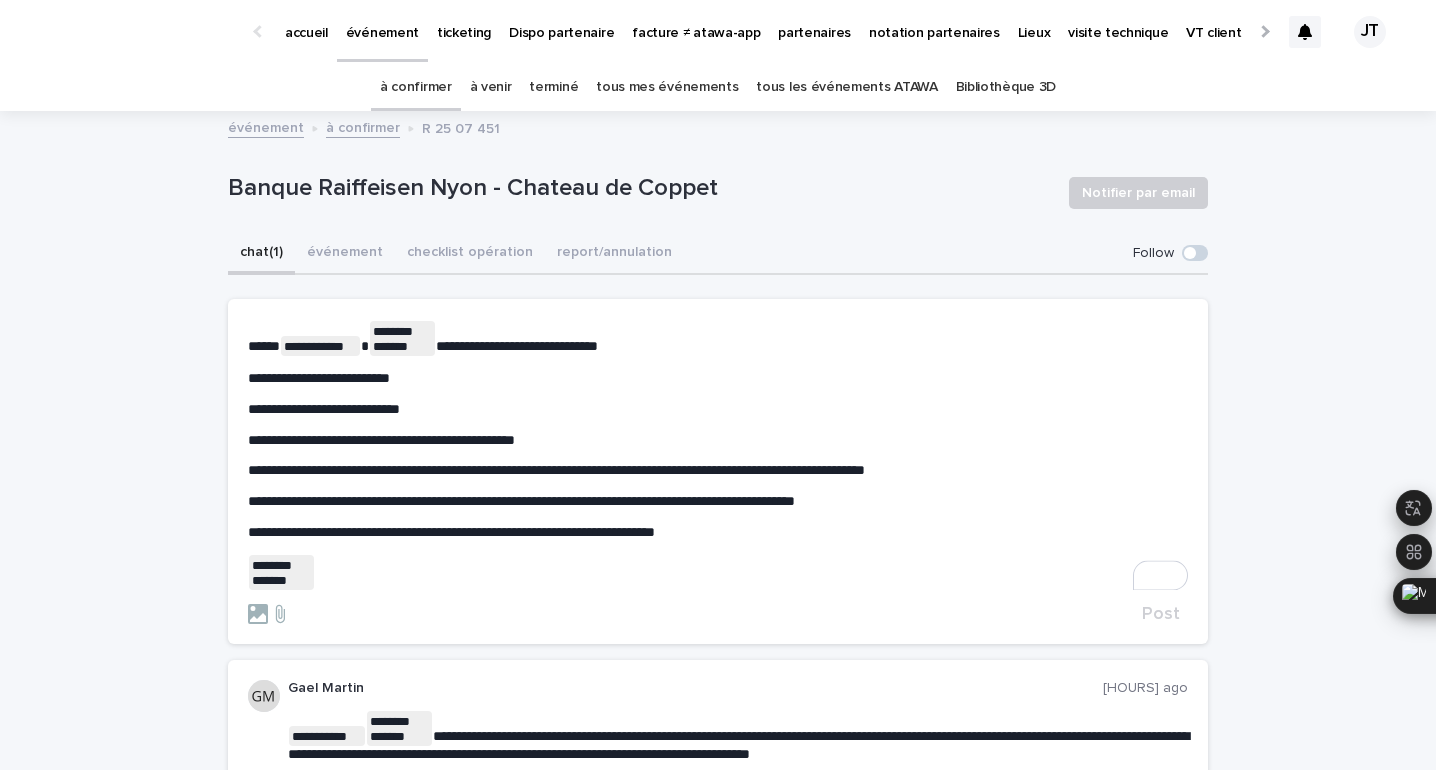 click on "﻿ * ******* ******* ﻿ ﻿" at bounding box center (718, 572) 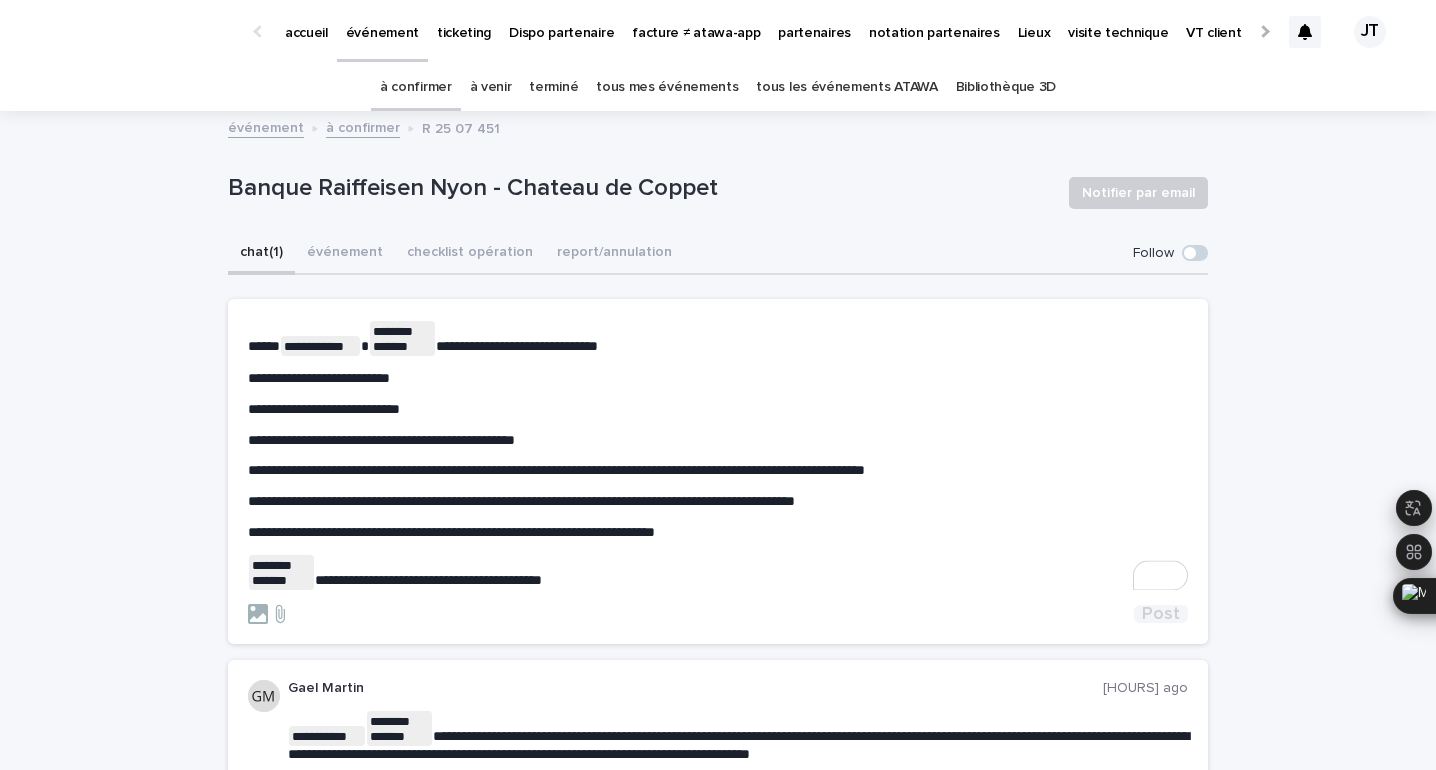 click on "Post" at bounding box center (1161, 614) 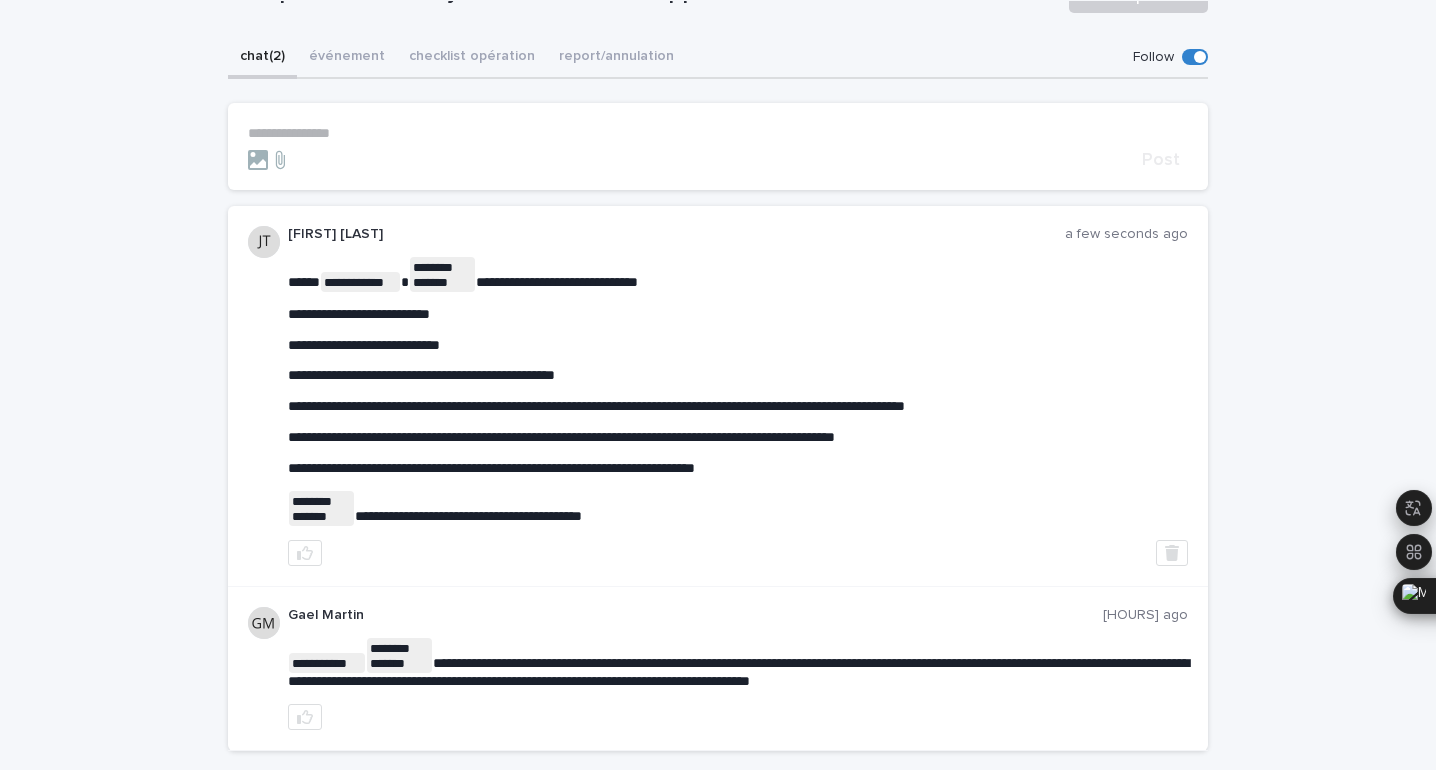 scroll, scrollTop: 184, scrollLeft: 0, axis: vertical 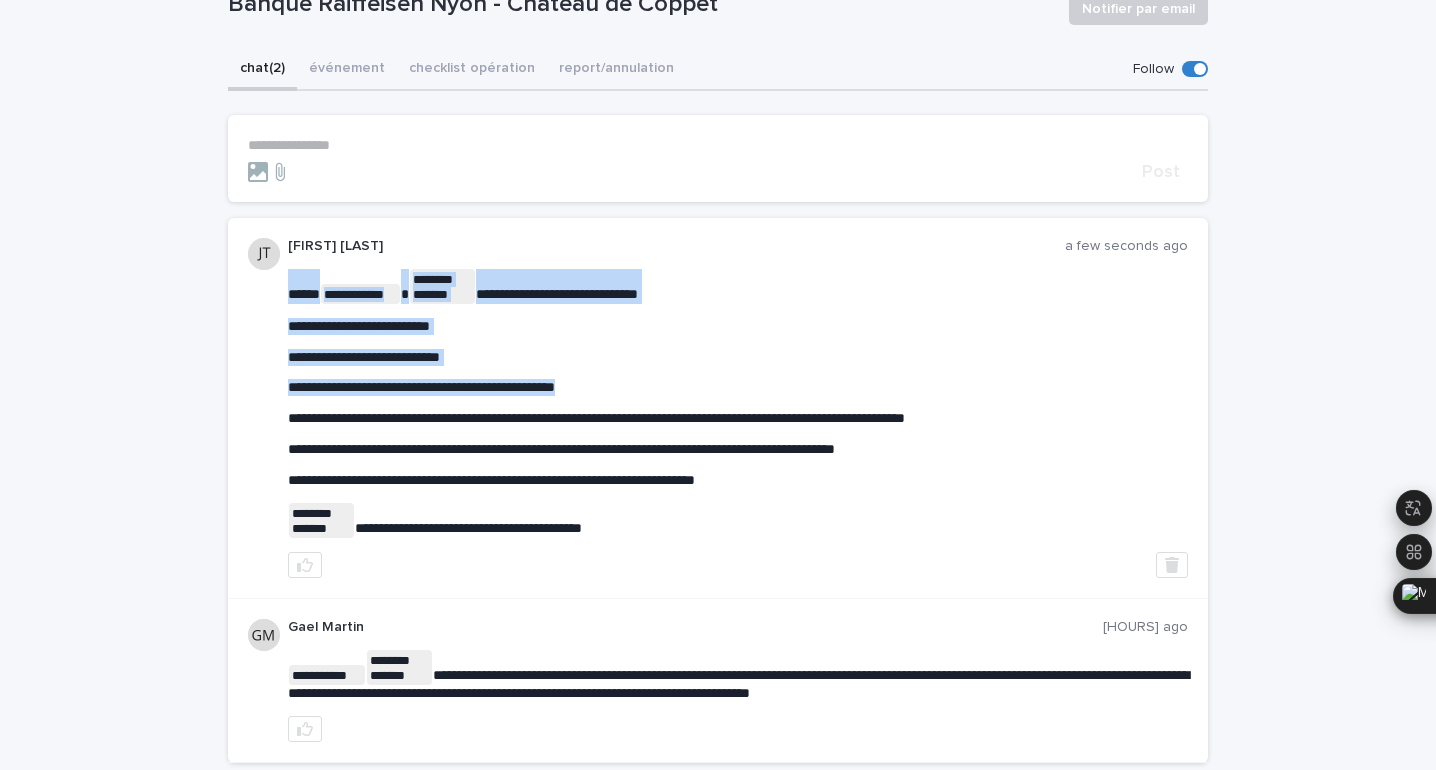 drag, startPoint x: 650, startPoint y: 532, endPoint x: 430, endPoint y: 406, distance: 253.52711 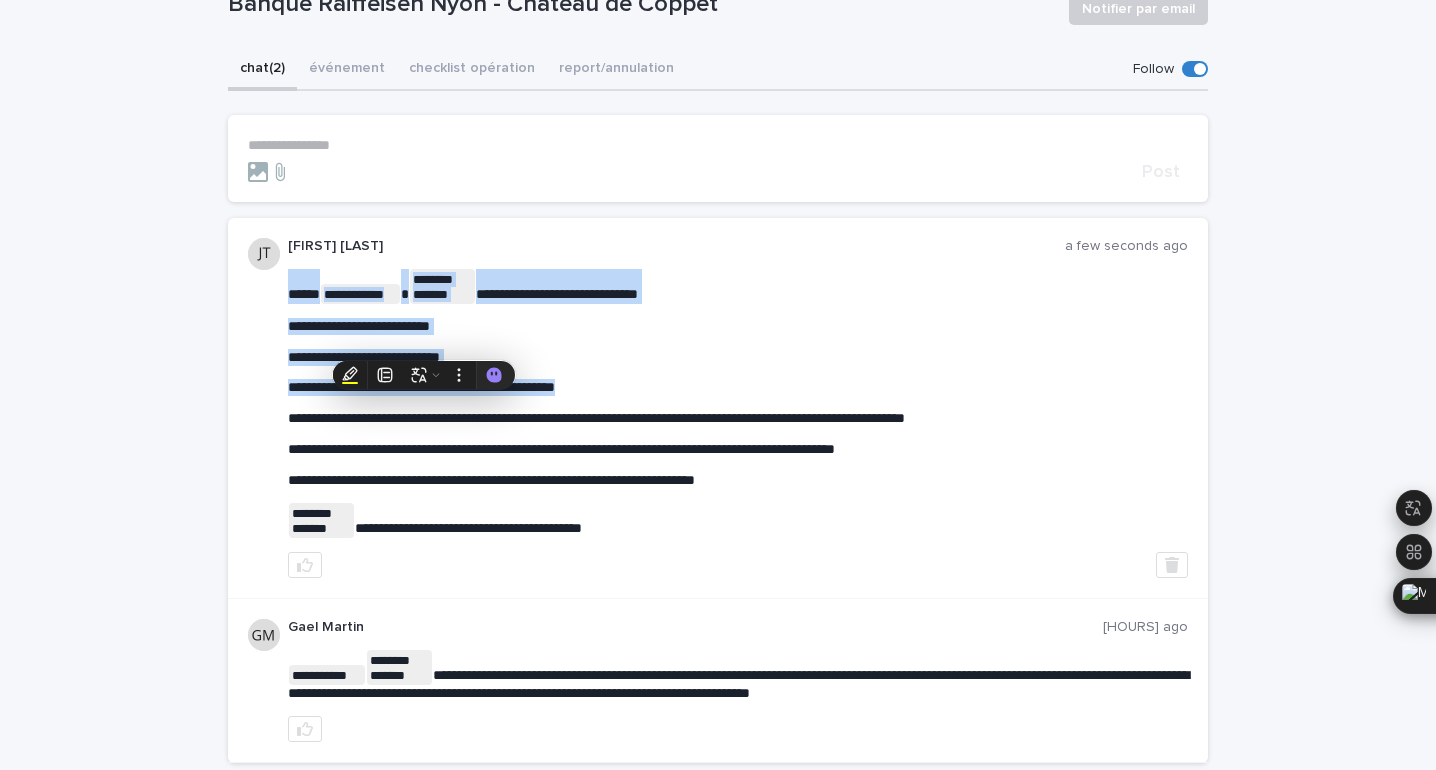 click on "**********" at bounding box center (738, 403) 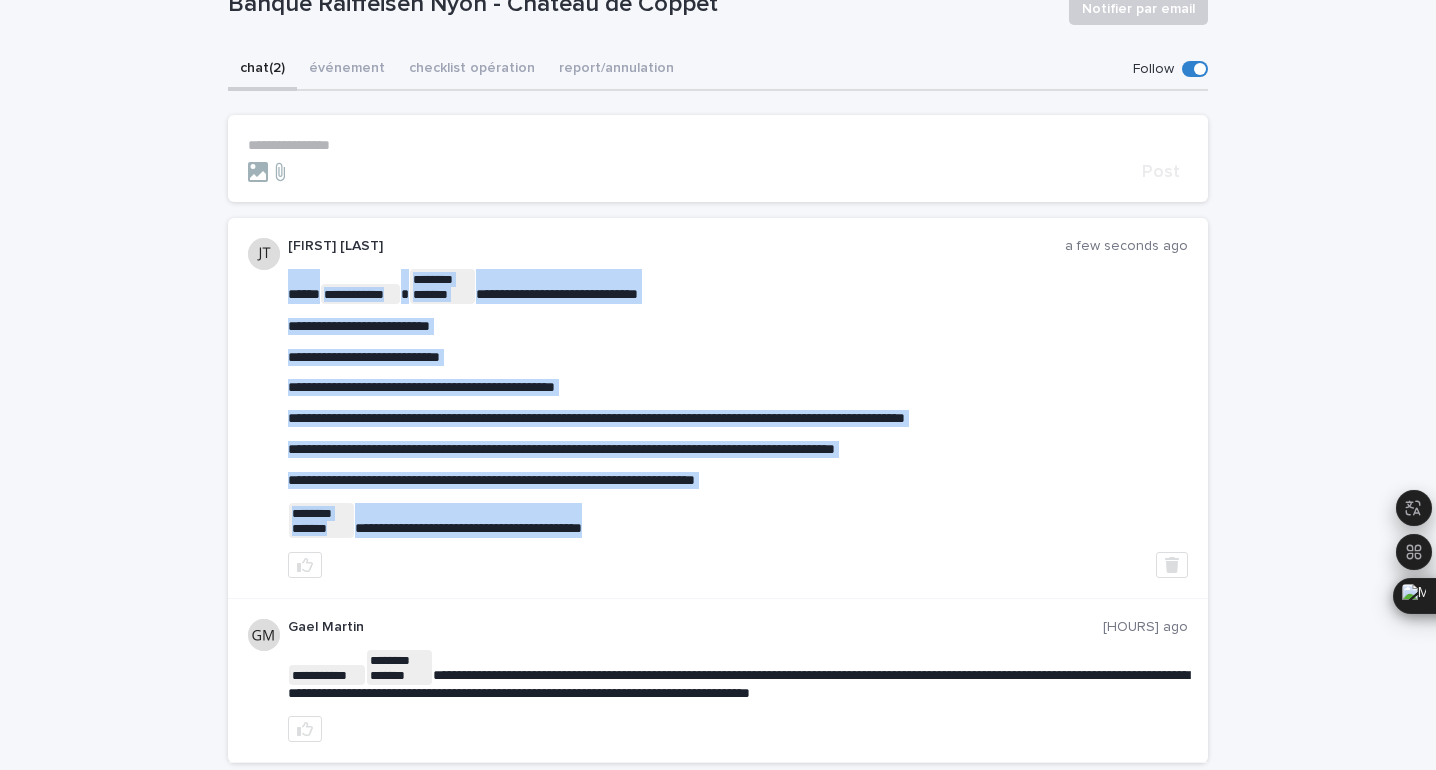 drag, startPoint x: 291, startPoint y: 289, endPoint x: 682, endPoint y: 524, distance: 456.18637 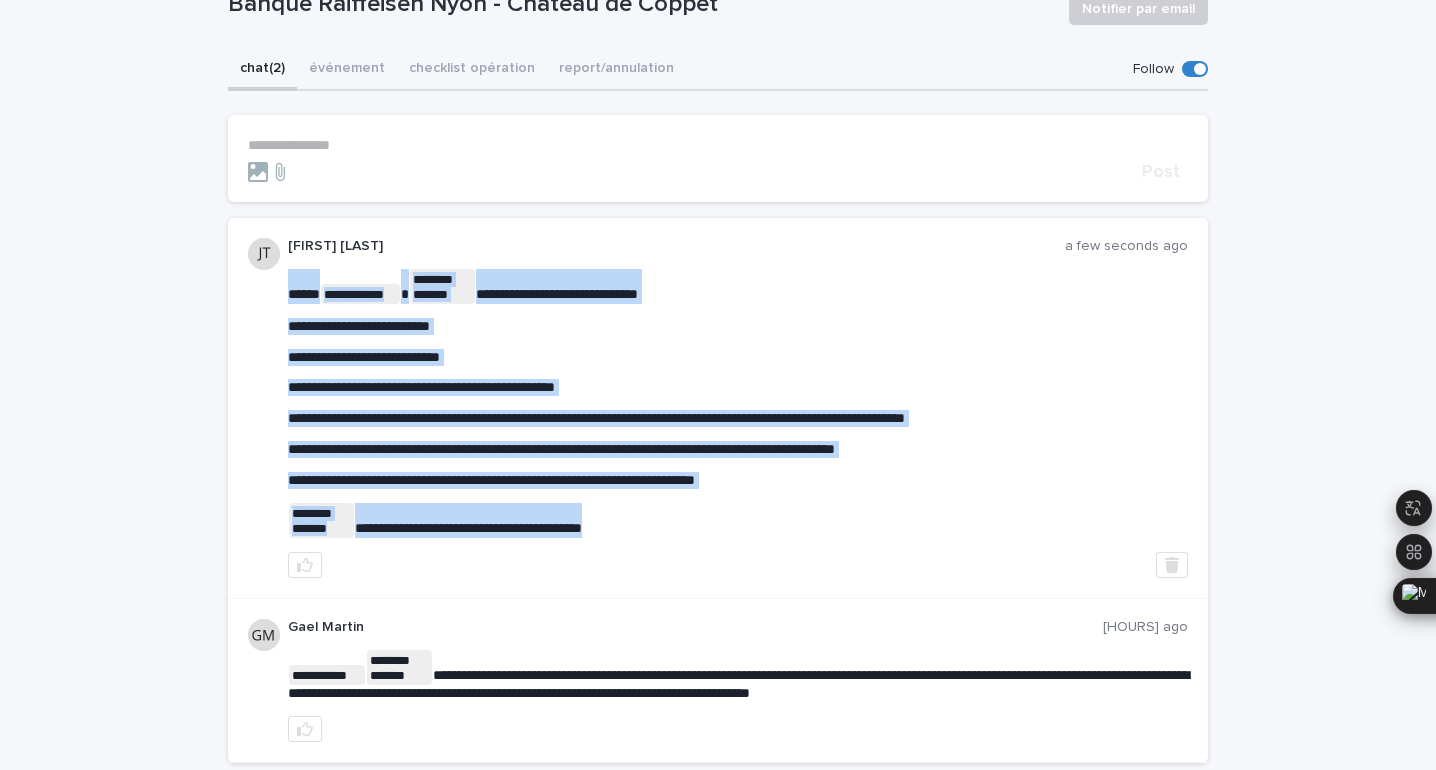click on "**********" at bounding box center (738, 403) 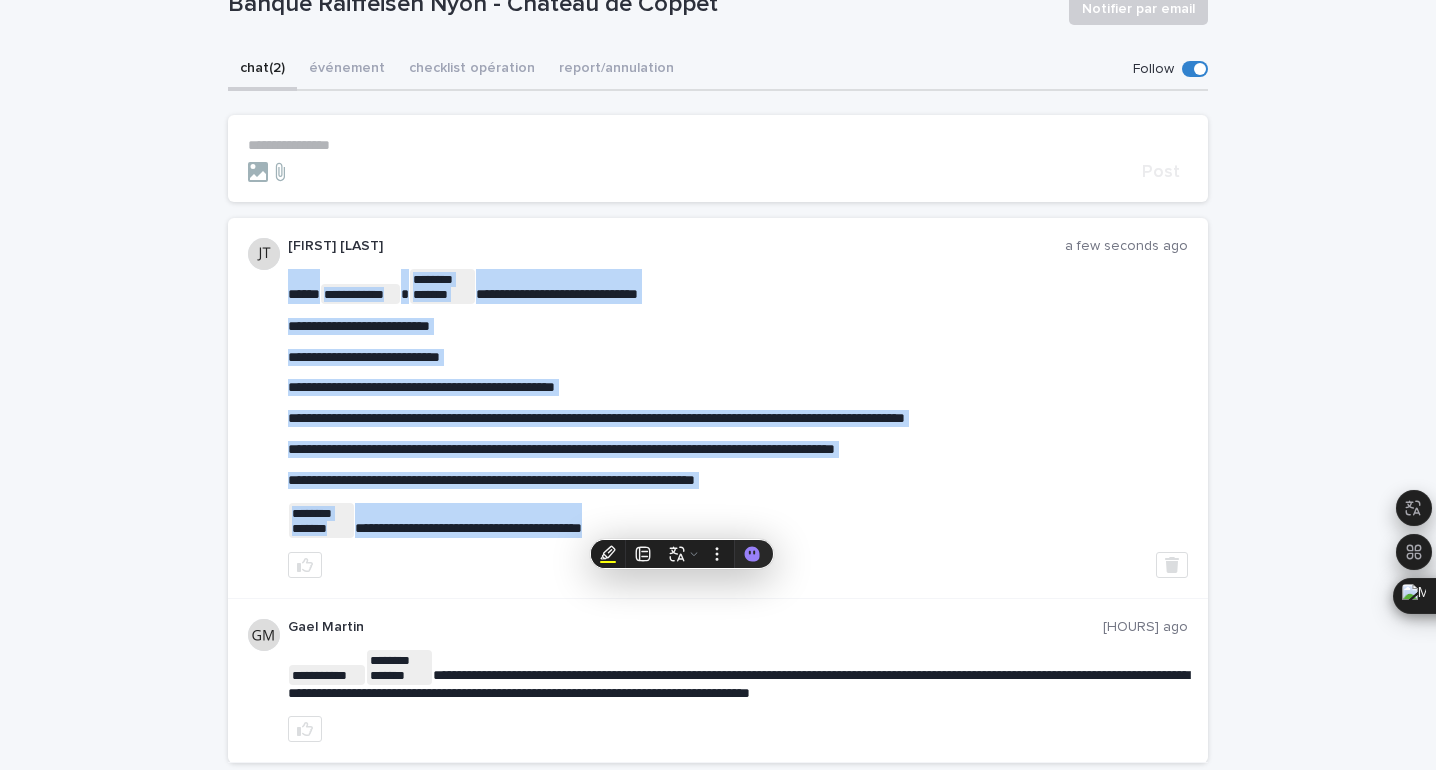 copy on "**********" 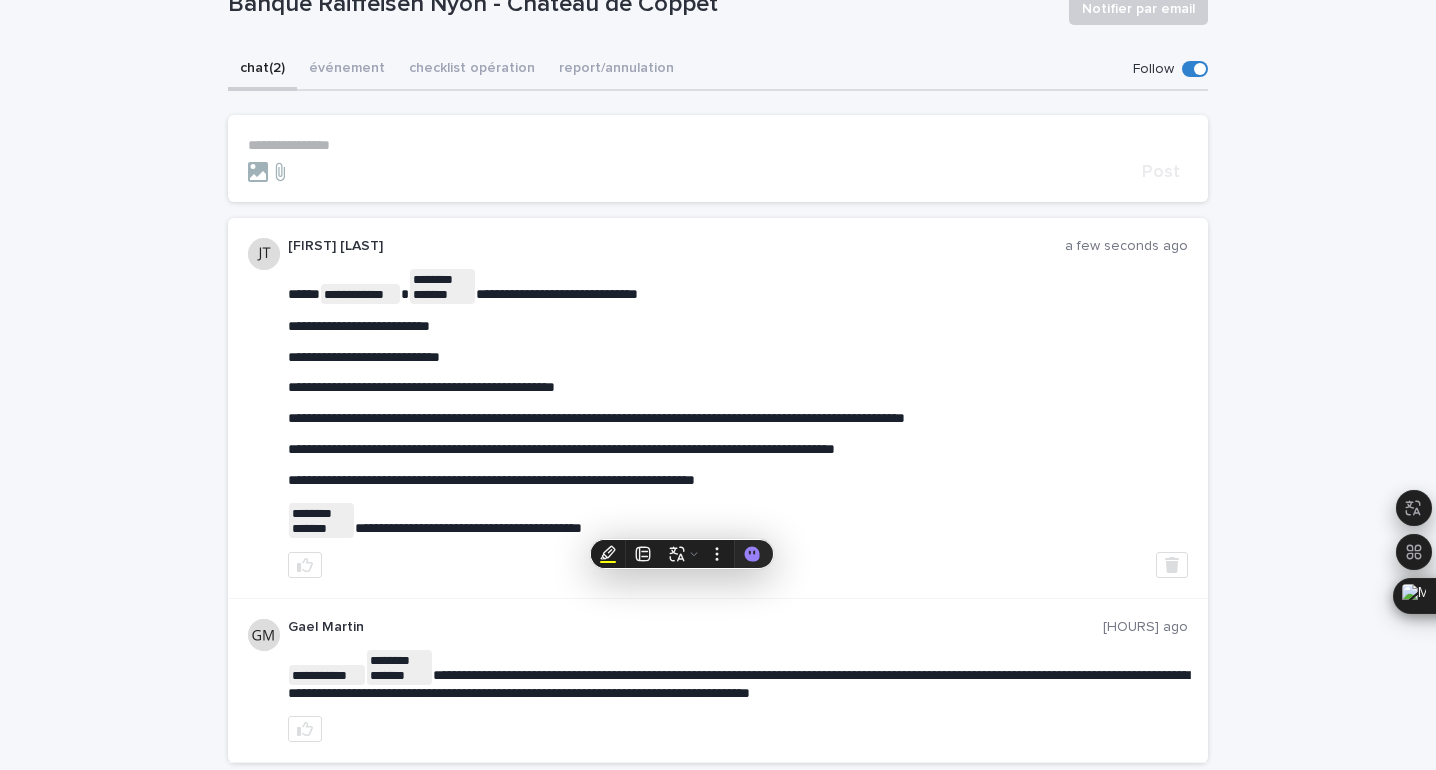 click on "**********" at bounding box center [718, 145] 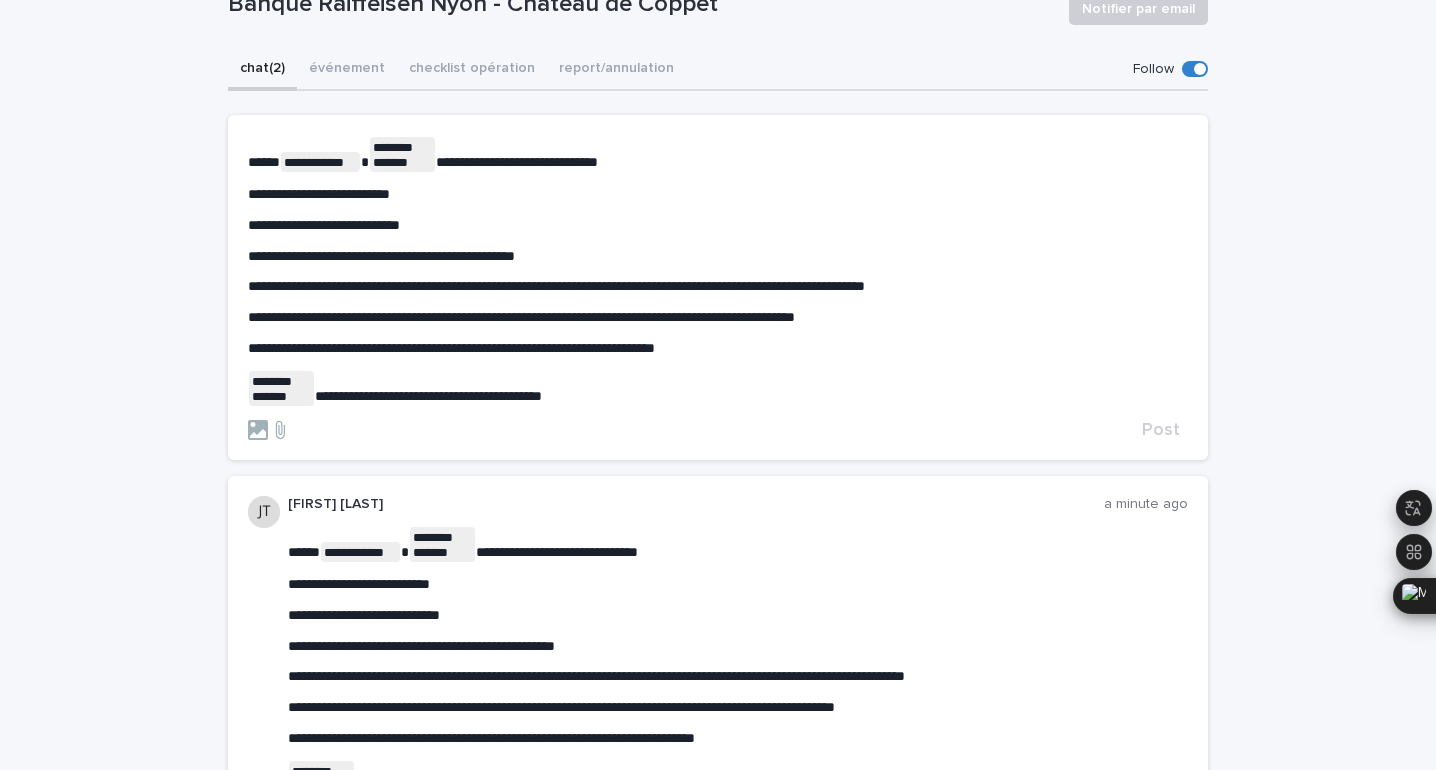 click on "**********" at bounding box center [556, 286] 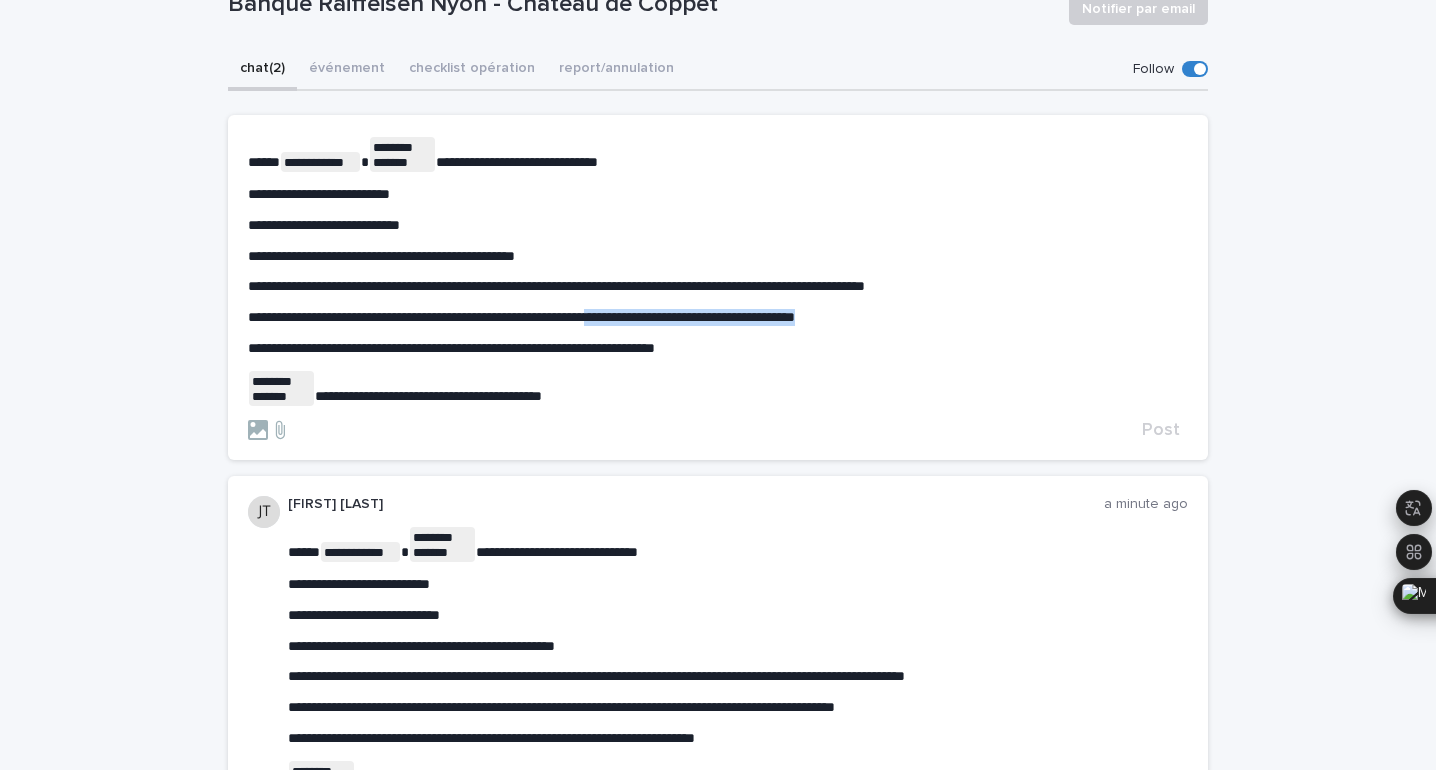 drag, startPoint x: 930, startPoint y: 322, endPoint x: 646, endPoint y: 312, distance: 284.176 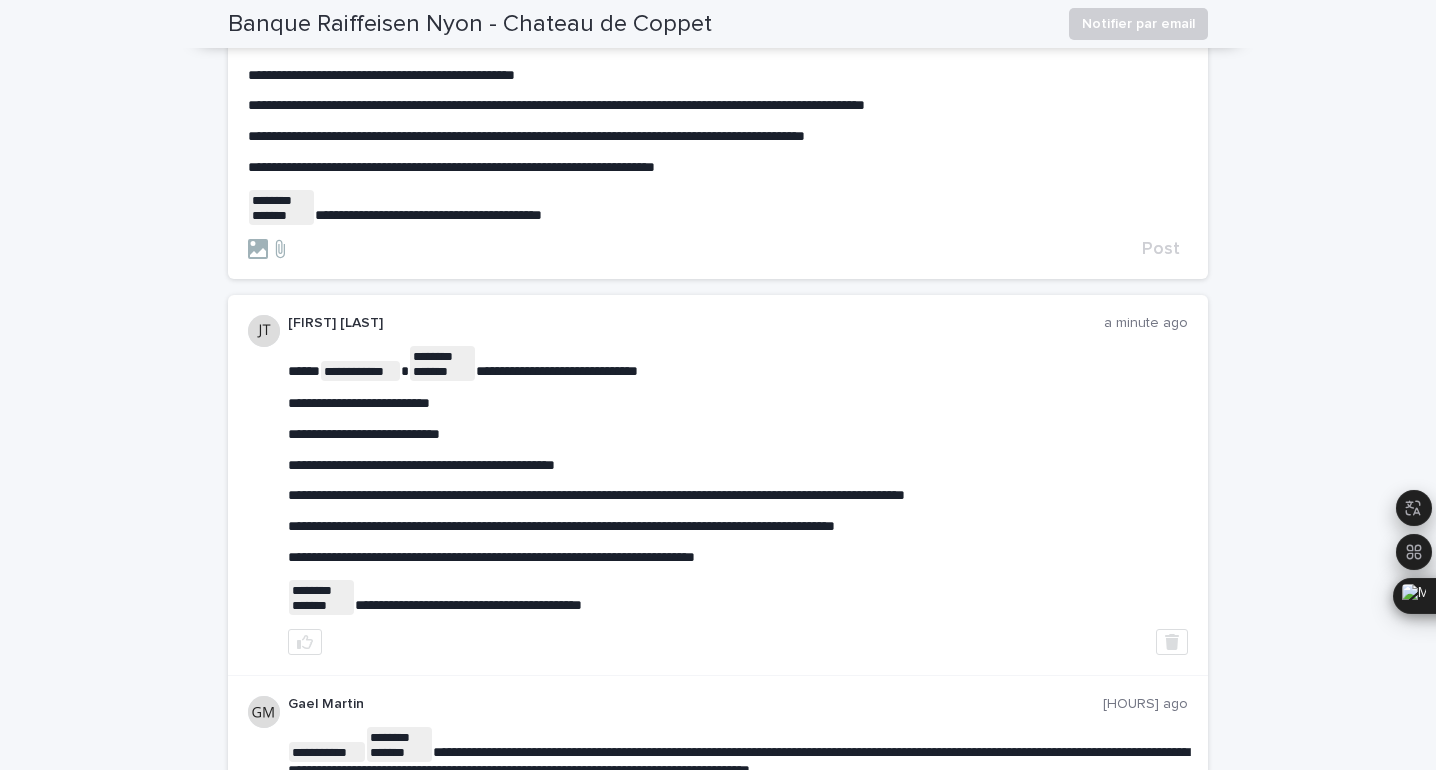scroll, scrollTop: 392, scrollLeft: 0, axis: vertical 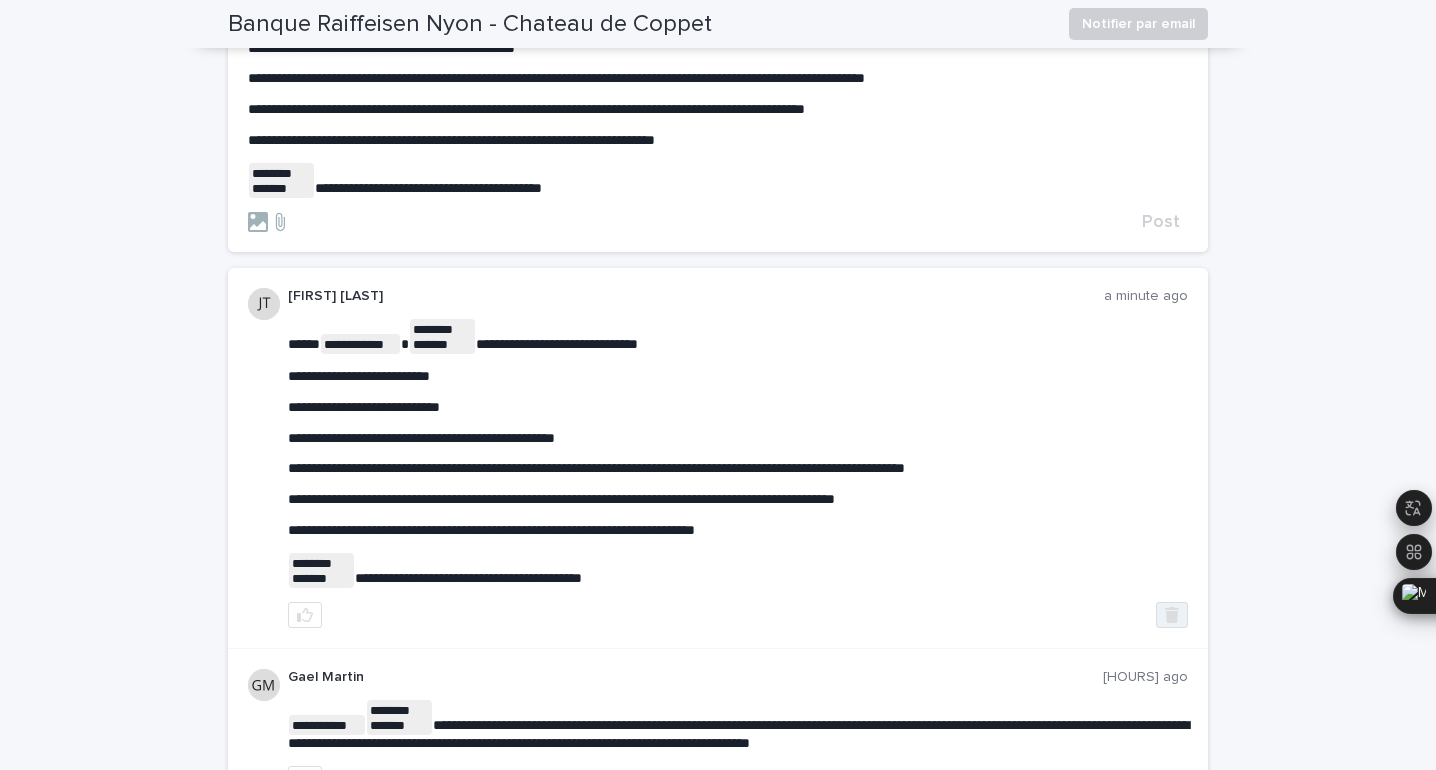 click 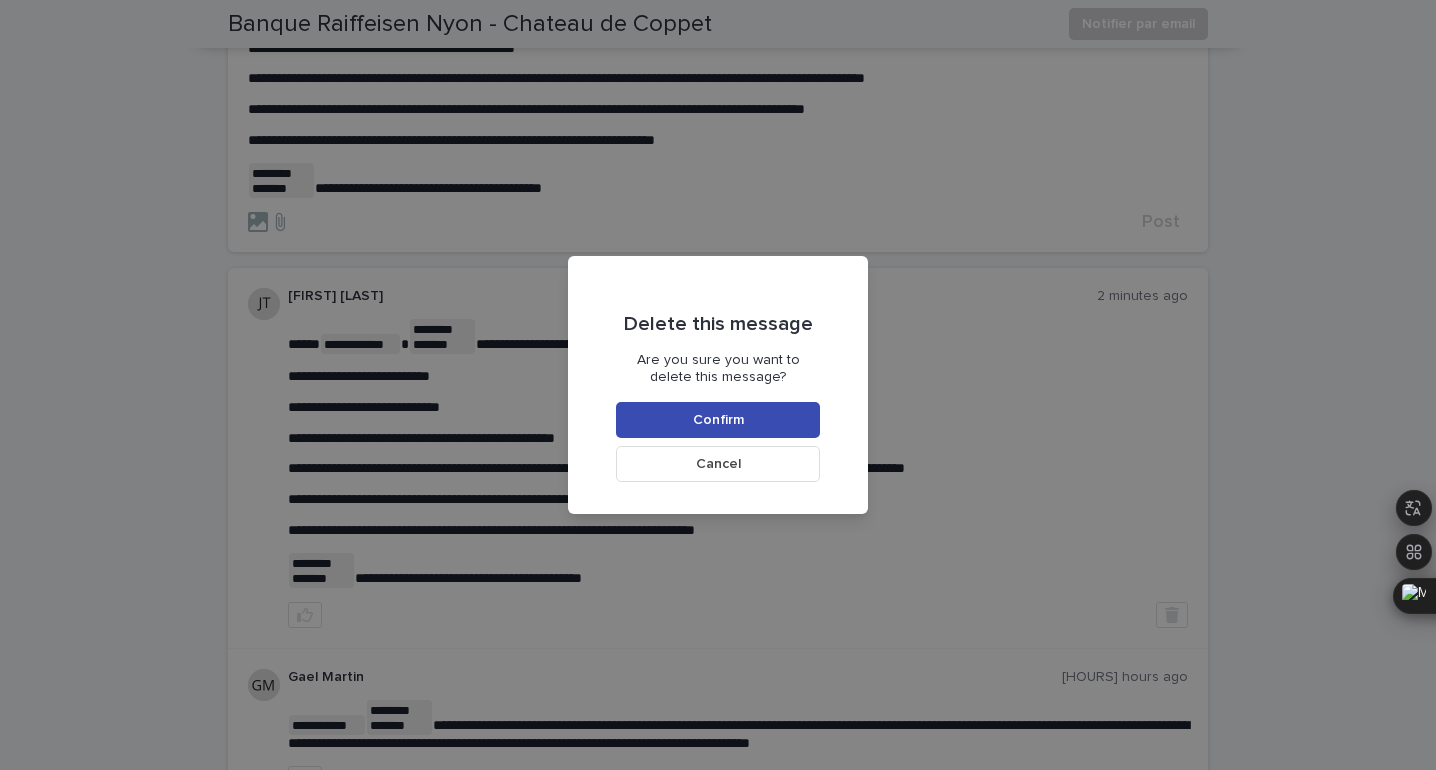 click on "Confirm" at bounding box center (718, 420) 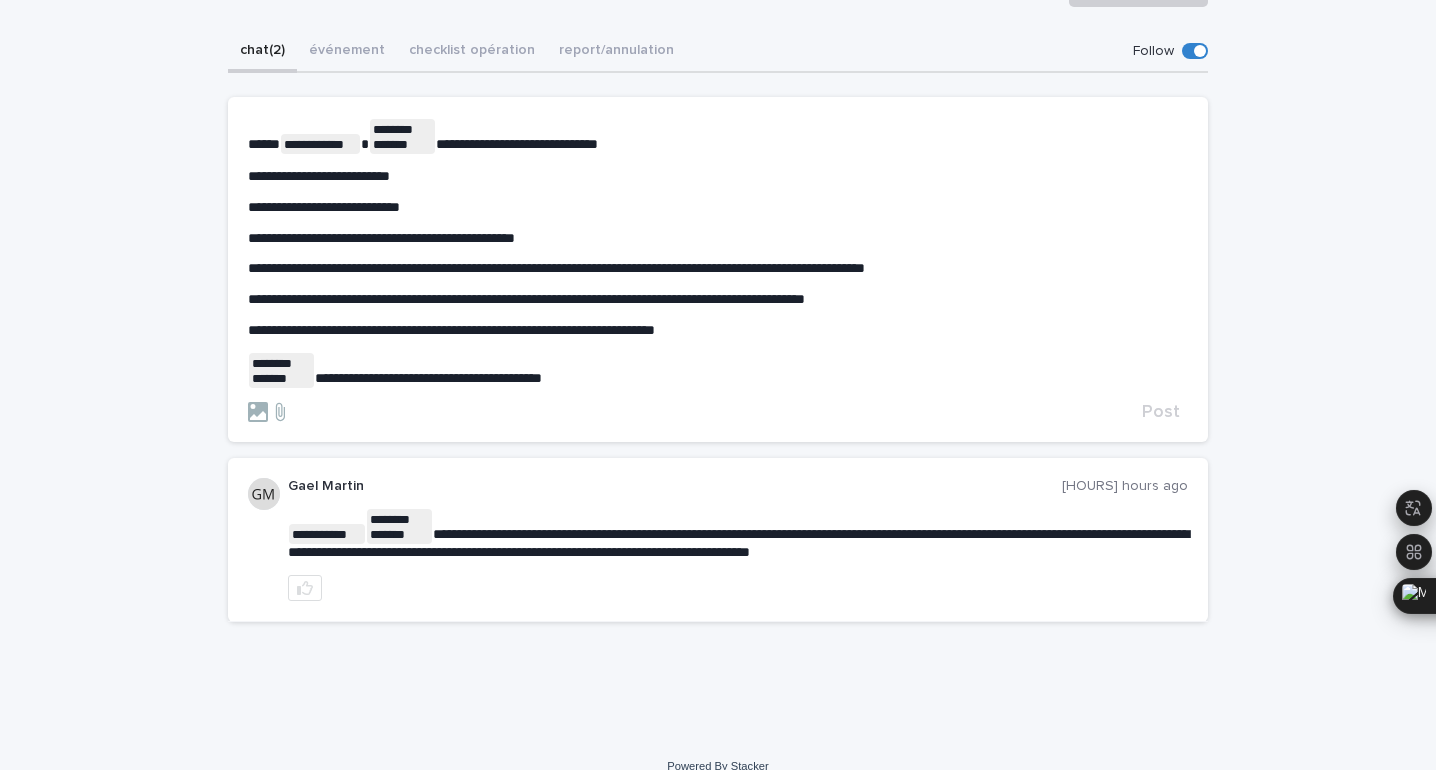 click on "**********" at bounding box center [718, 253] 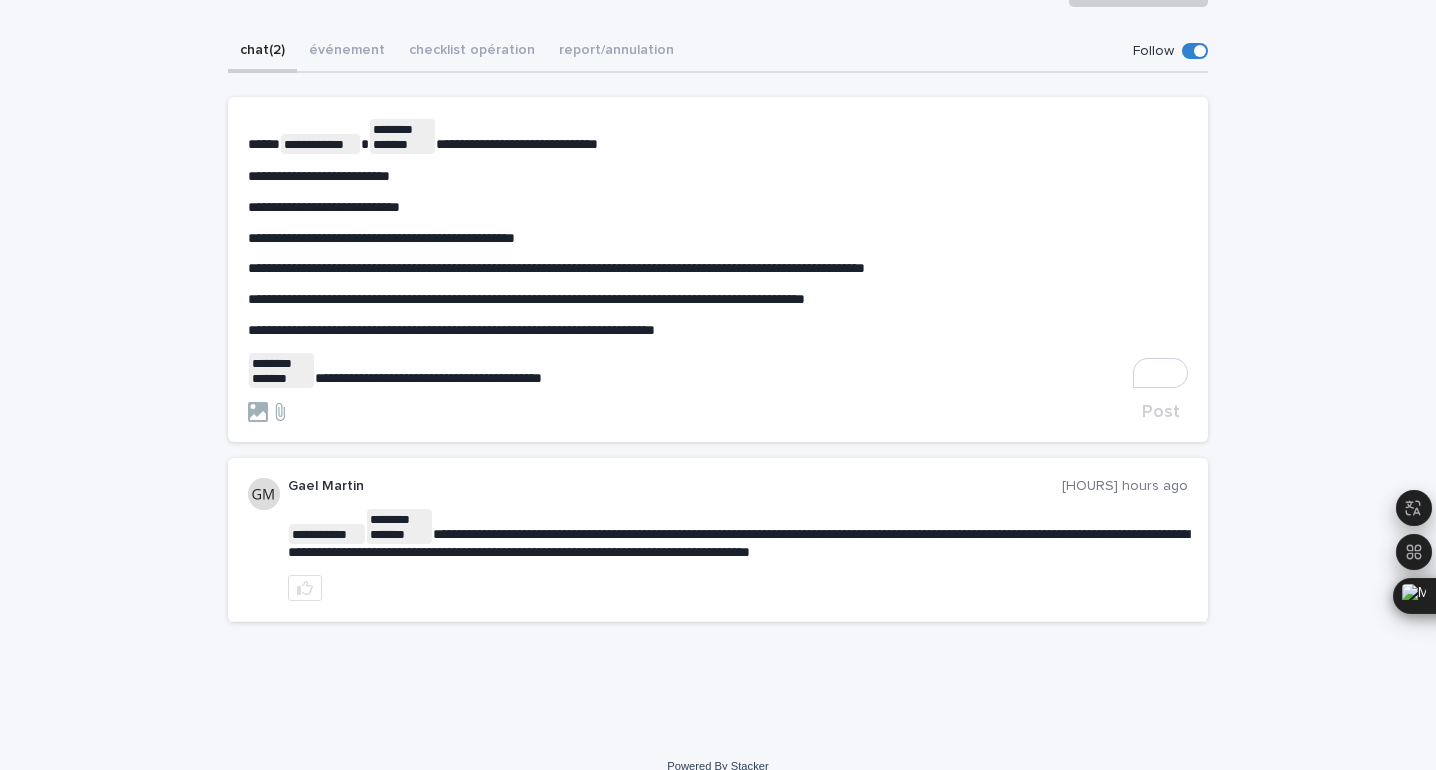 click on "**********" at bounding box center (718, 299) 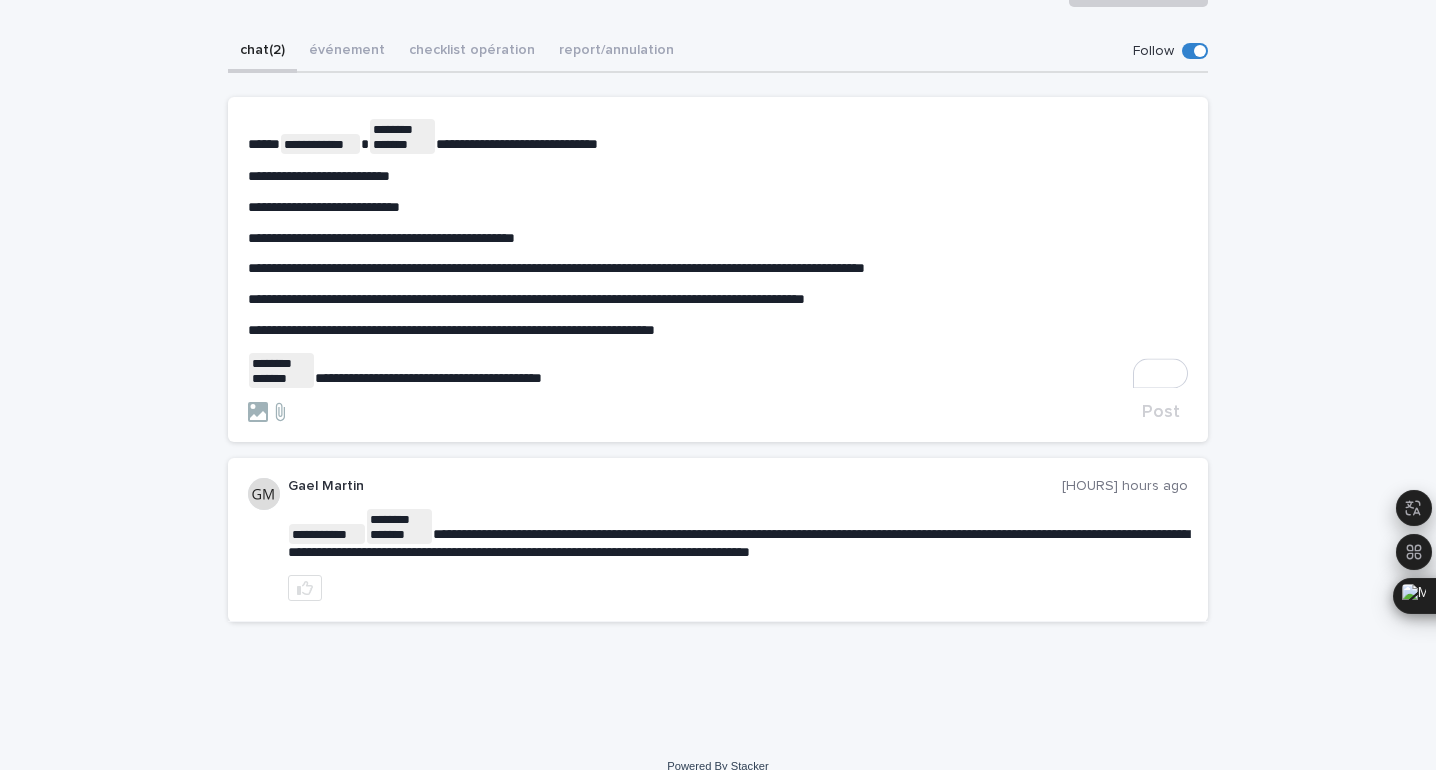 scroll, scrollTop: 202, scrollLeft: 0, axis: vertical 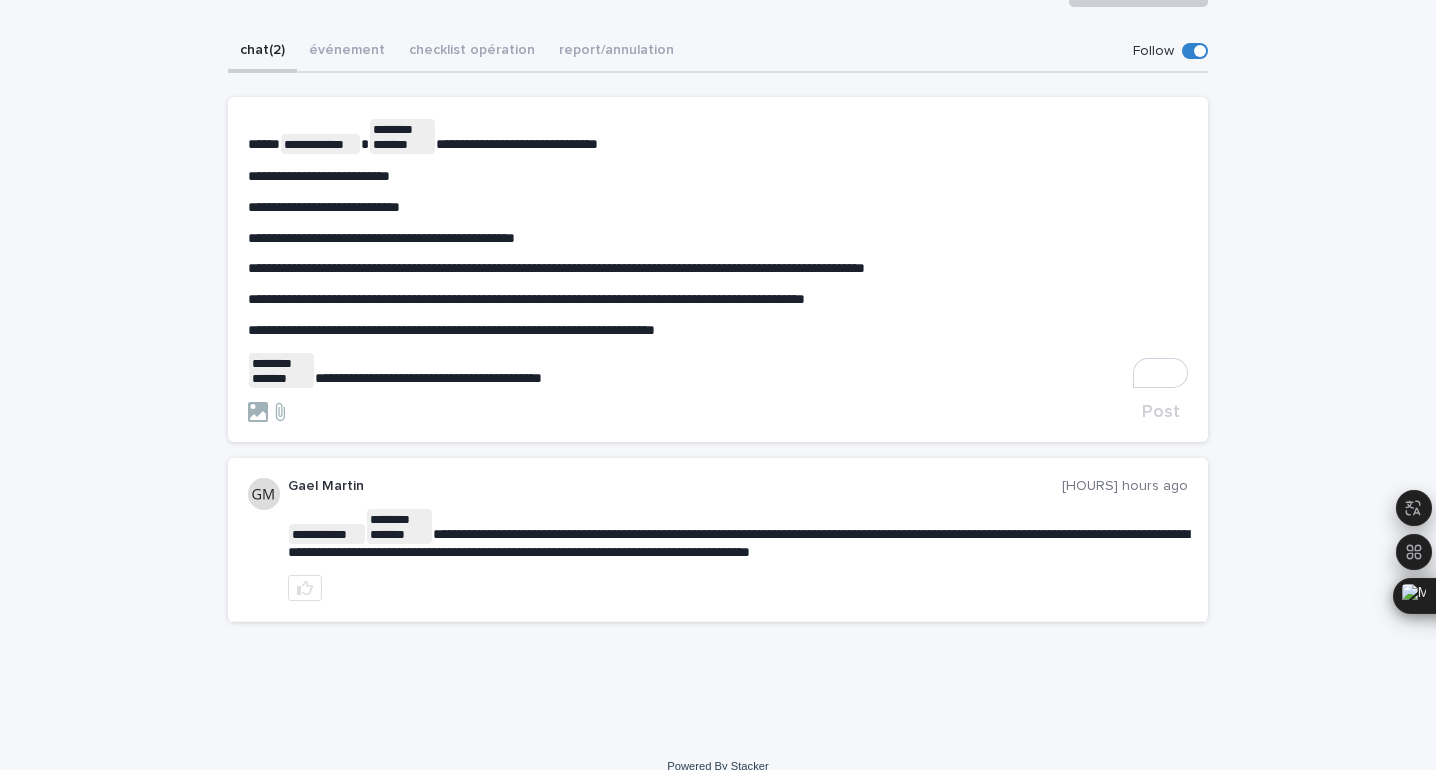 click on "**********" at bounding box center (718, 253) 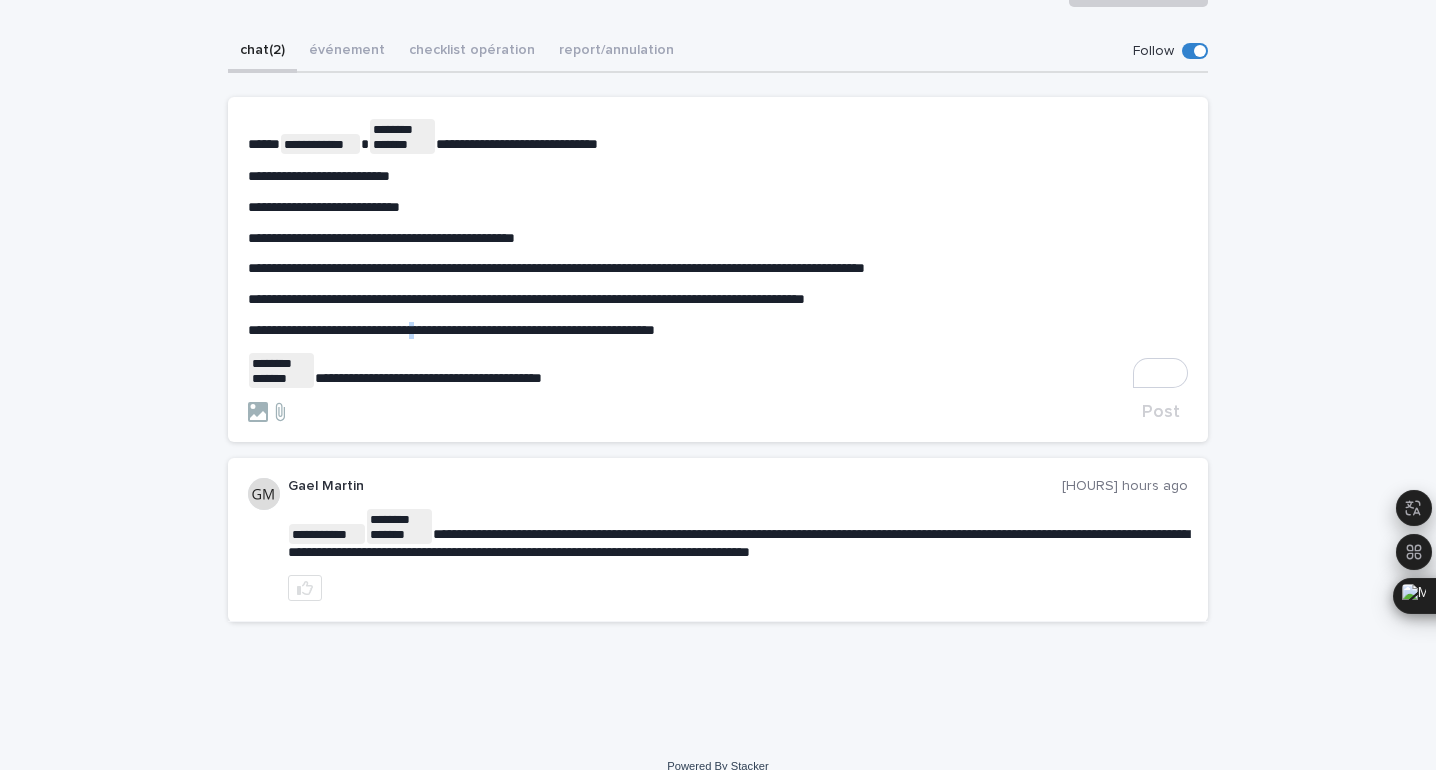 click on "**********" at bounding box center (451, 330) 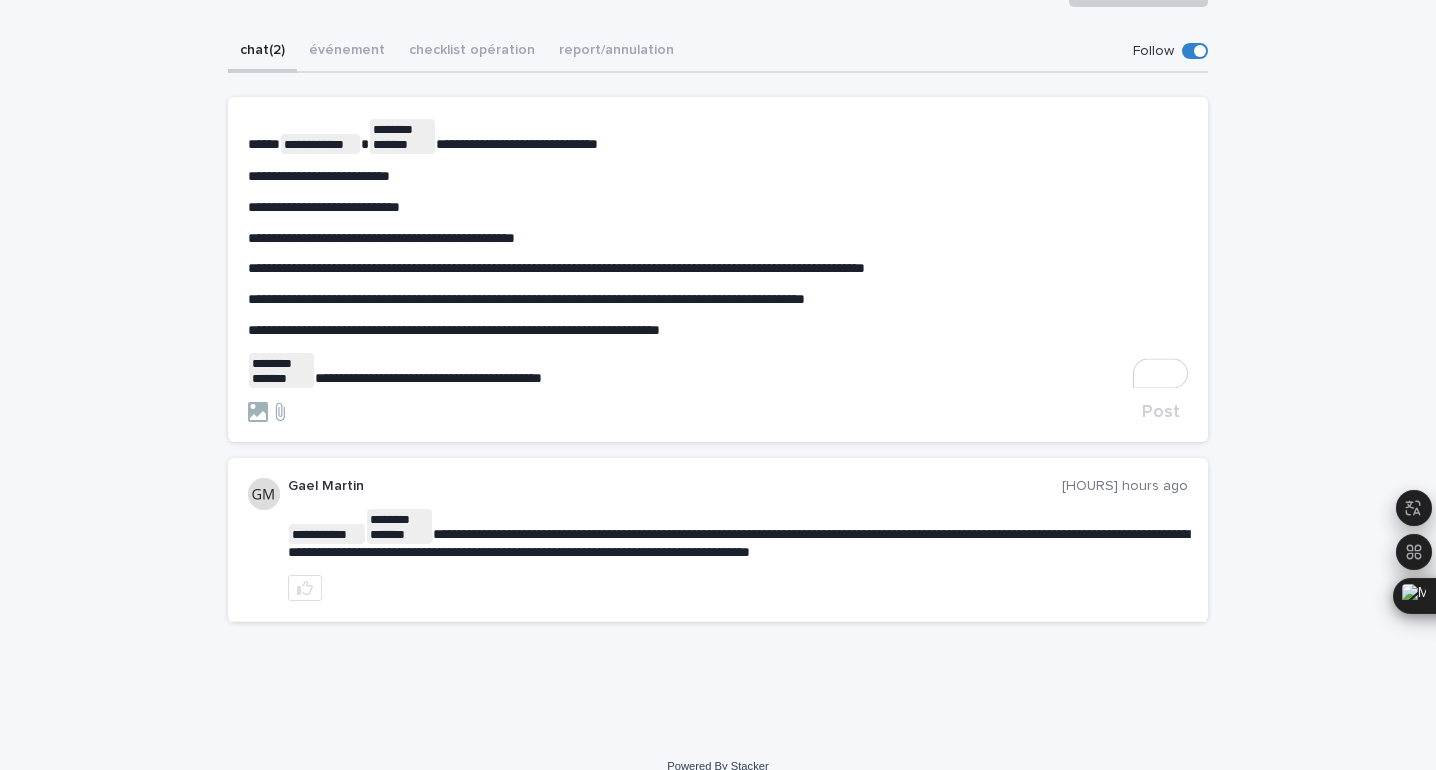 click on "**********" at bounding box center (718, 330) 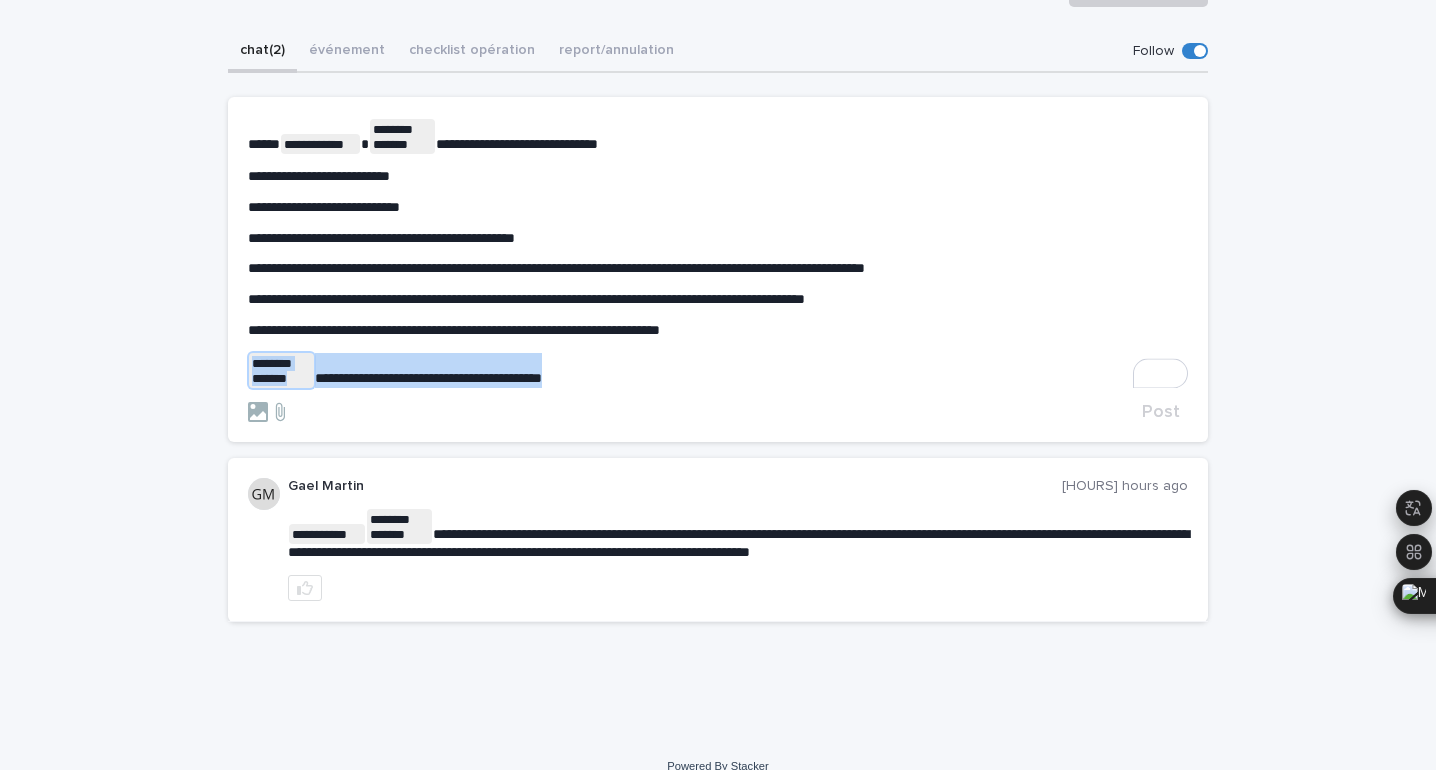 drag, startPoint x: 608, startPoint y: 369, endPoint x: 238, endPoint y: 374, distance: 370.03378 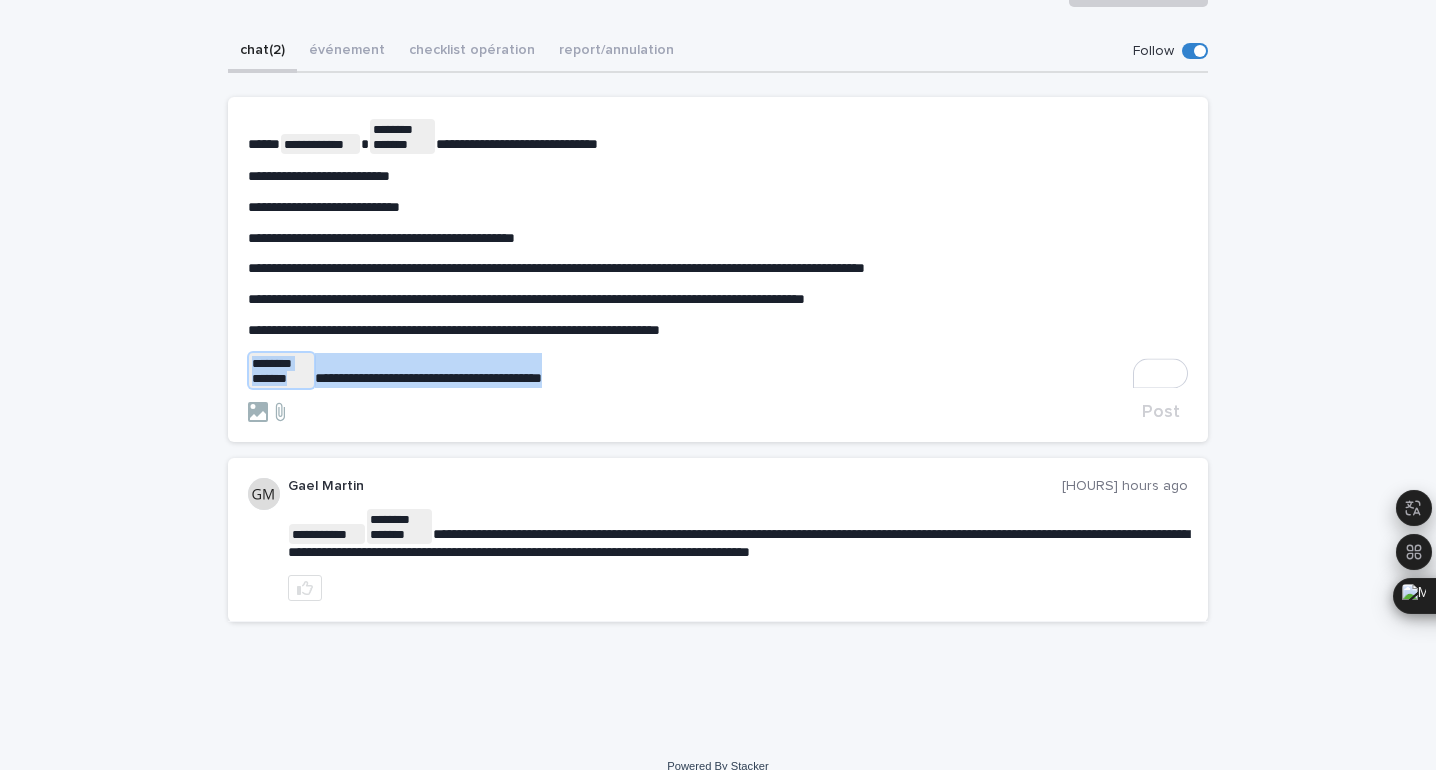 click on "**********" at bounding box center [718, 385] 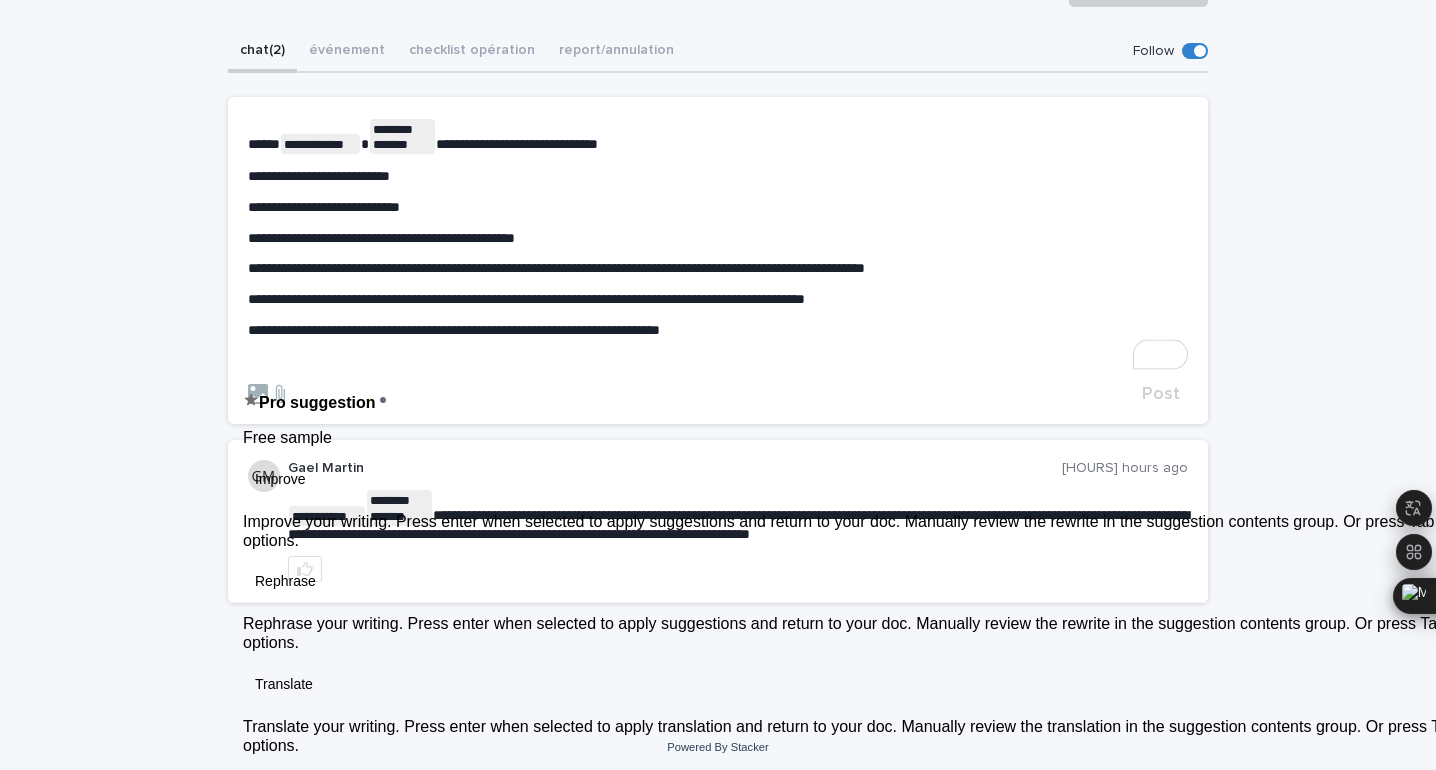 scroll, scrollTop: 177, scrollLeft: 0, axis: vertical 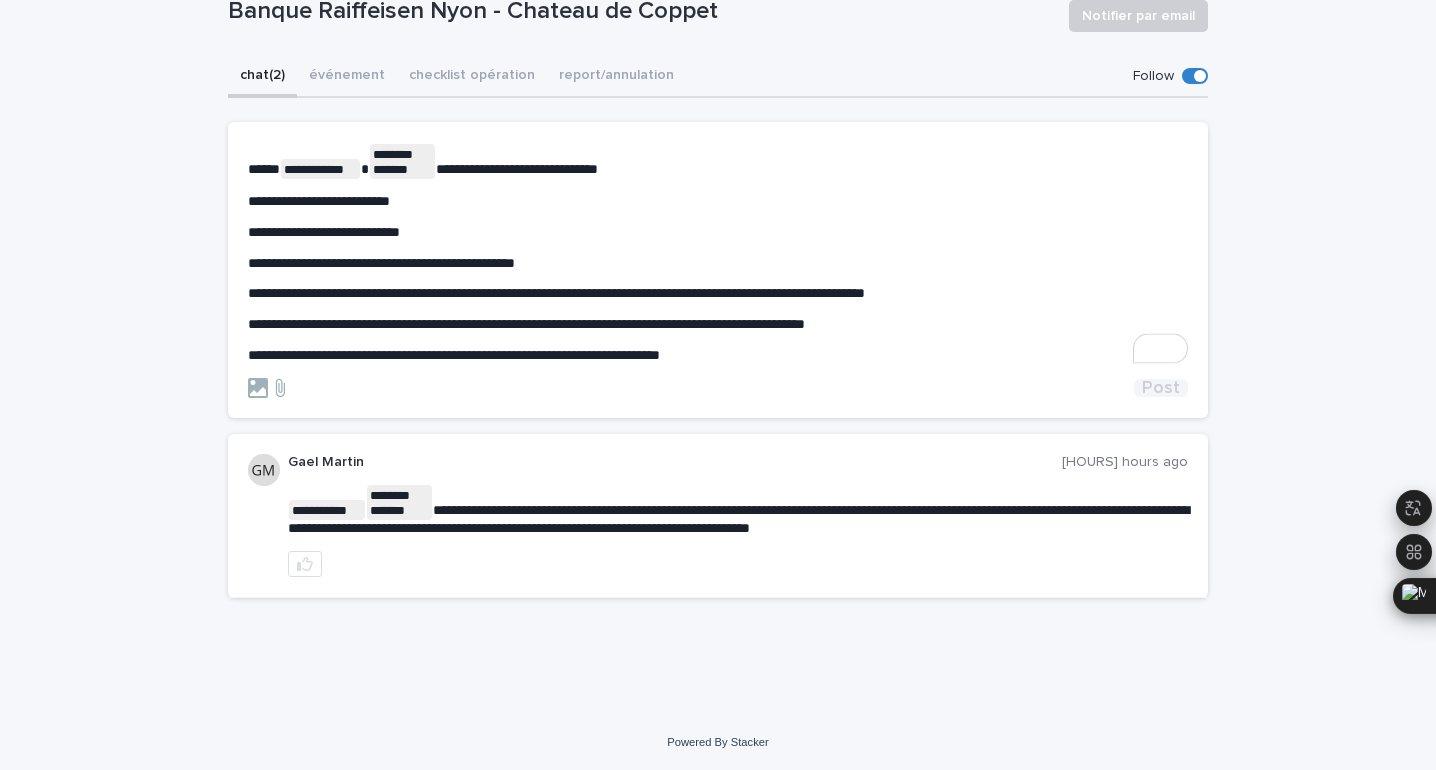 click on "Post" at bounding box center [1161, 388] 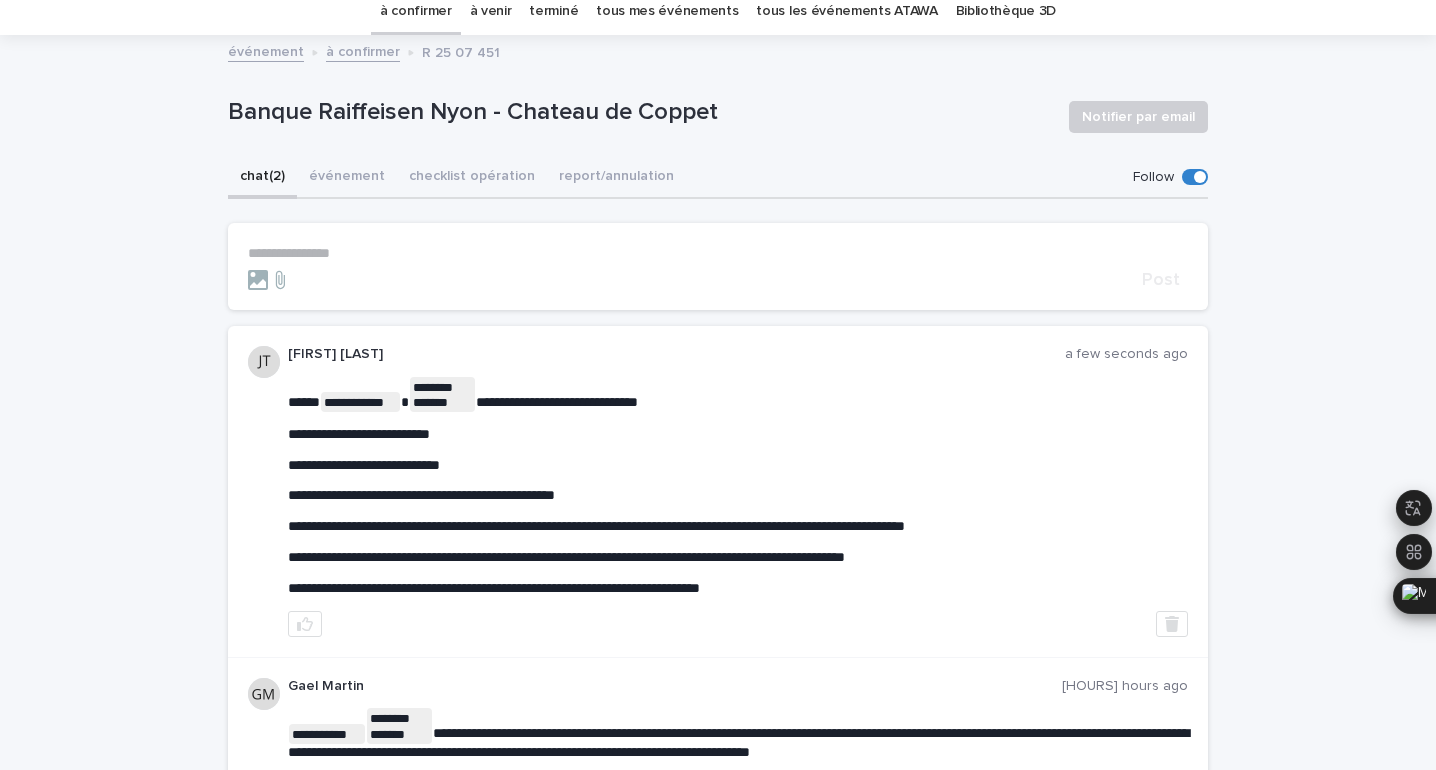 scroll, scrollTop: 82, scrollLeft: 0, axis: vertical 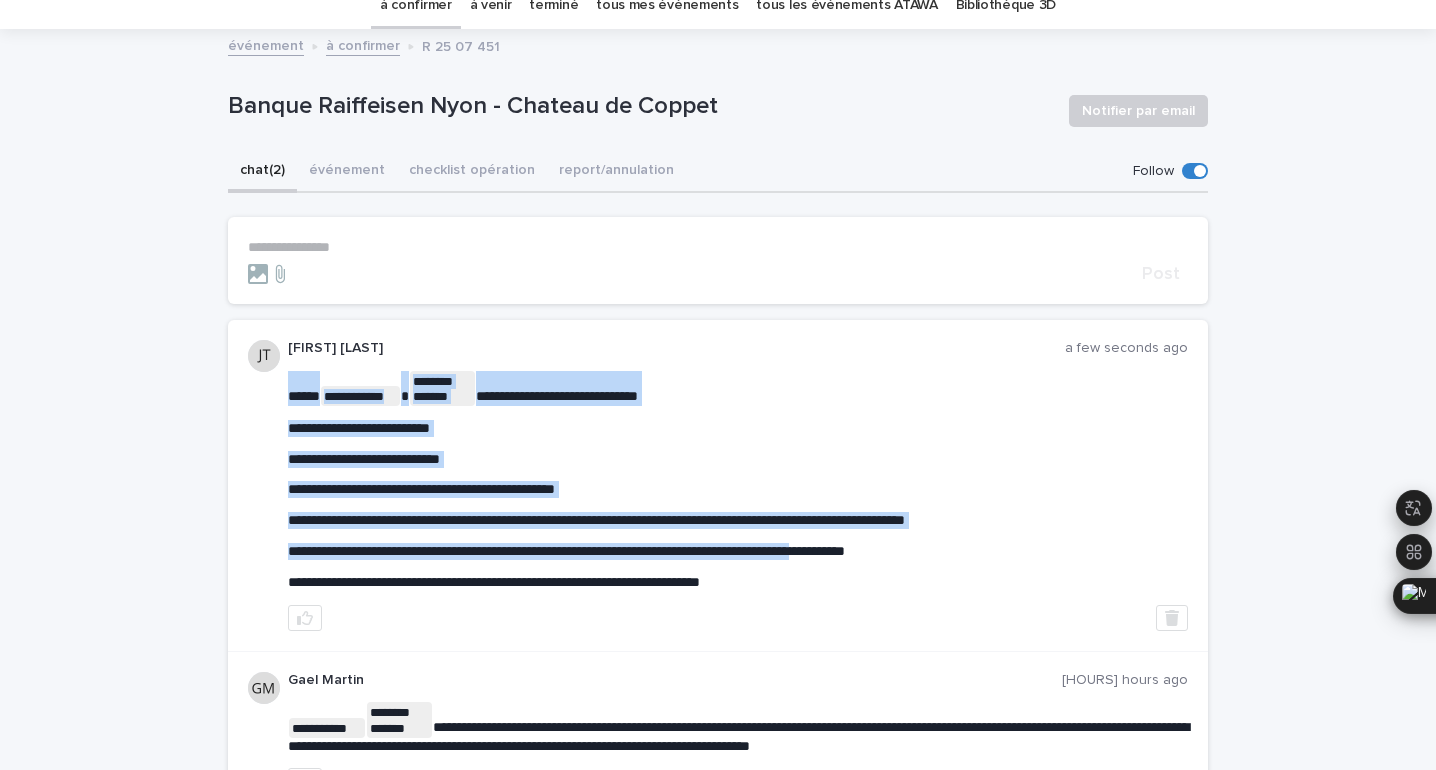 drag, startPoint x: 983, startPoint y: 547, endPoint x: 902, endPoint y: 550, distance: 81.055534 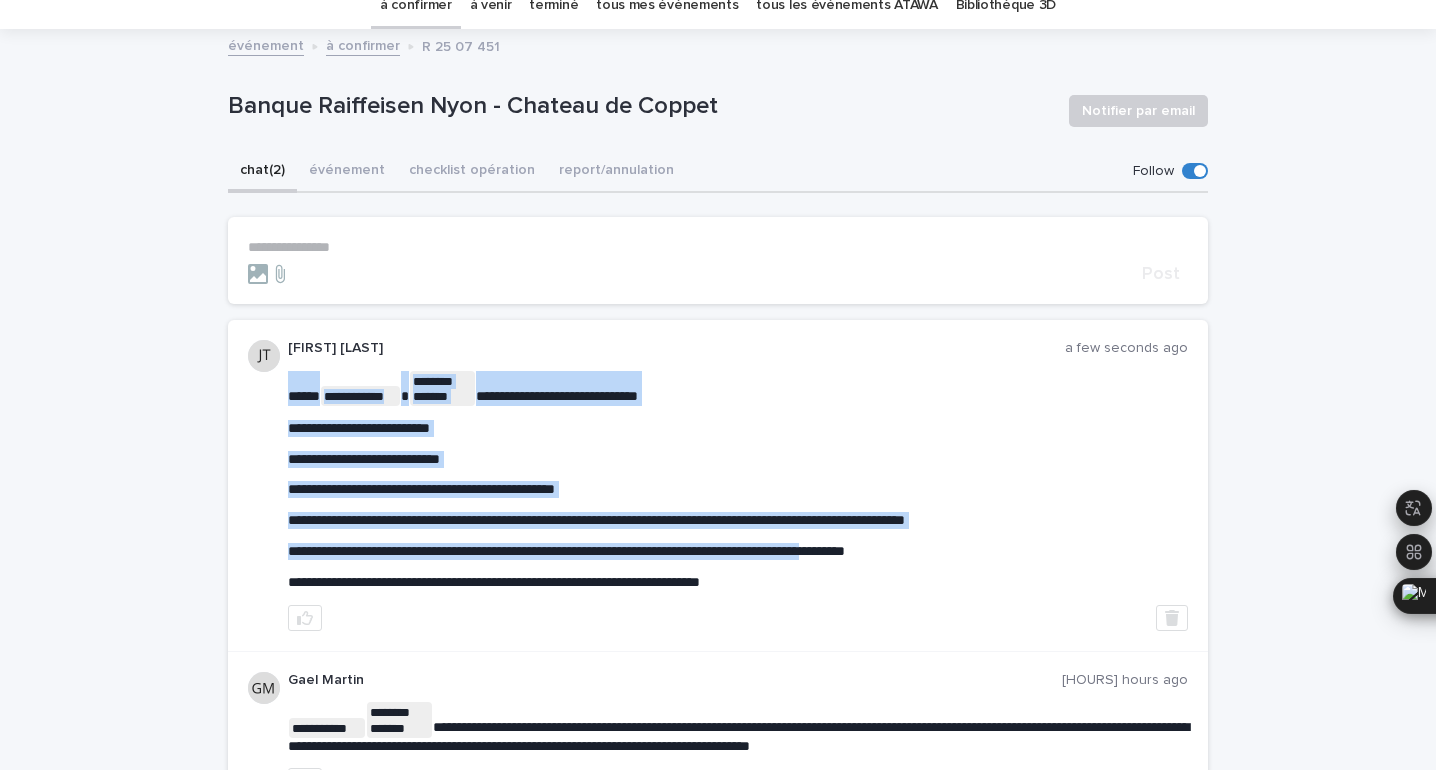 click on "**********" at bounding box center [566, 551] 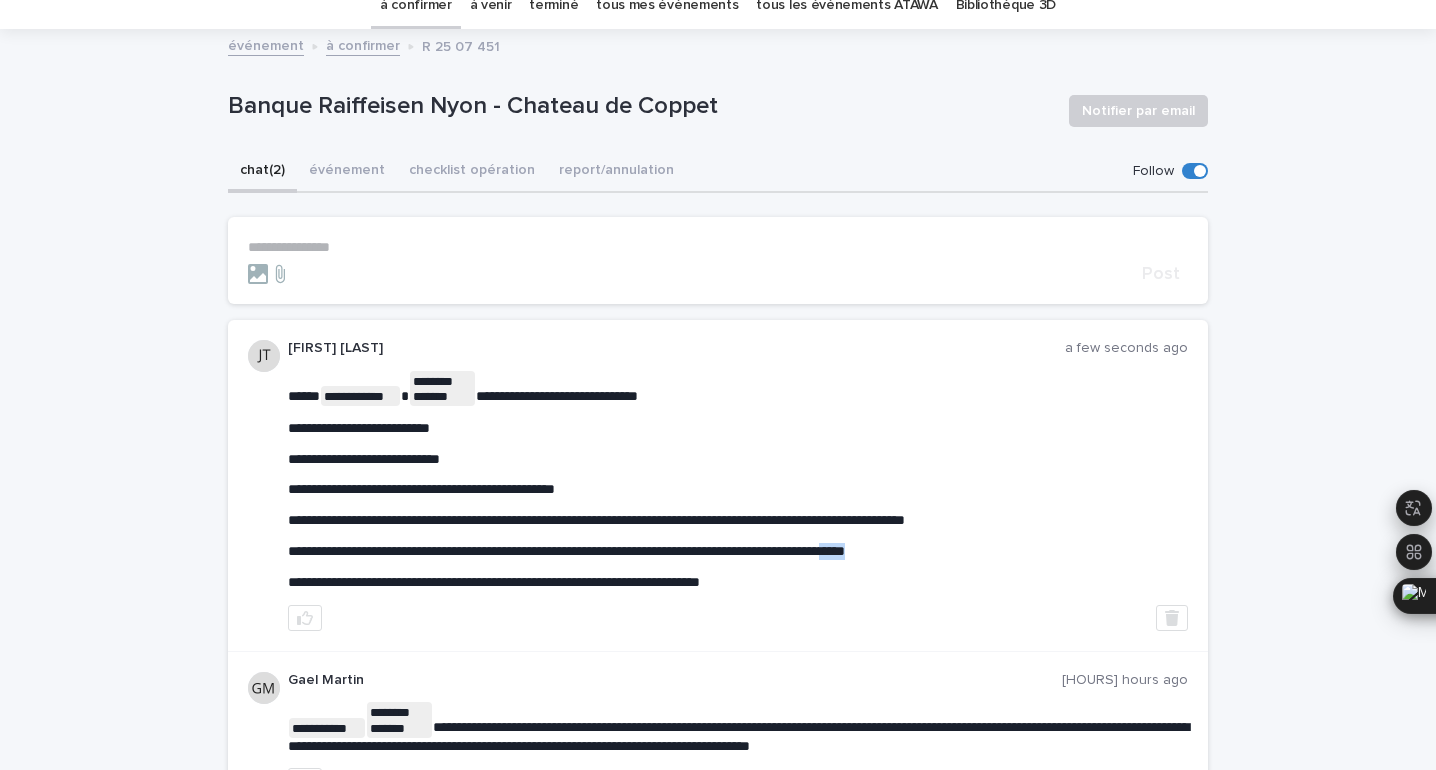 drag, startPoint x: 934, startPoint y: 550, endPoint x: 974, endPoint y: 550, distance: 40 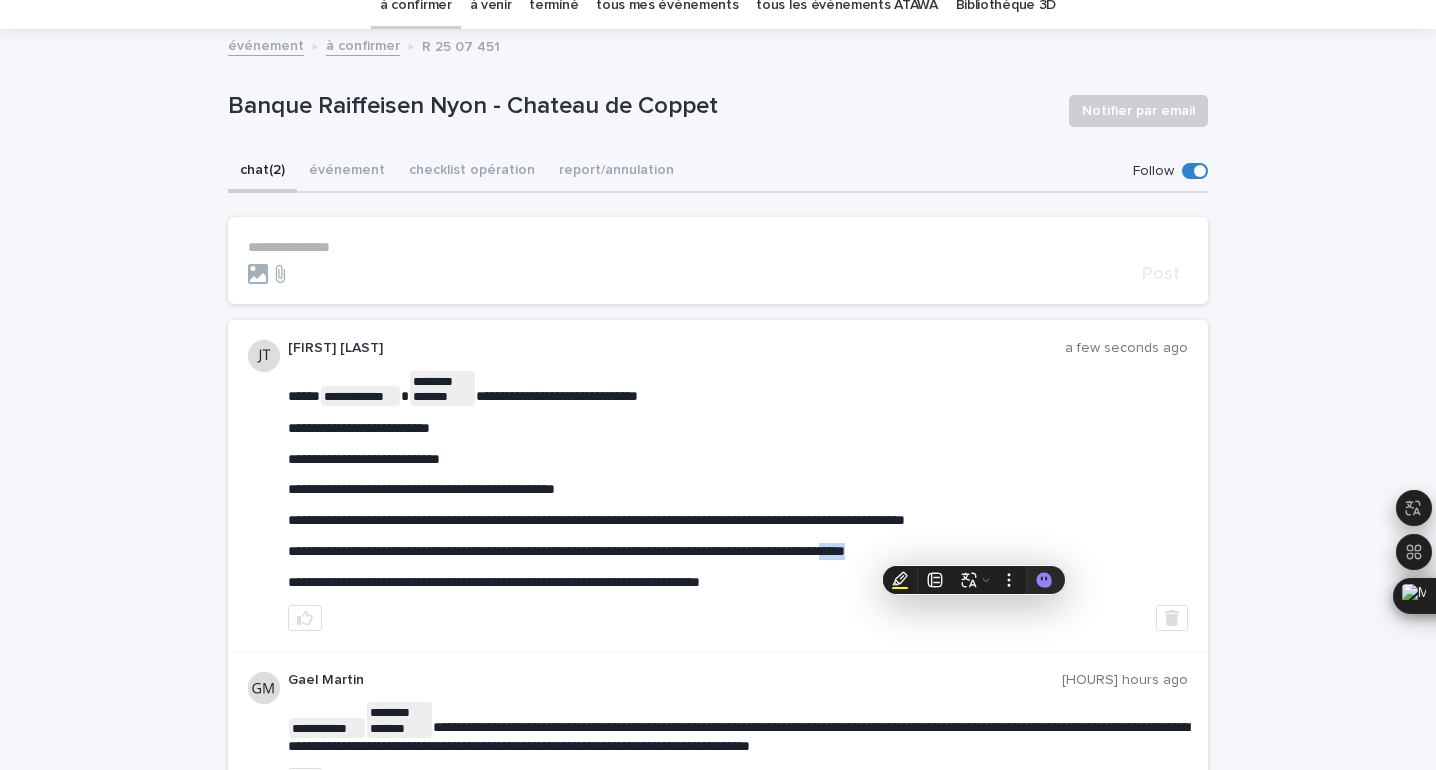 copy on "*****" 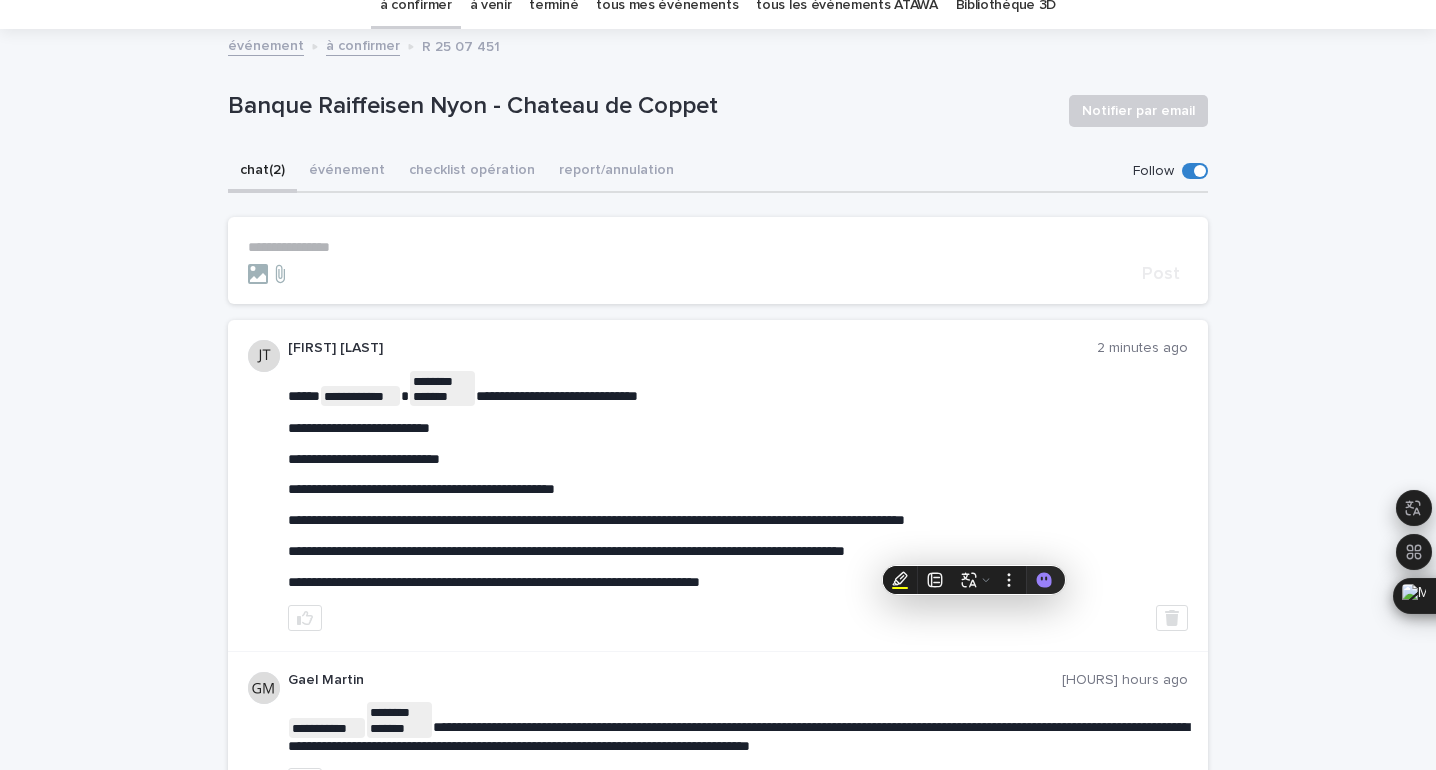 scroll, scrollTop: 0, scrollLeft: 0, axis: both 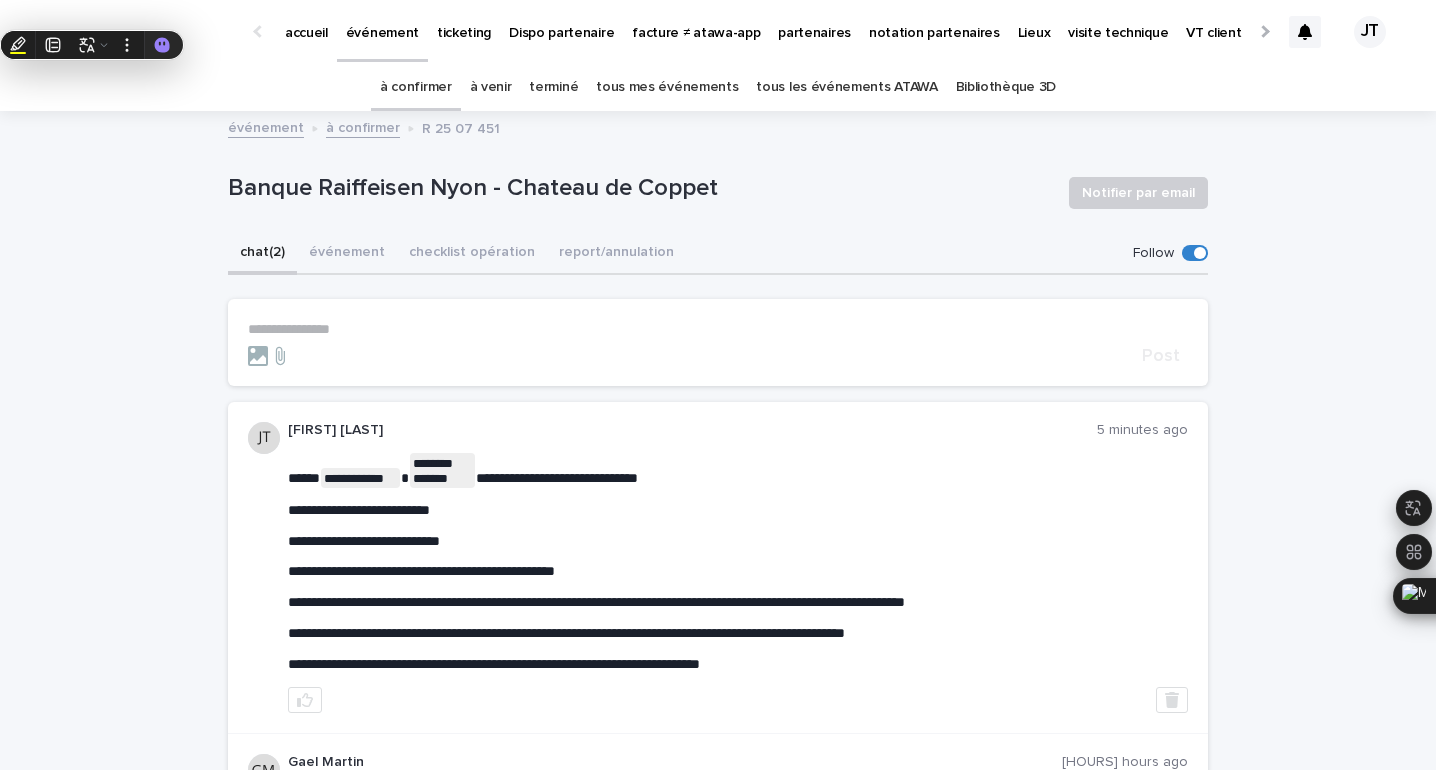 click 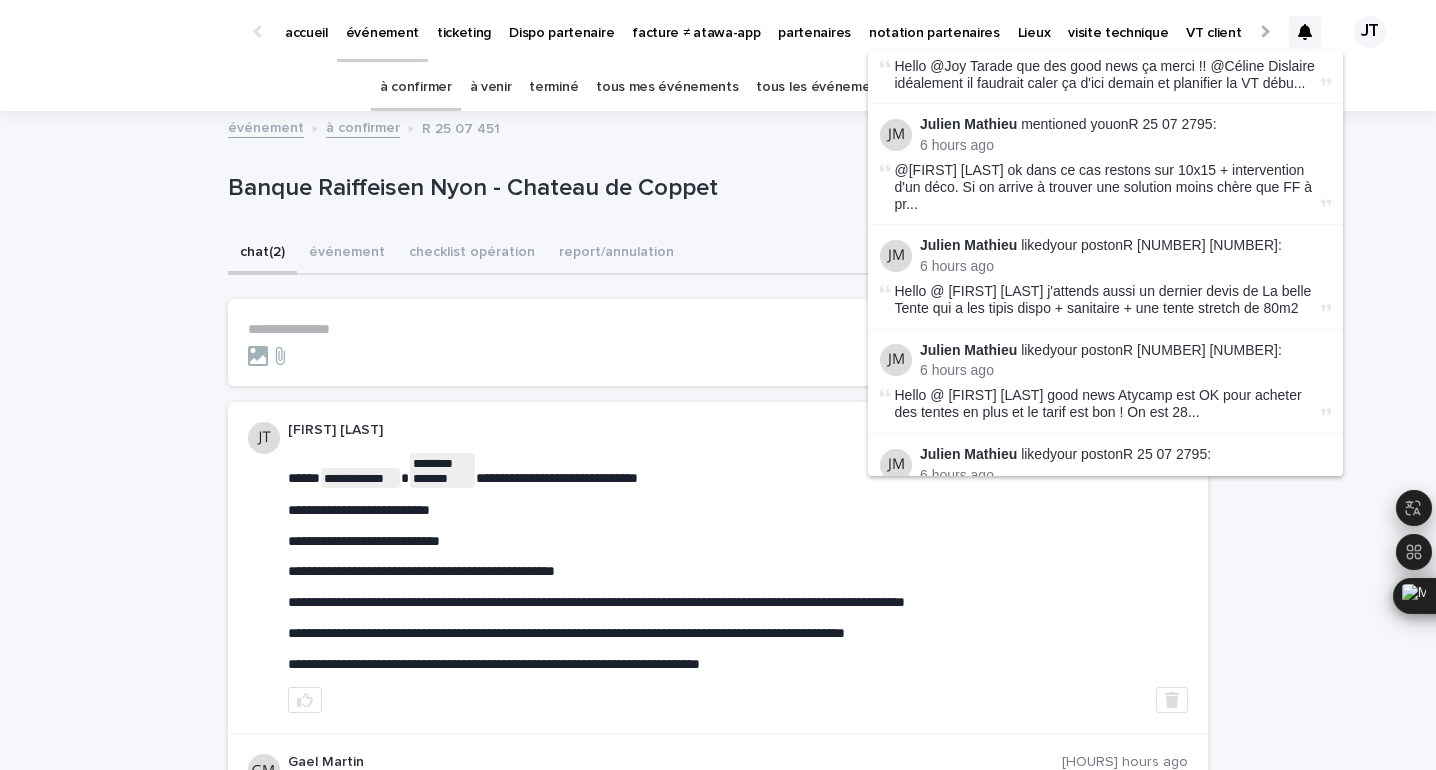 scroll, scrollTop: 174, scrollLeft: 0, axis: vertical 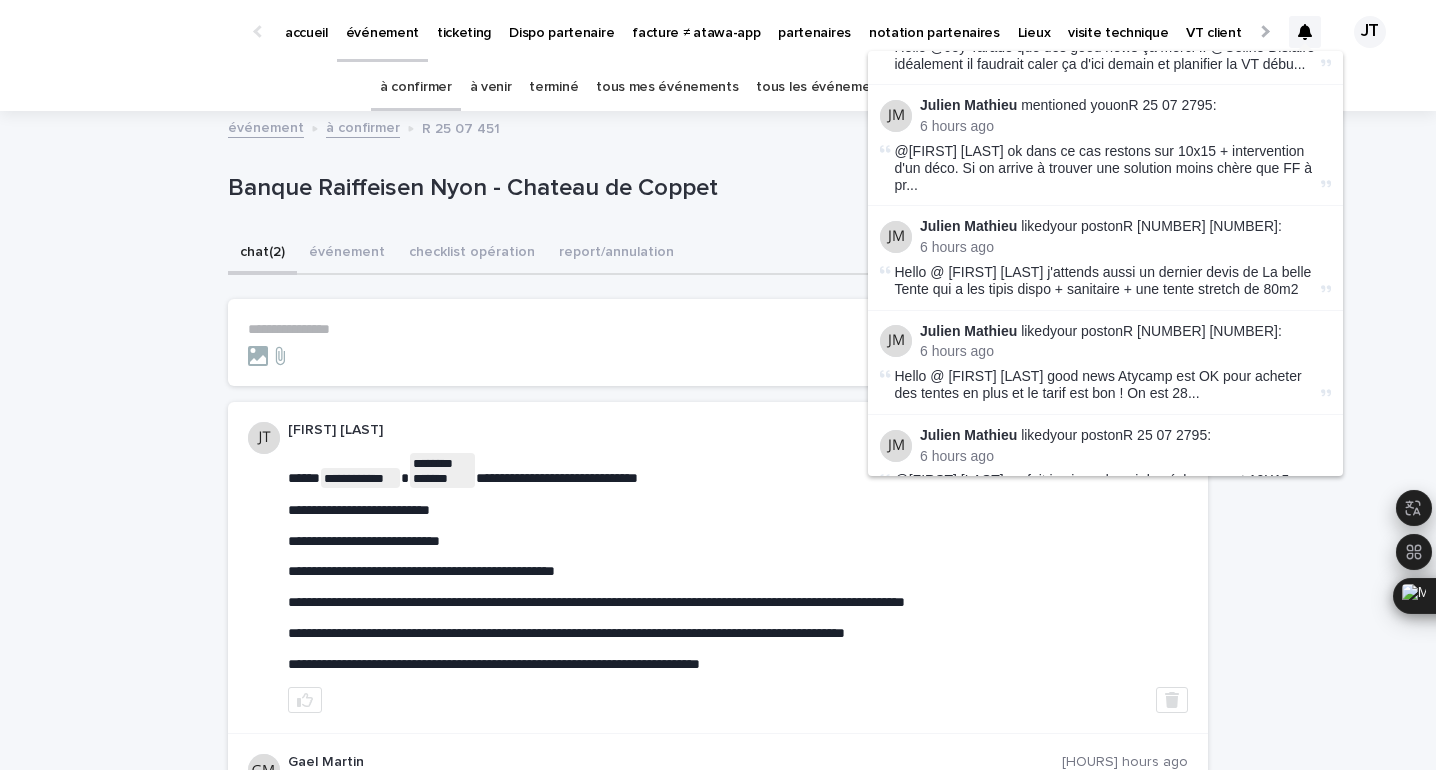click on "Julien Mathieu   liked  your post  on  R 25 07 1831 :" at bounding box center (1125, 226) 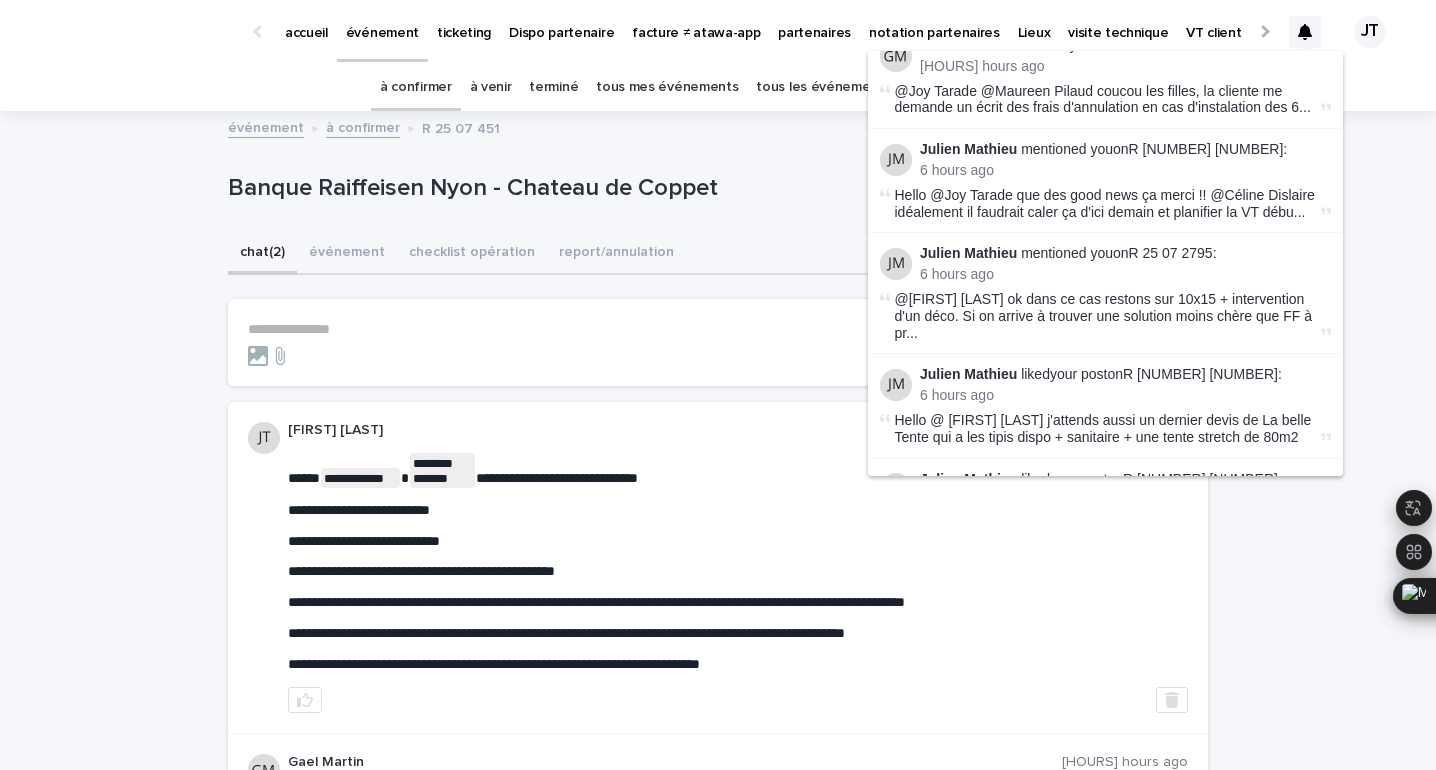 scroll, scrollTop: 22, scrollLeft: 0, axis: vertical 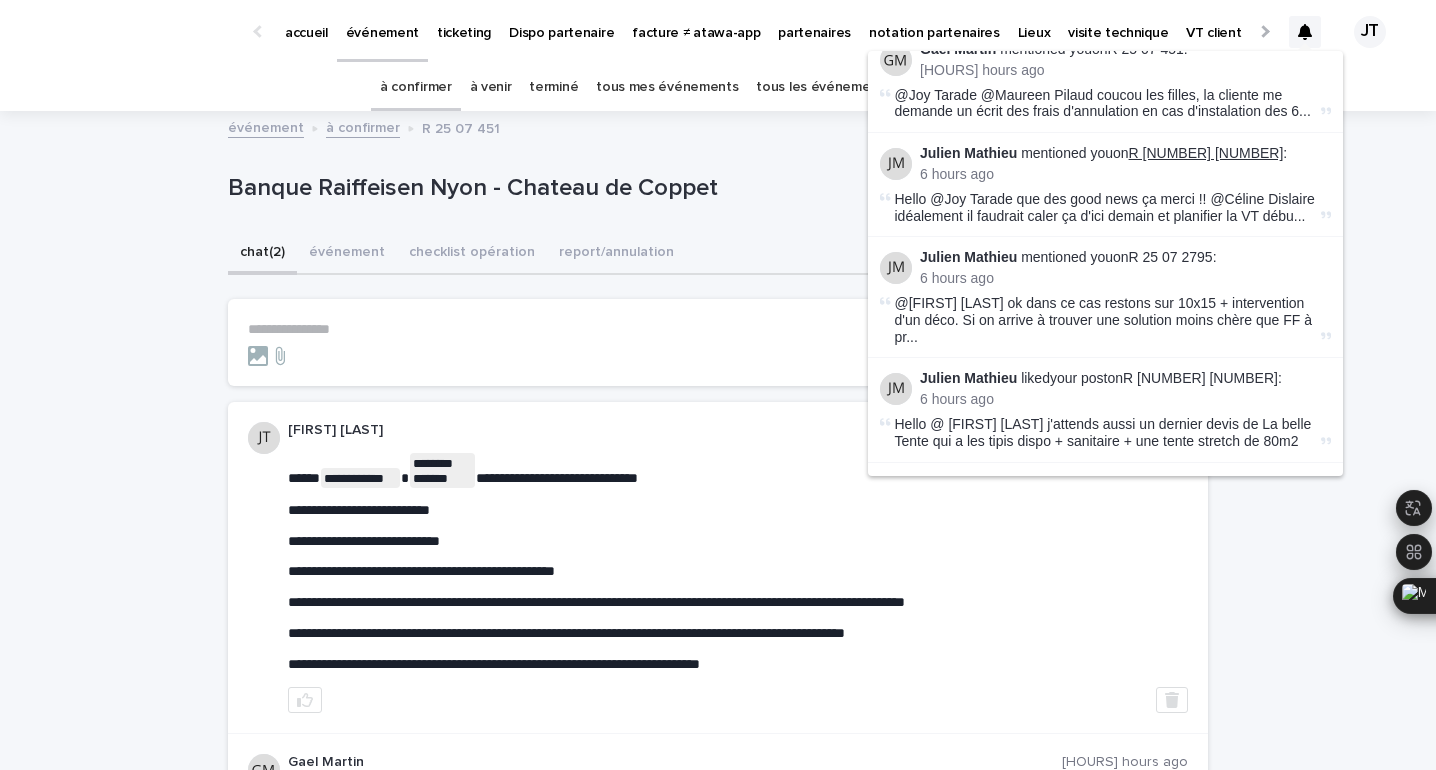 click on "R 25 07 1831" at bounding box center (1206, 153) 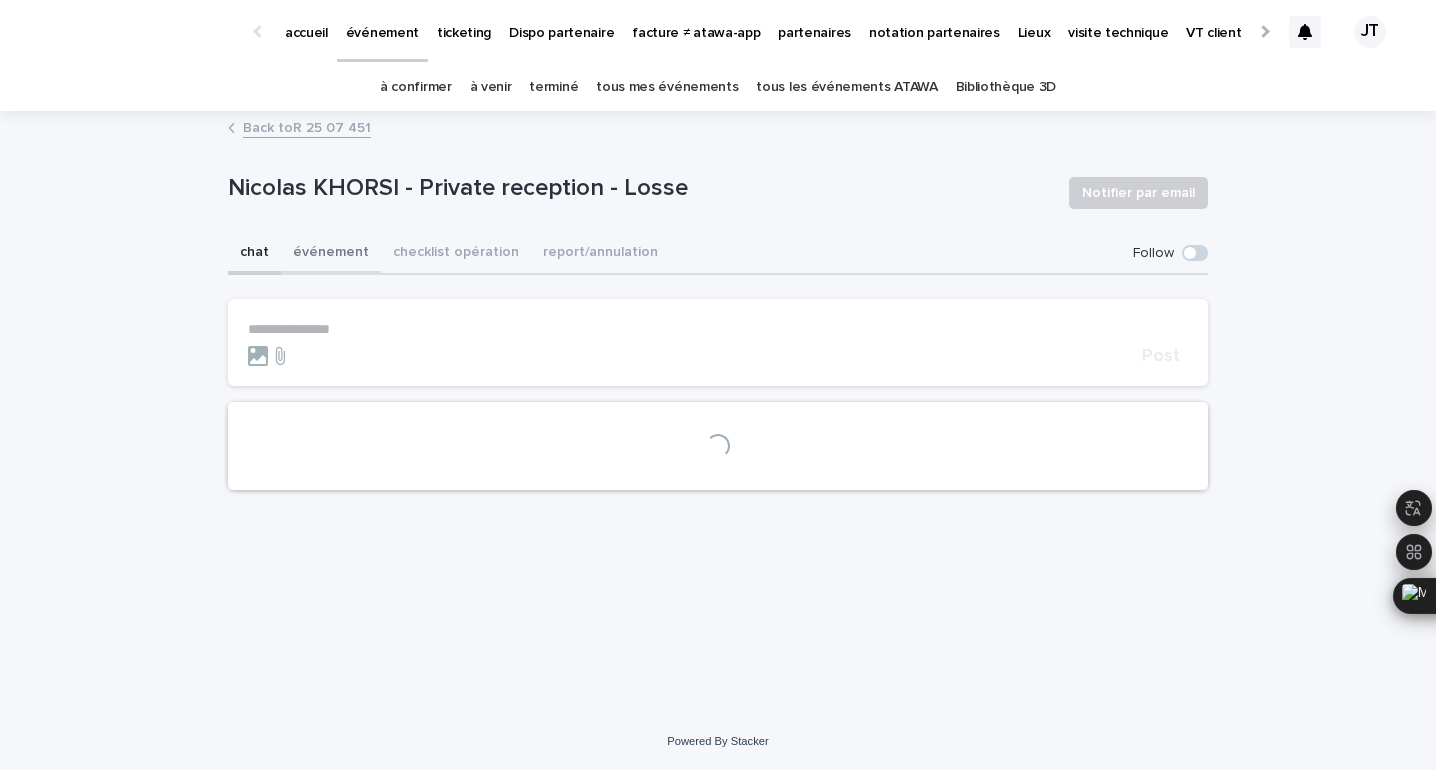 click on "événement" at bounding box center [331, 254] 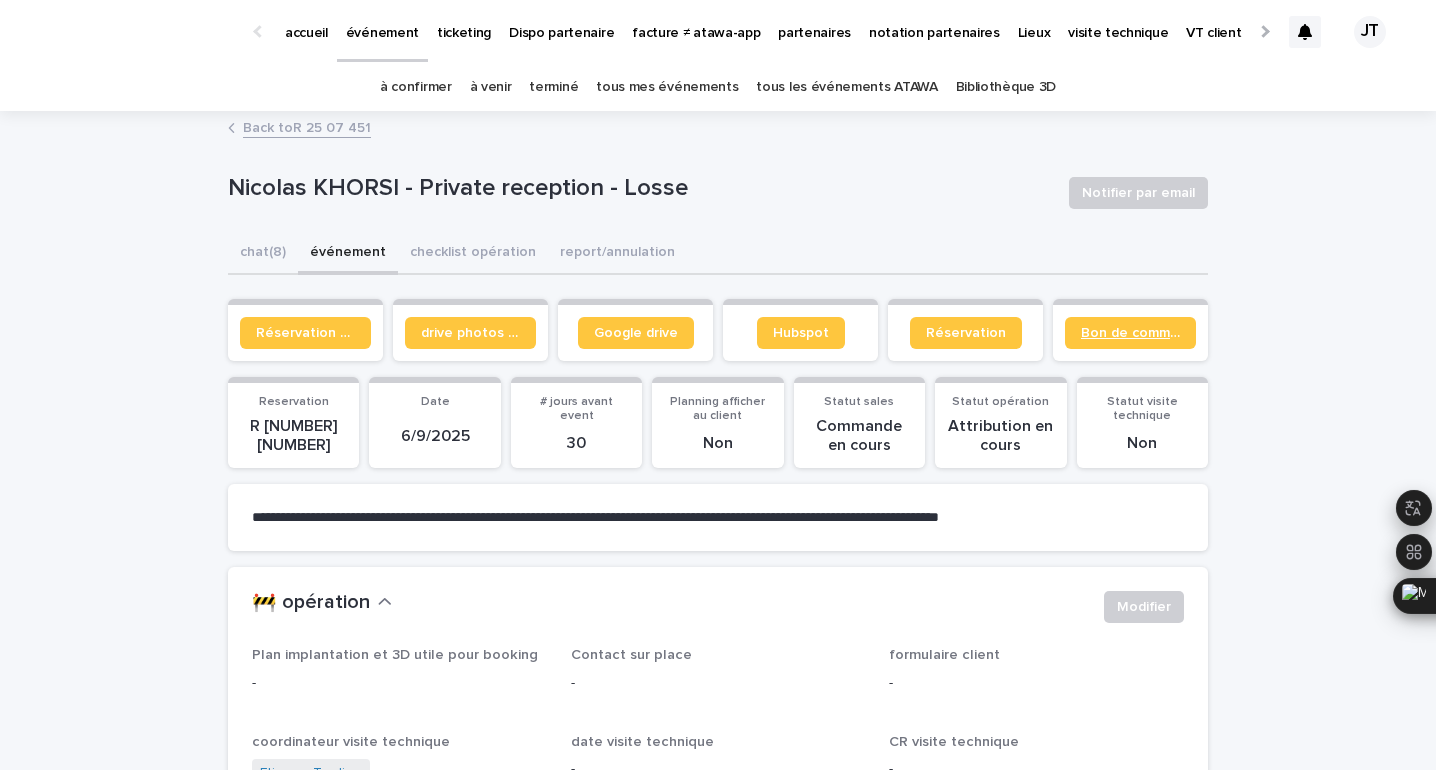 click on "Bon de commande" at bounding box center (1130, 333) 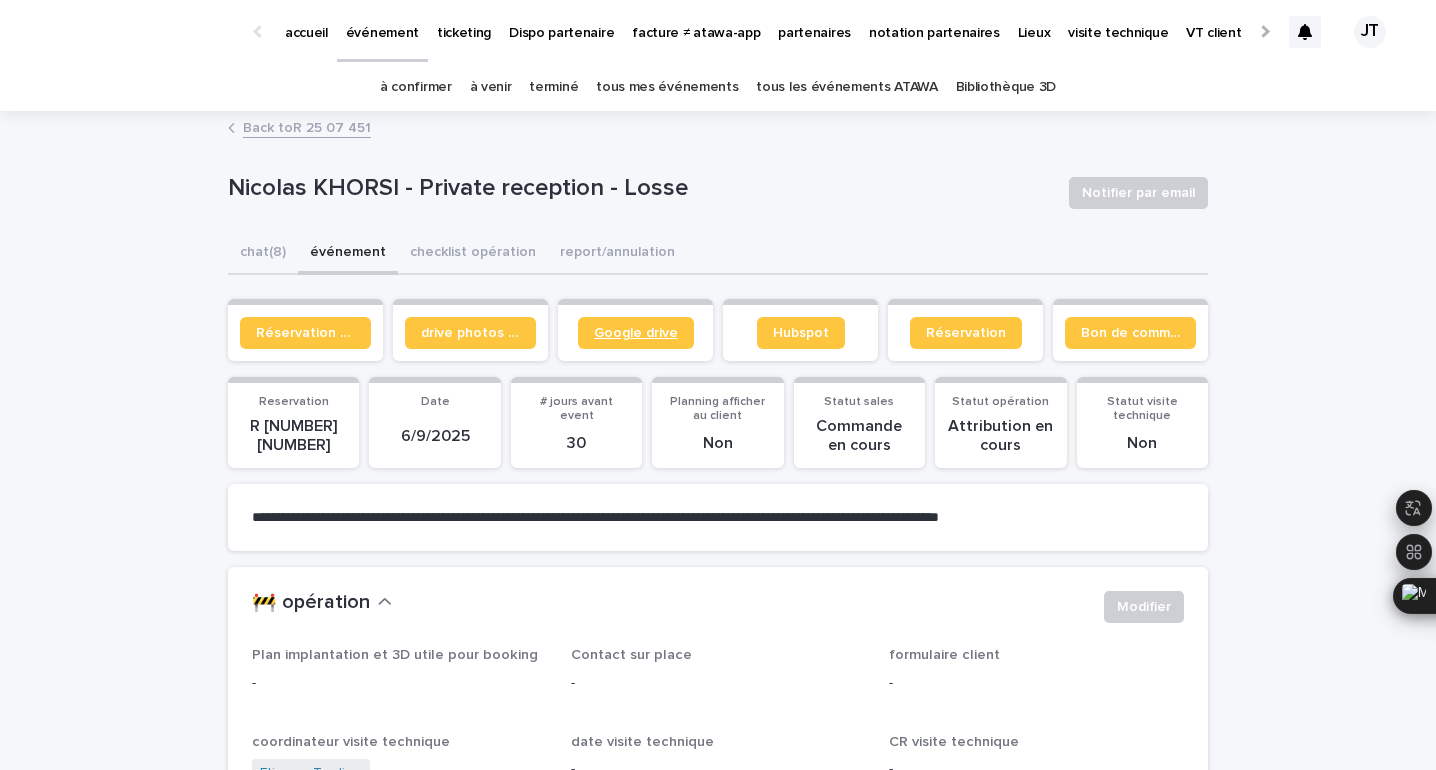 click on "Google drive" at bounding box center [636, 333] 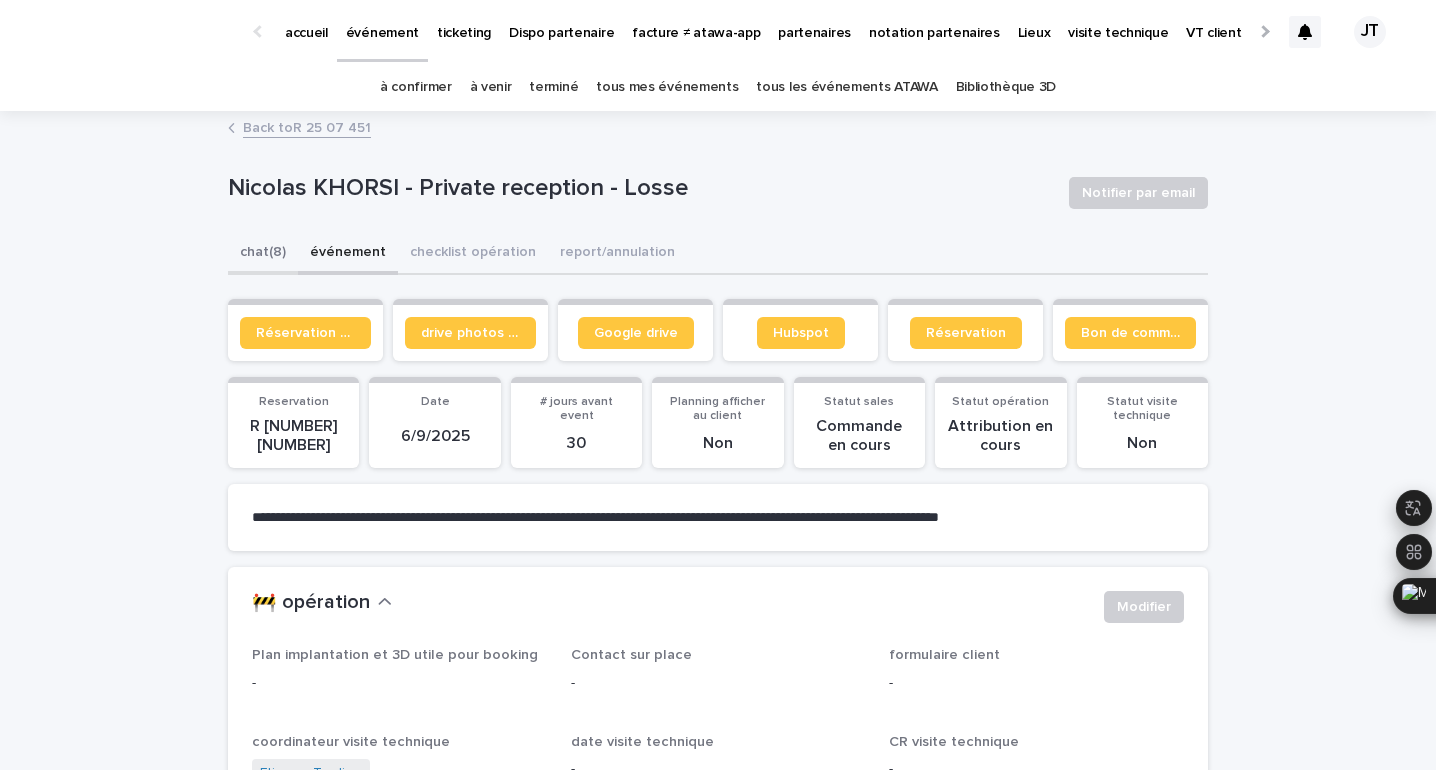 click on "chat  (8)" at bounding box center (263, 254) 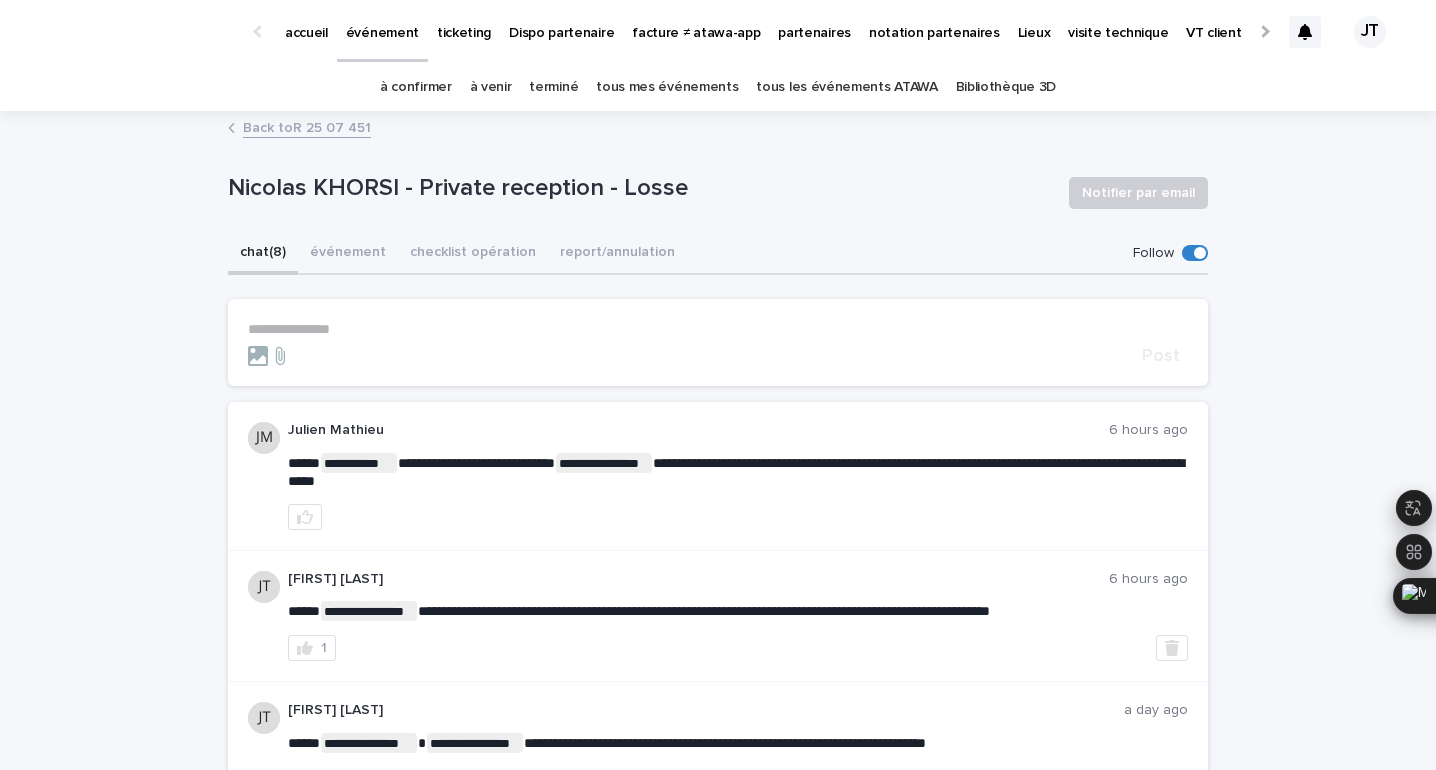 click on "**********" at bounding box center (718, 329) 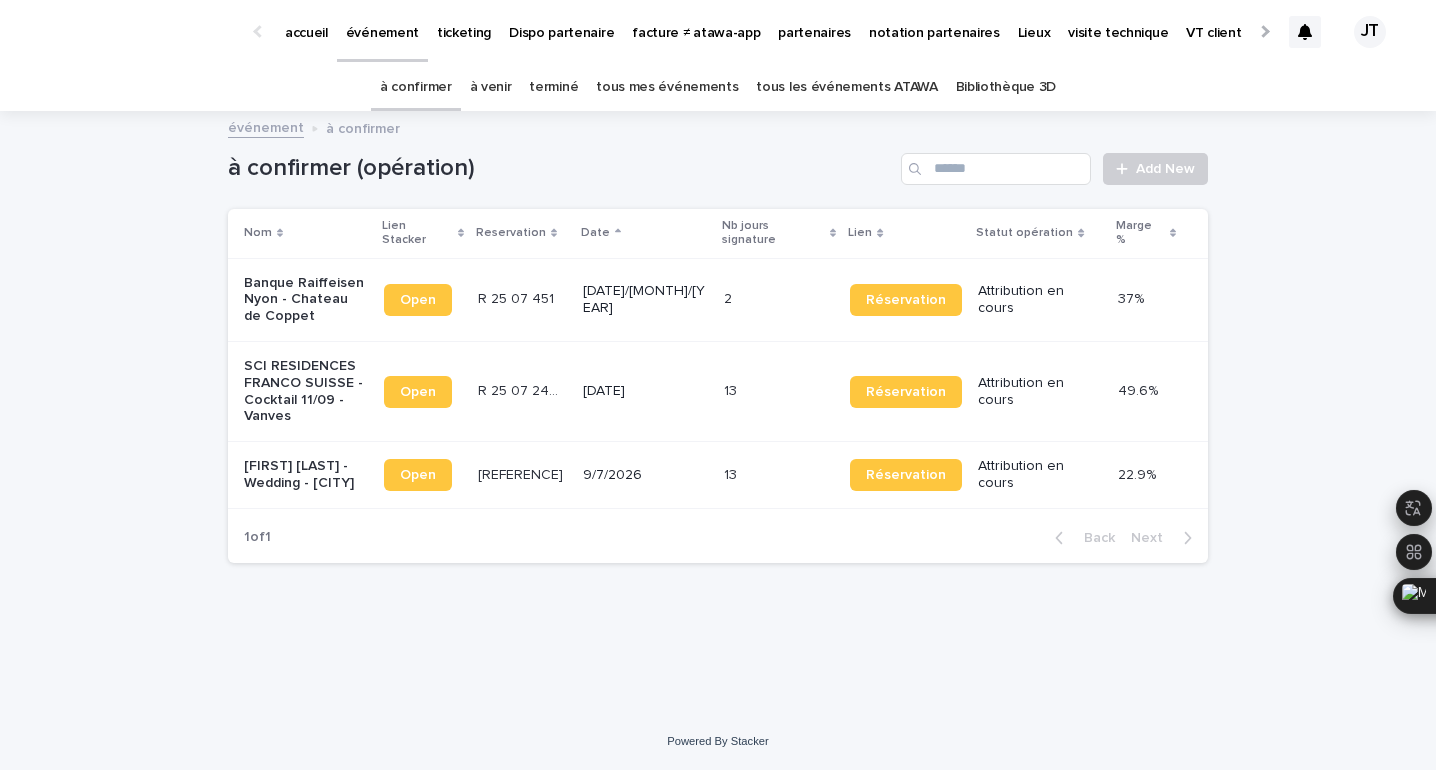 click on "R 25 07 451" at bounding box center (518, 297) 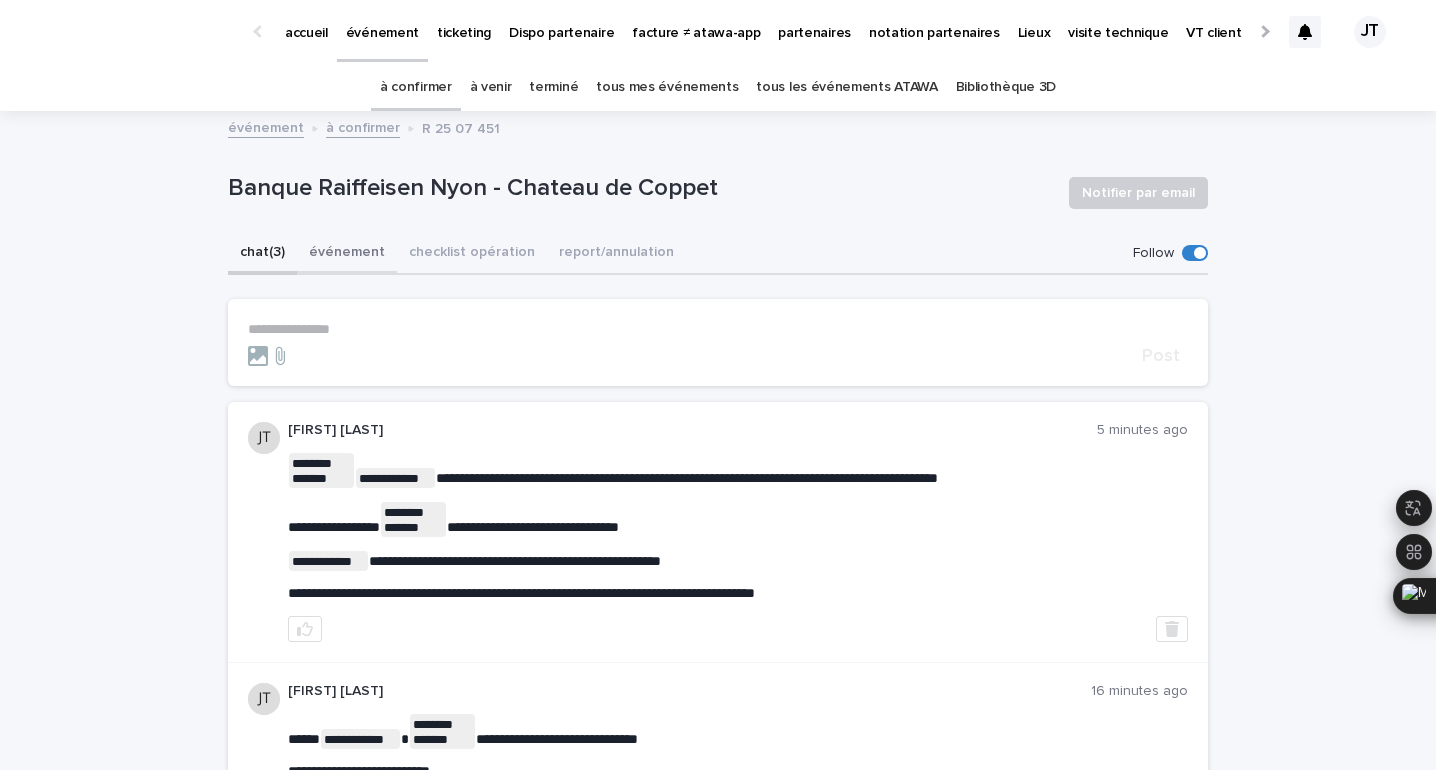 click on "événement" at bounding box center [347, 254] 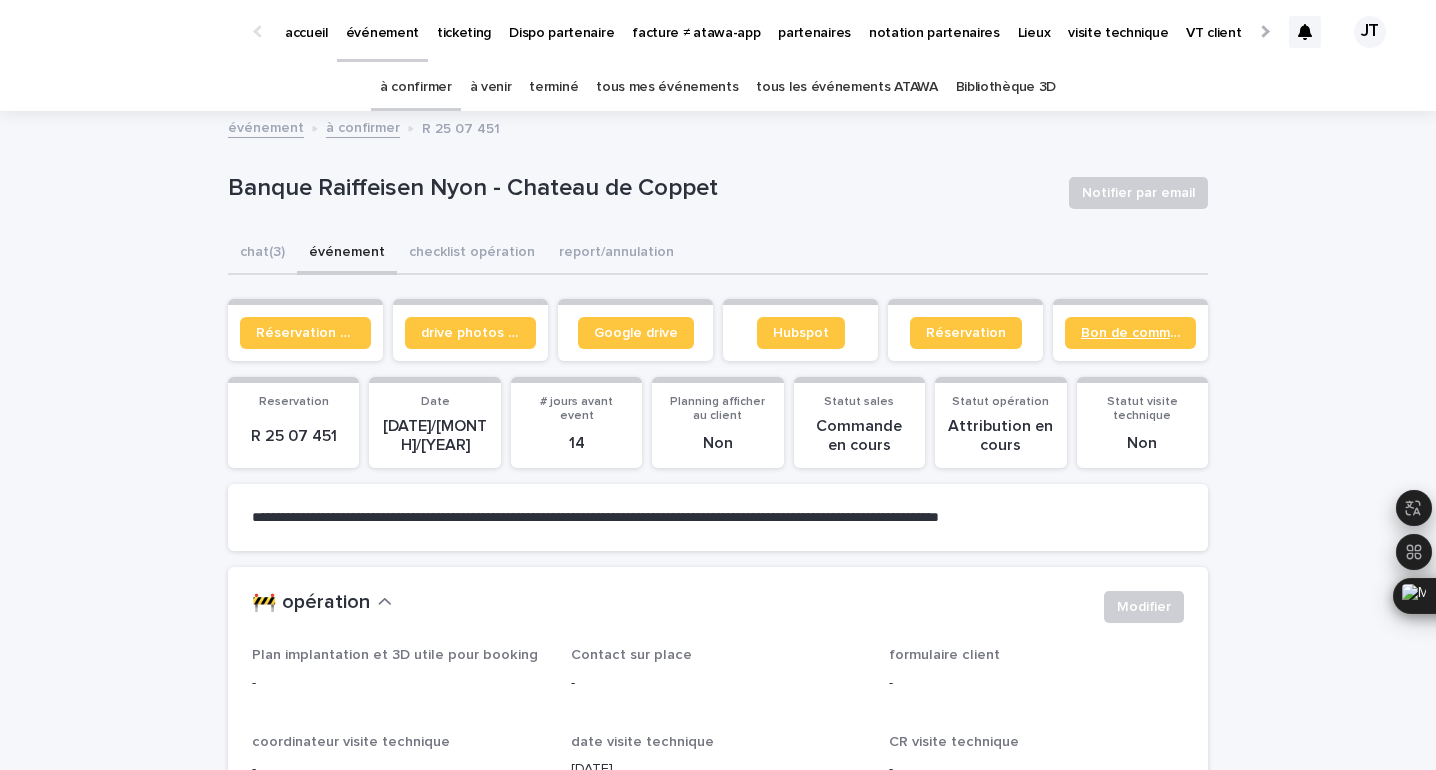 click on "Bon de commande" at bounding box center [1130, 333] 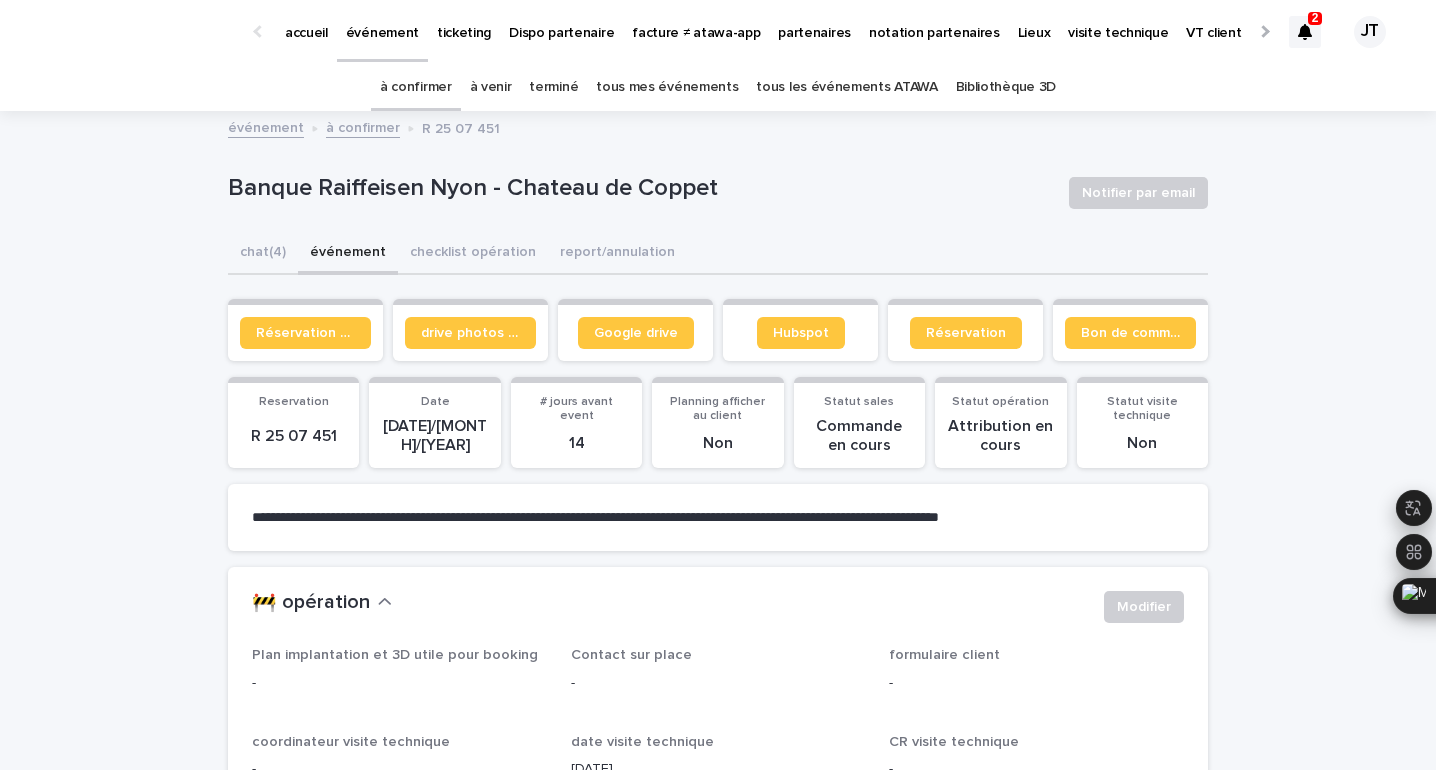 click 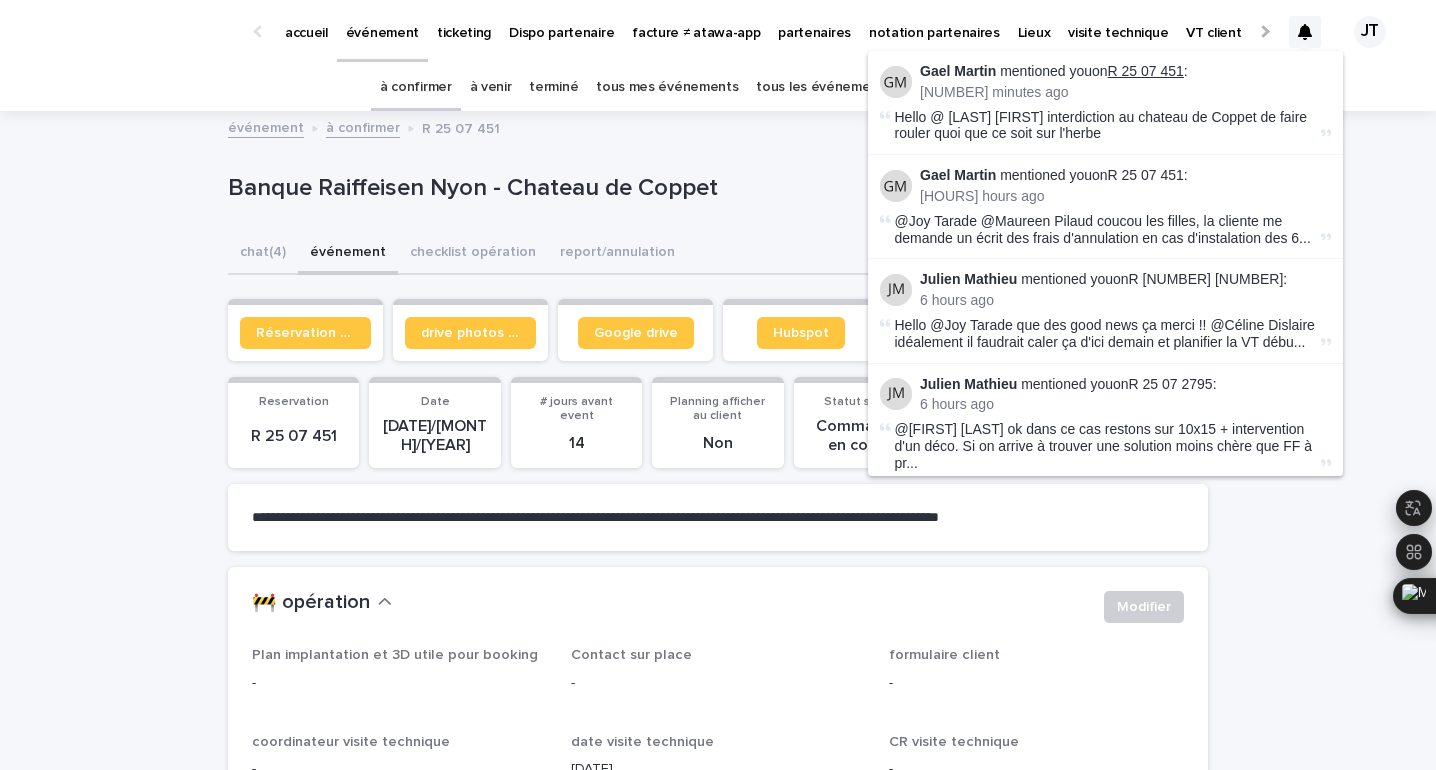 click on "R 25 07 451" at bounding box center (1146, 71) 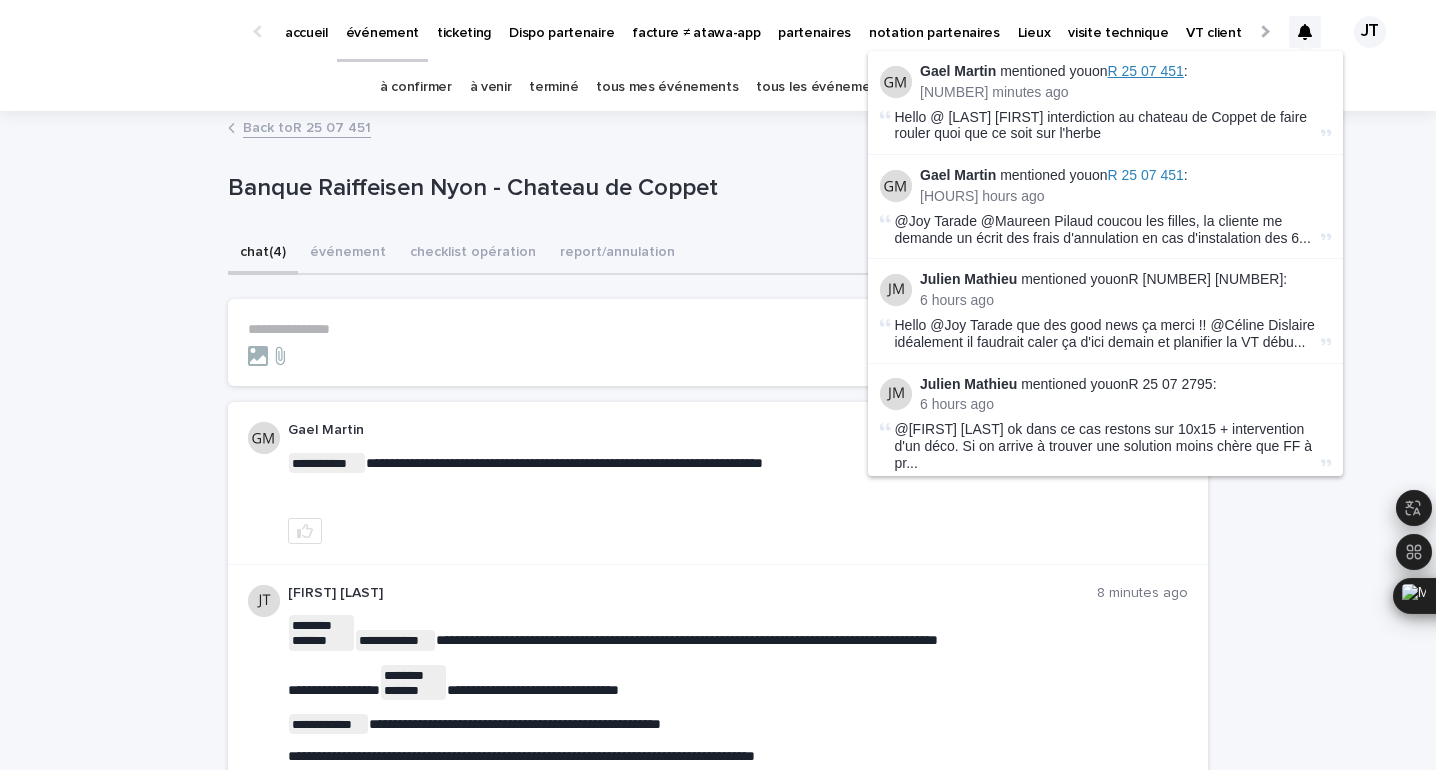 click on "R 25 07 451" at bounding box center (1146, 71) 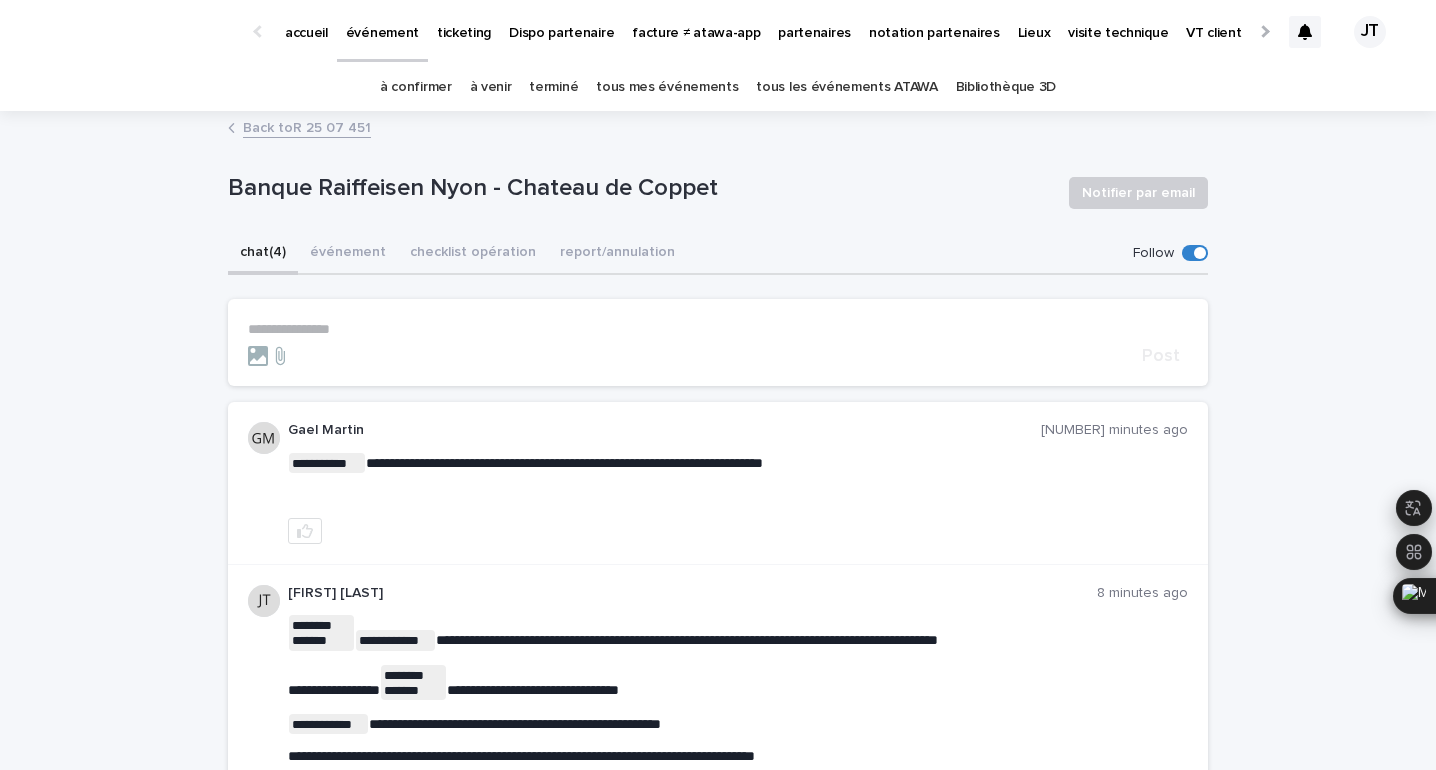 click on "**********" at bounding box center [718, 342] 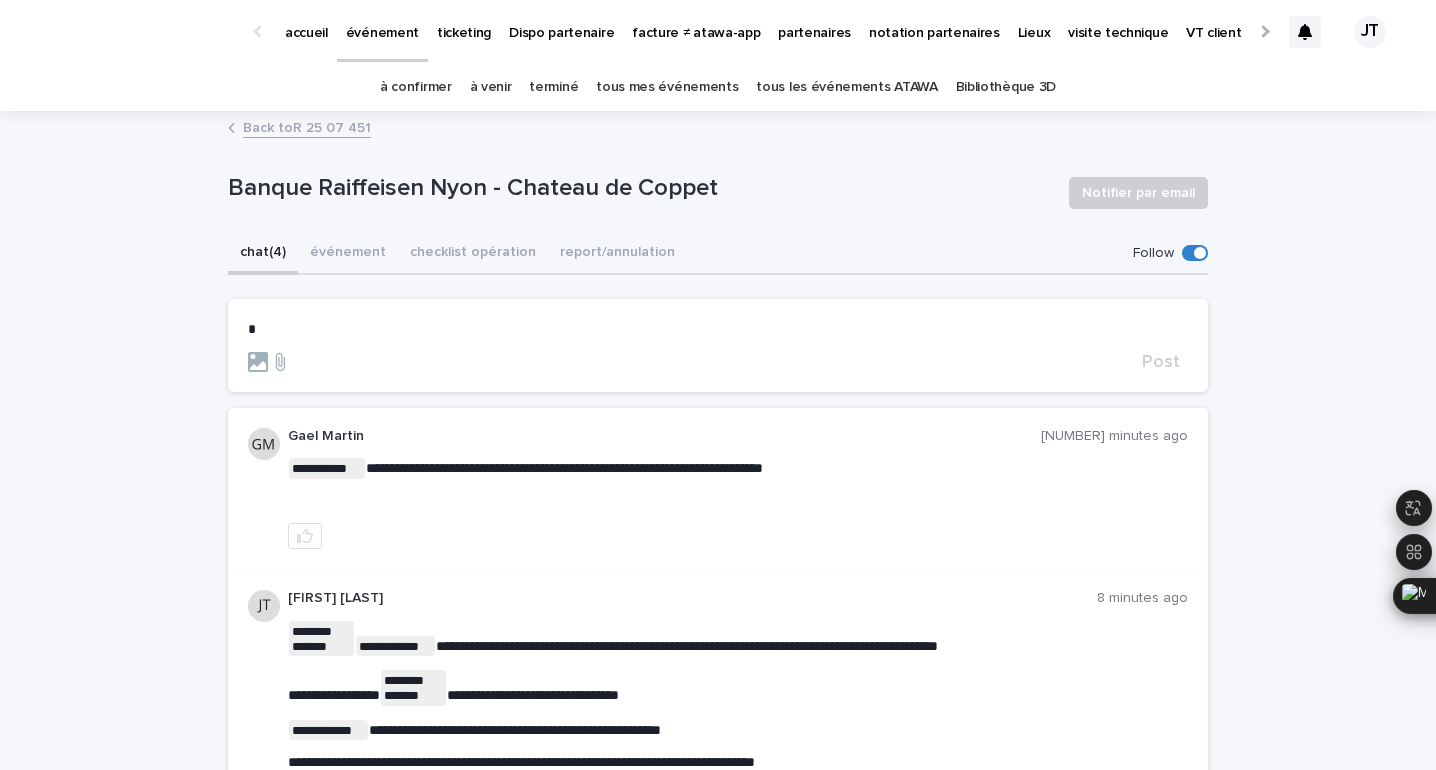 type 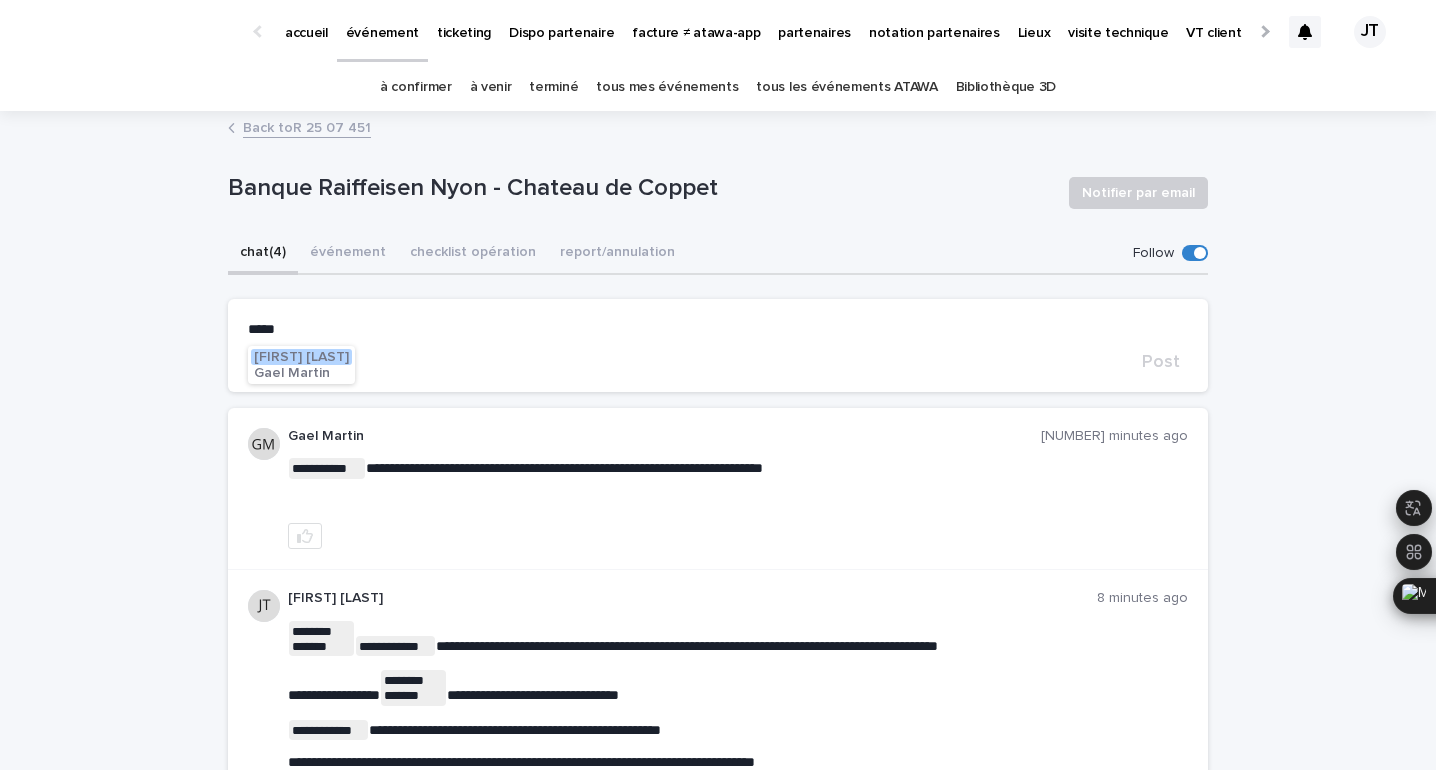click on "Gael Martin" at bounding box center (292, 373) 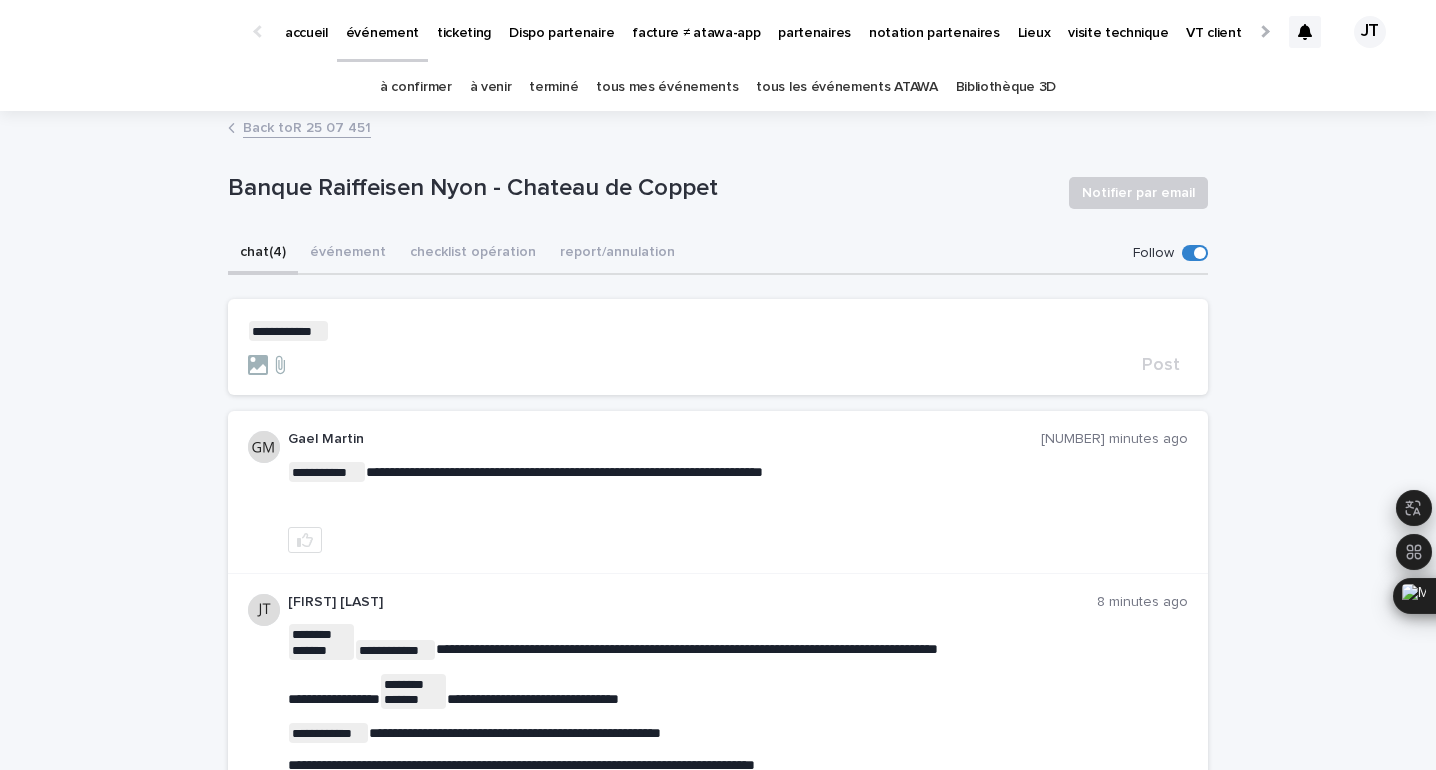 click on "**********" at bounding box center (718, 331) 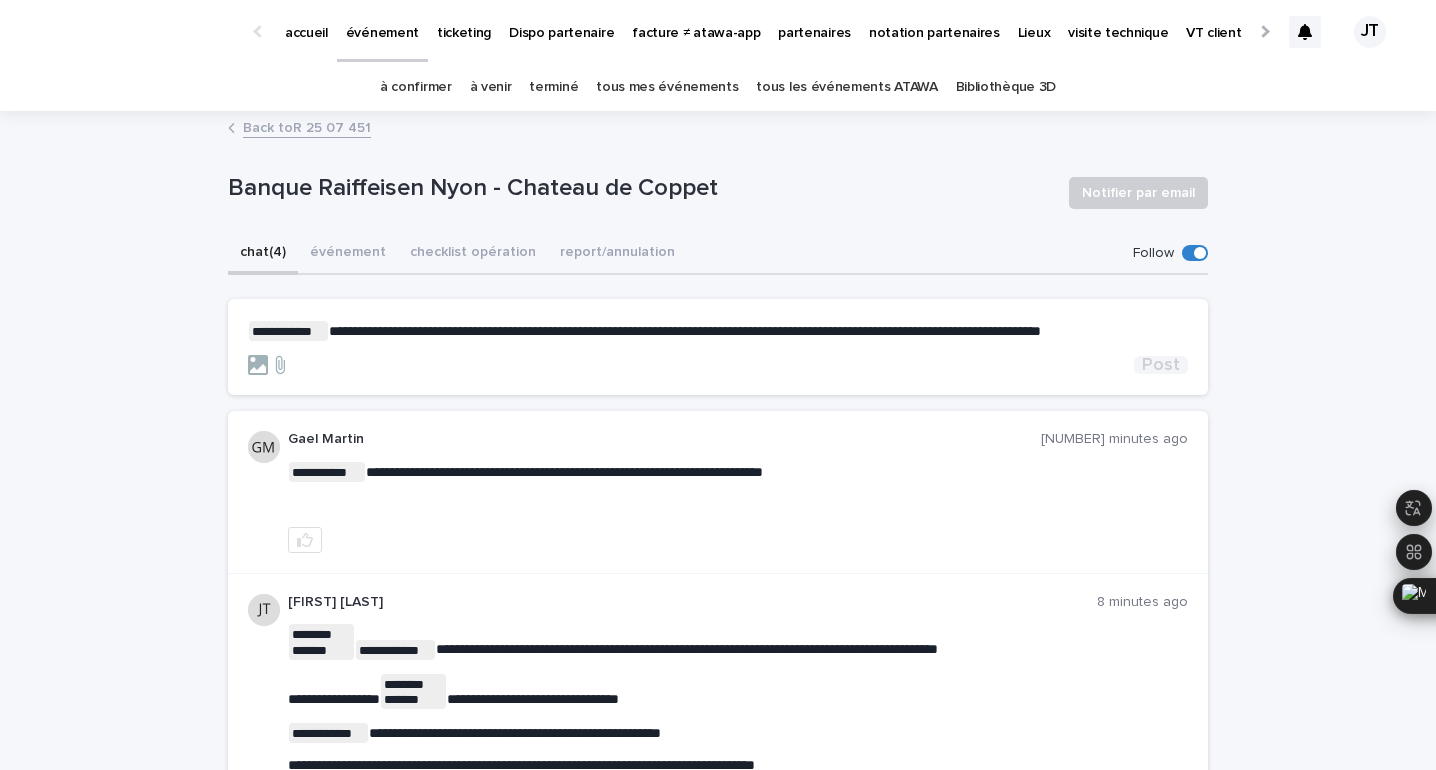 click on "Post" at bounding box center (1161, 365) 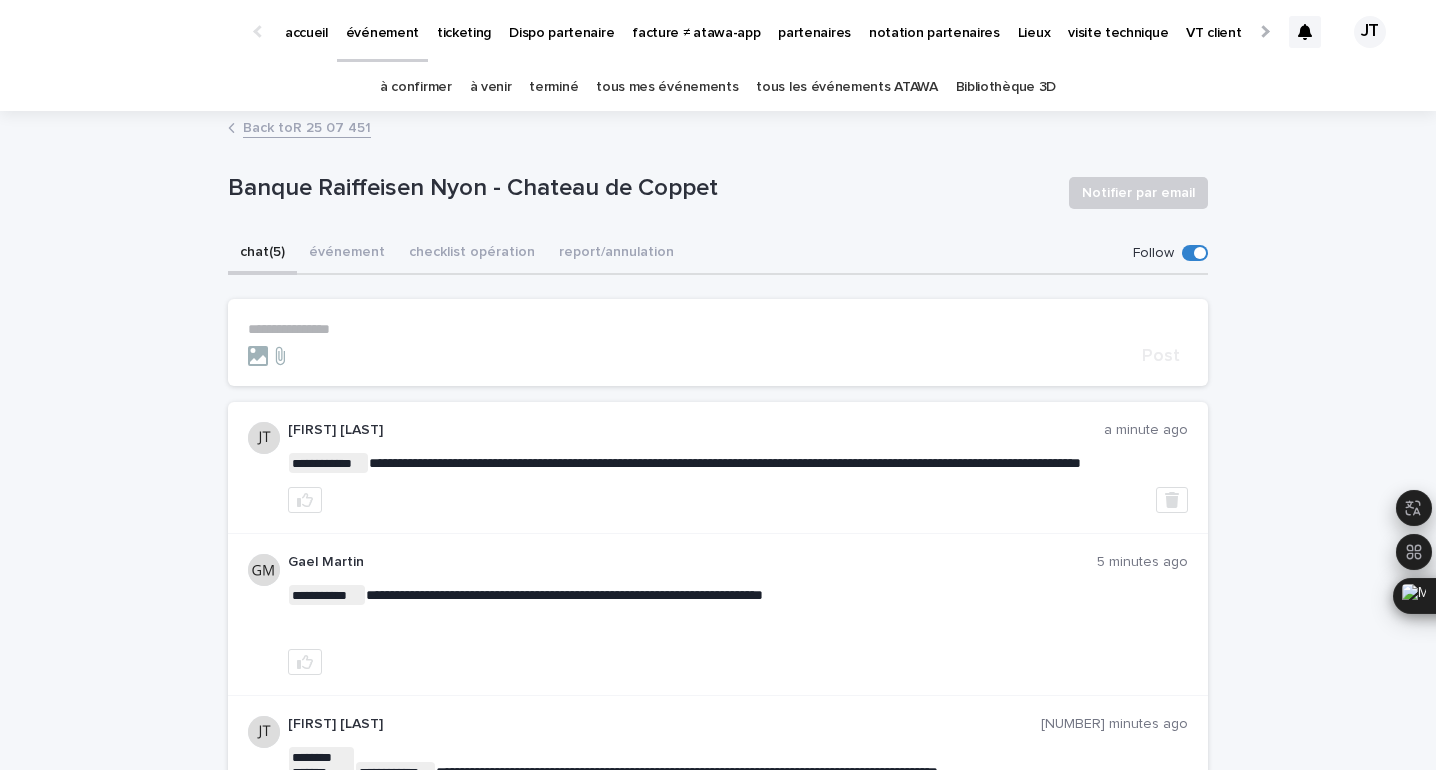 click 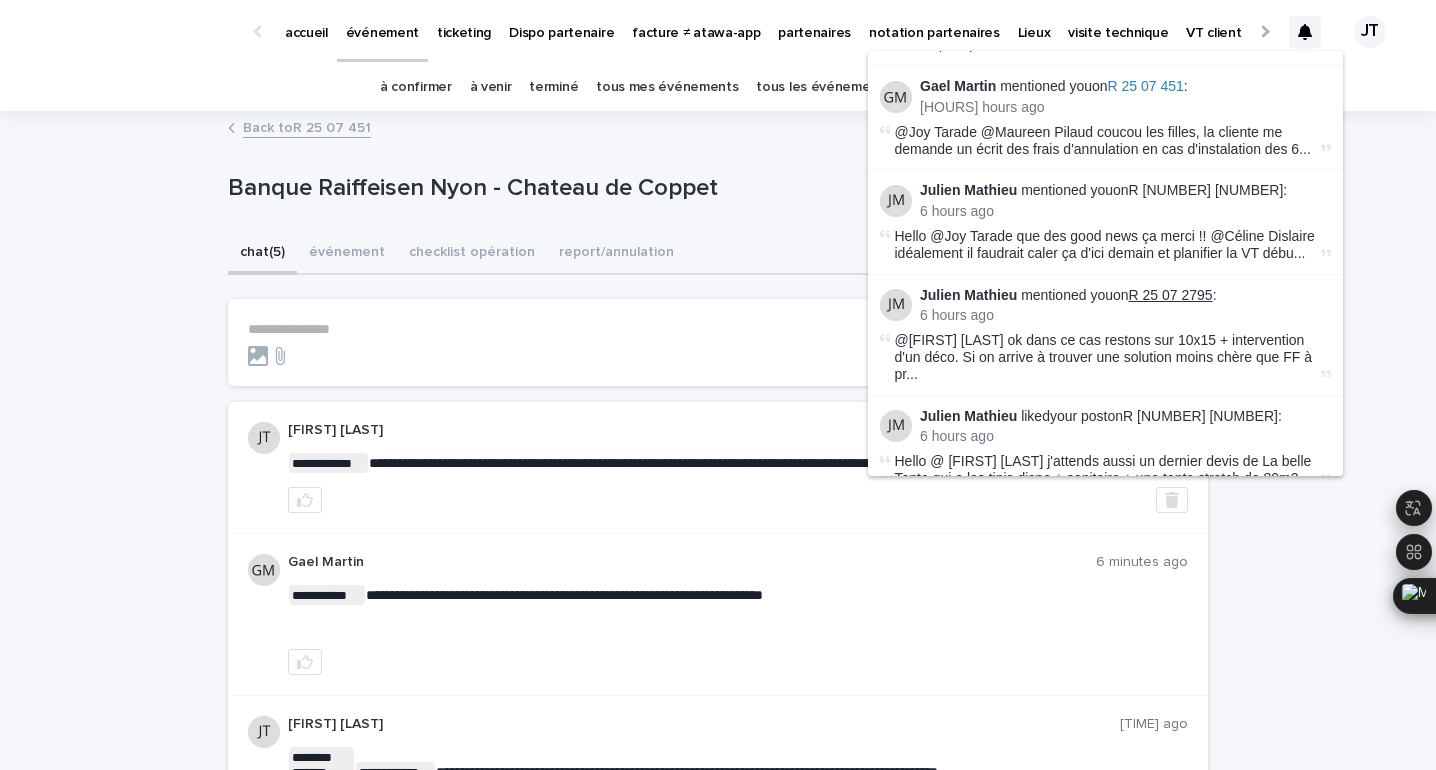 scroll, scrollTop: 93, scrollLeft: 0, axis: vertical 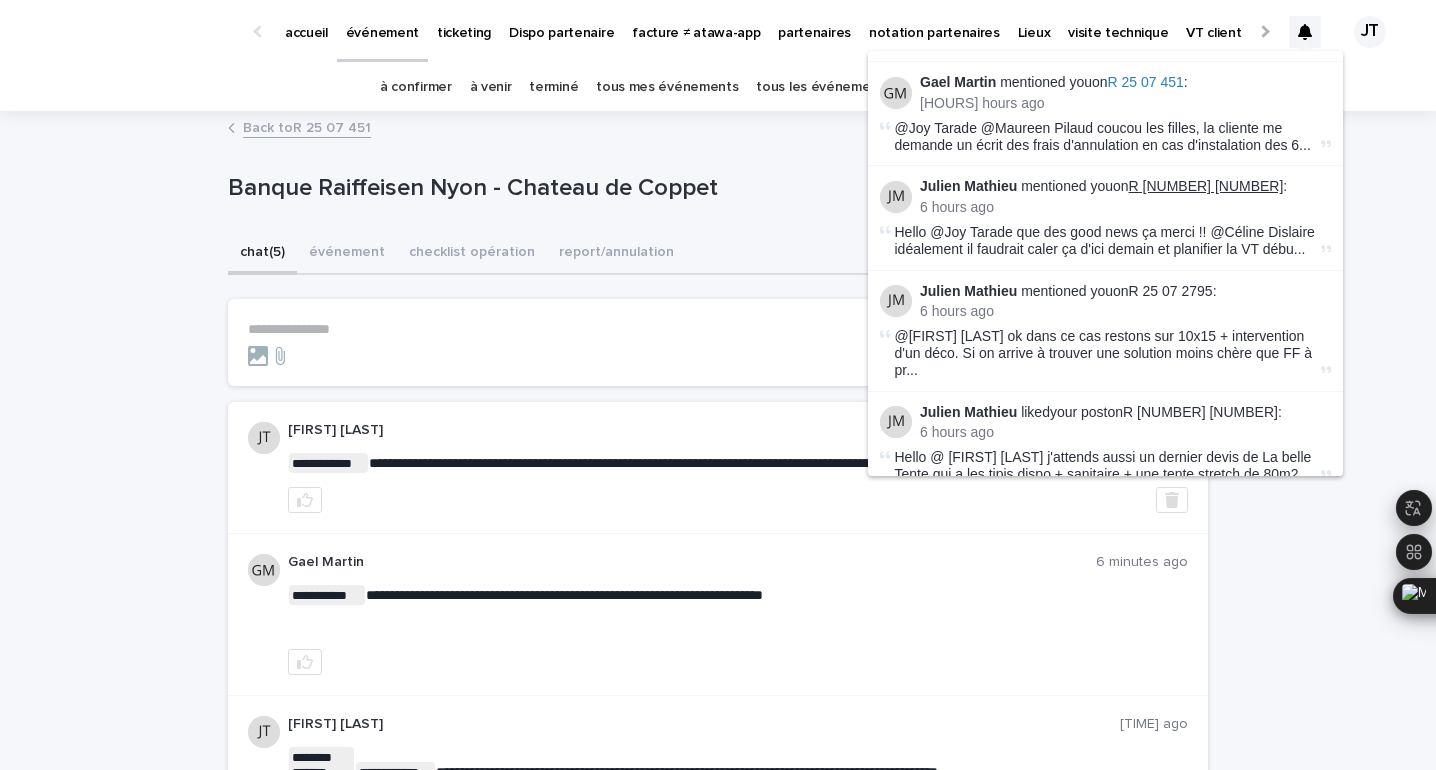 click on "R 25 07 1831" at bounding box center [1206, 186] 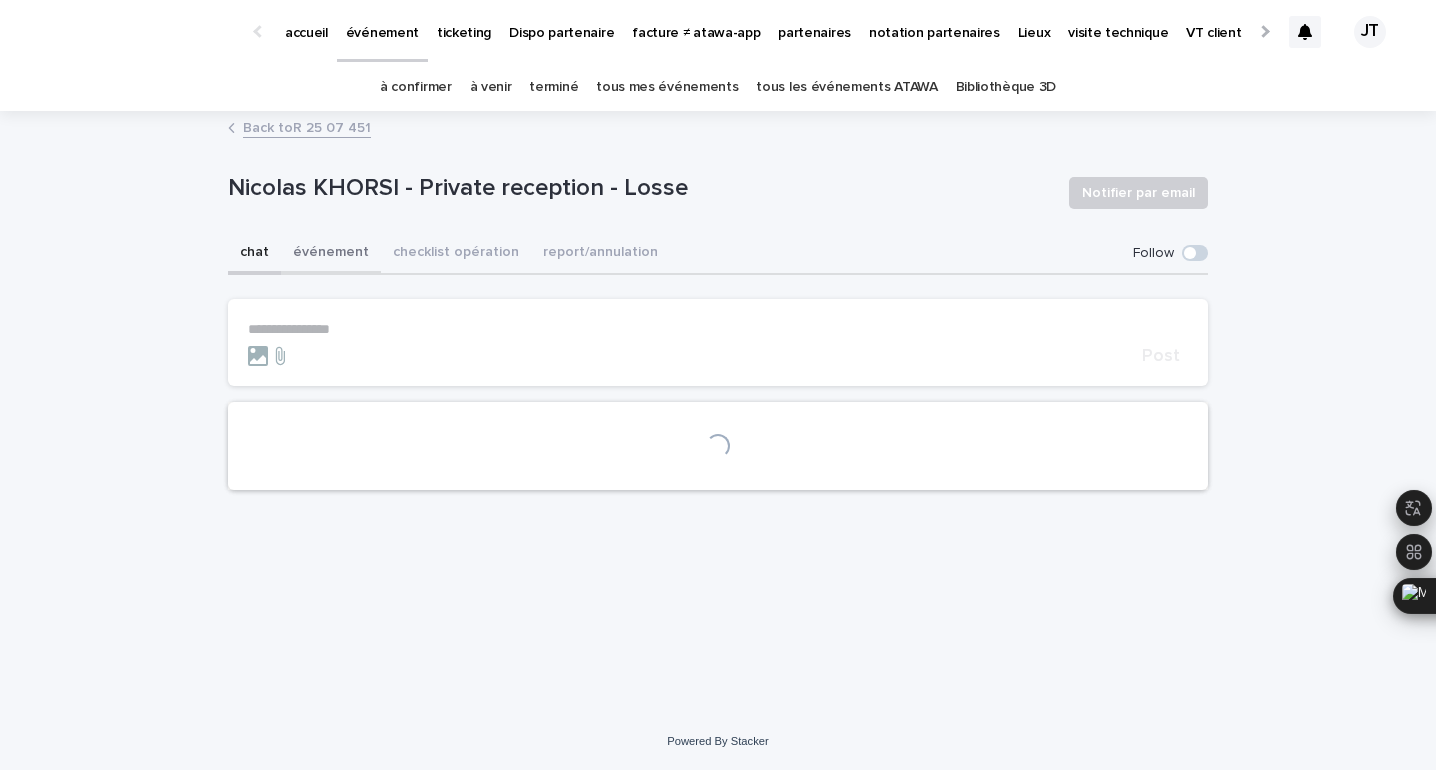click on "événement" at bounding box center [331, 254] 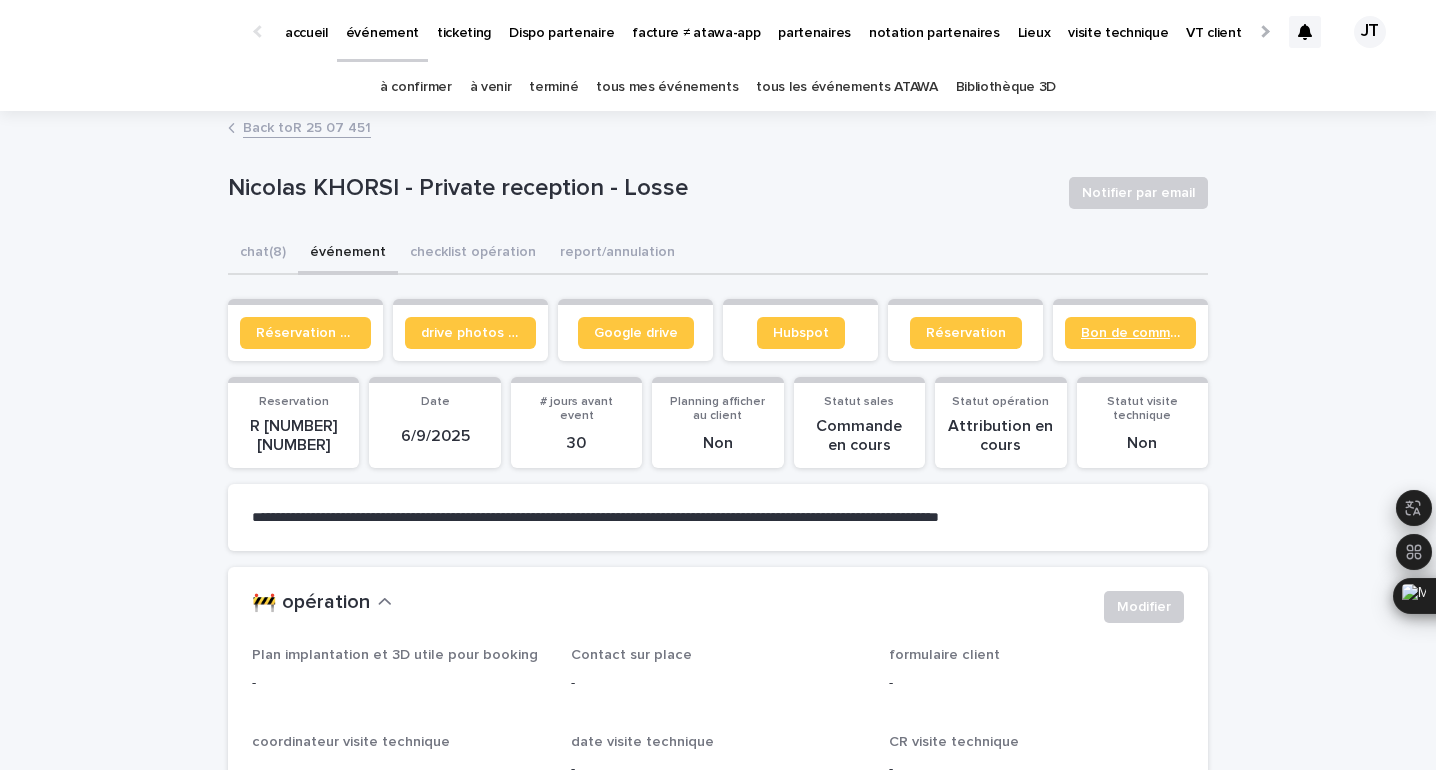 click on "Bon de commande" at bounding box center (1130, 333) 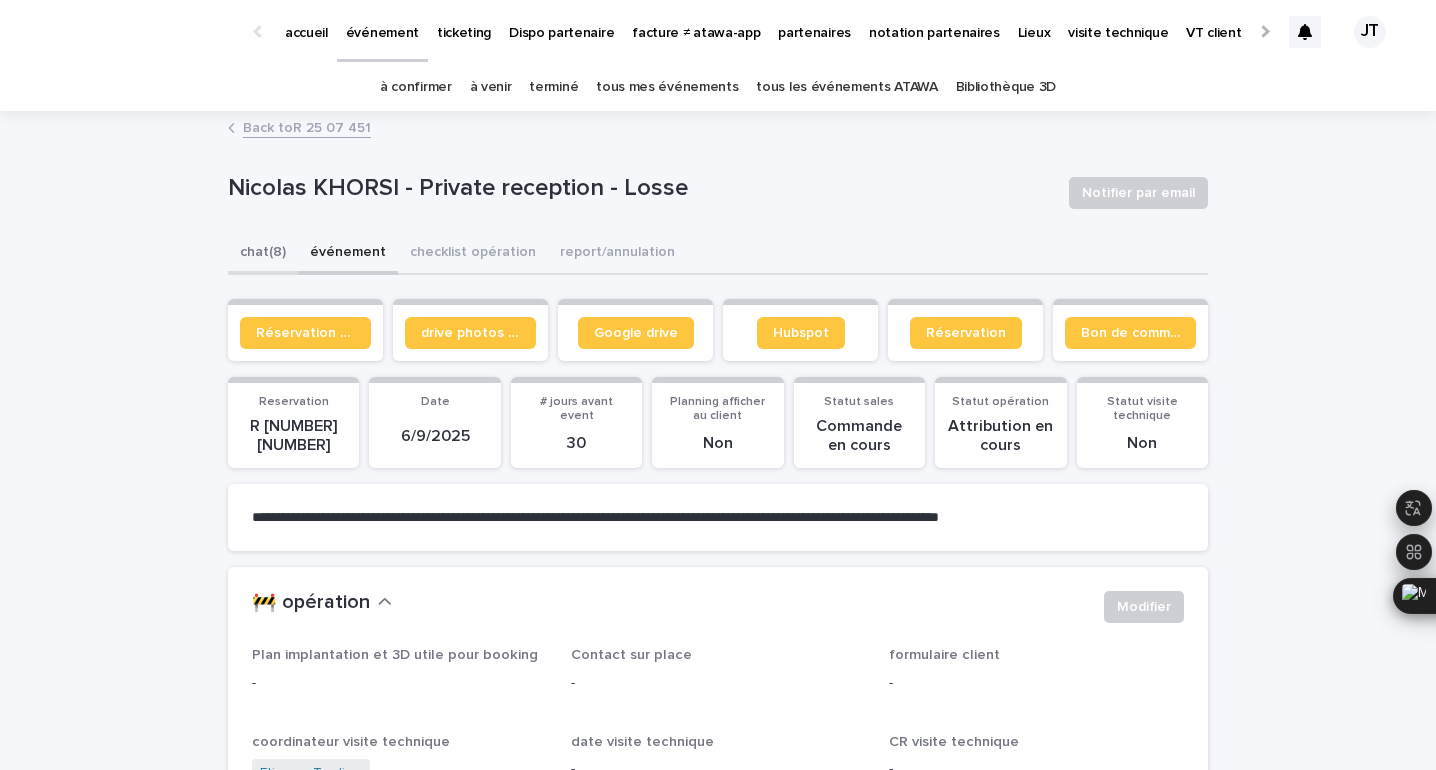 click on "chat  (8)" at bounding box center (263, 254) 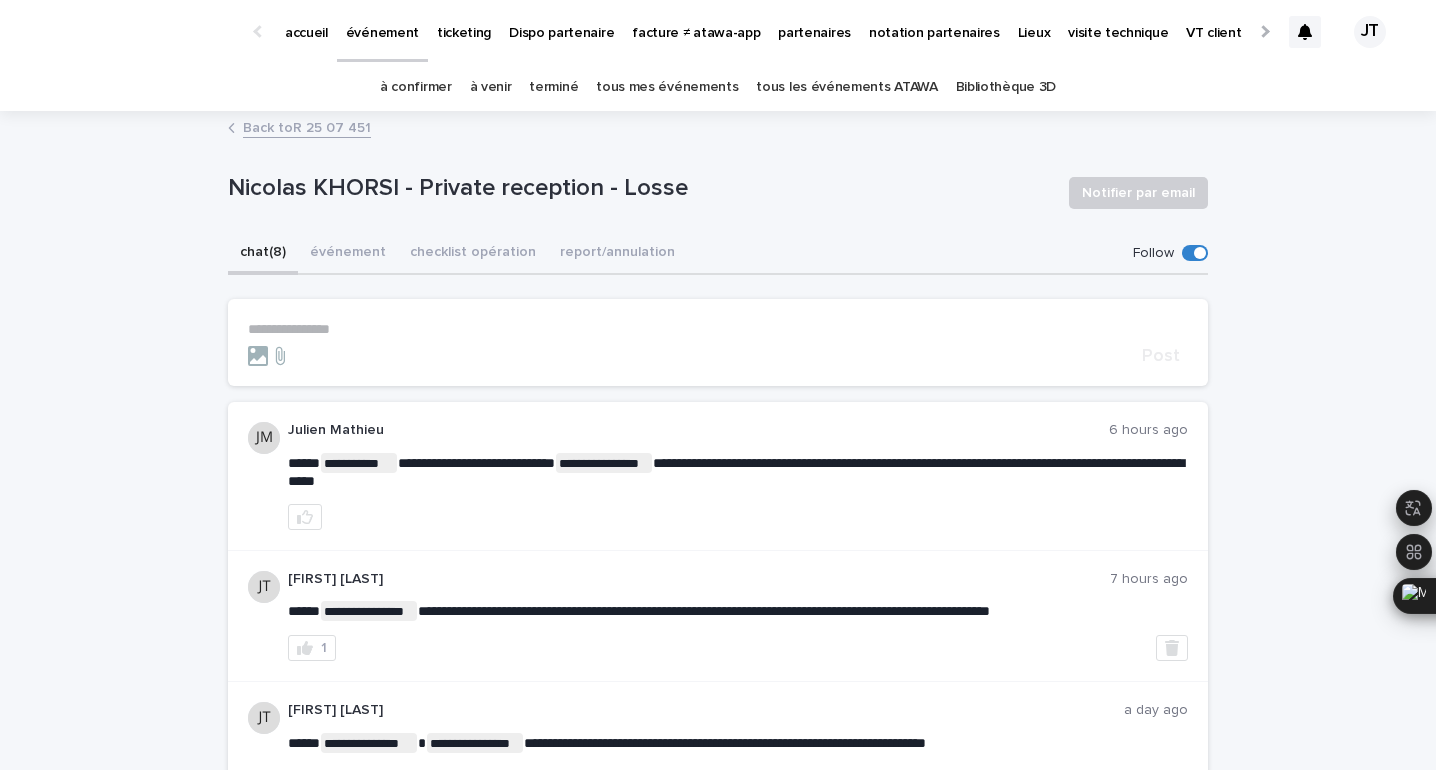 scroll, scrollTop: 54, scrollLeft: 0, axis: vertical 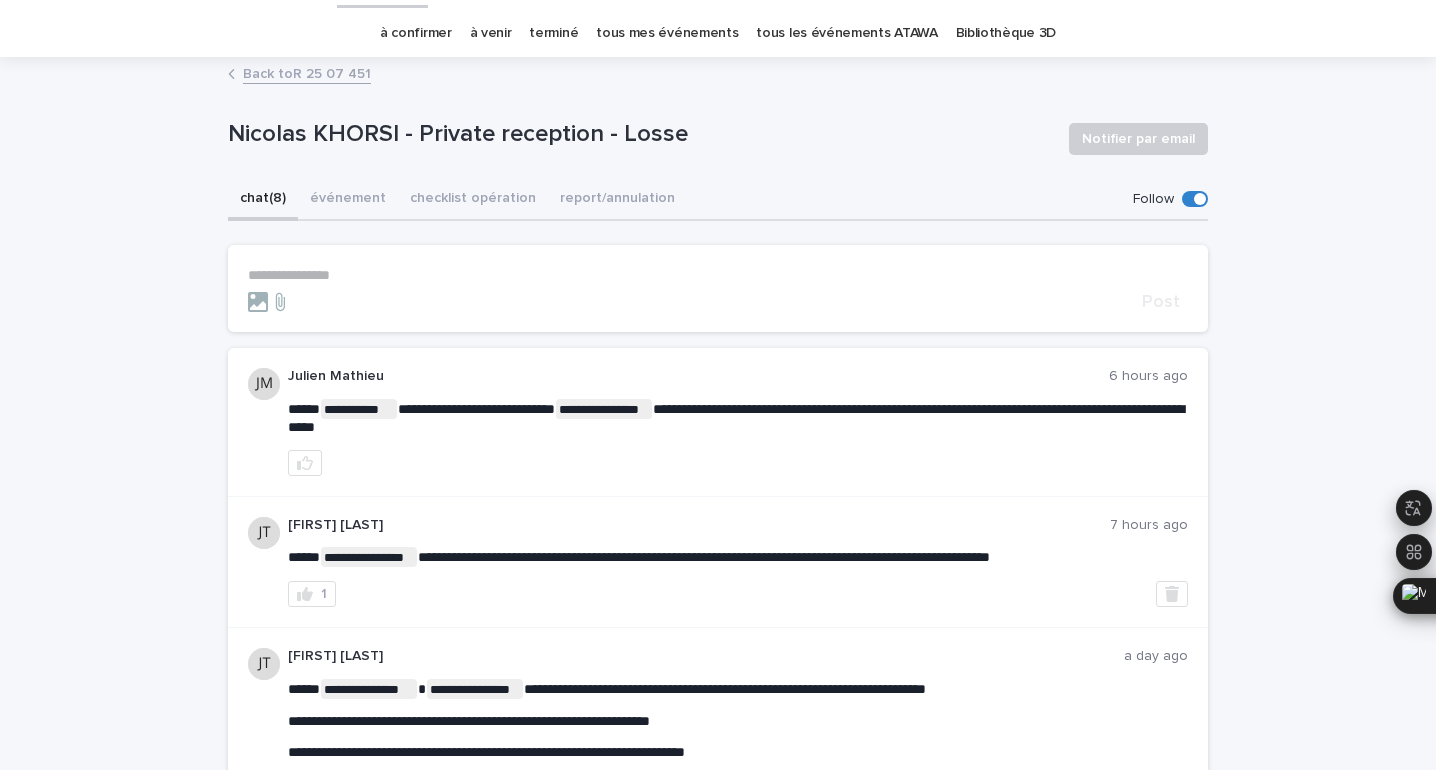 click on "**********" at bounding box center [718, 275] 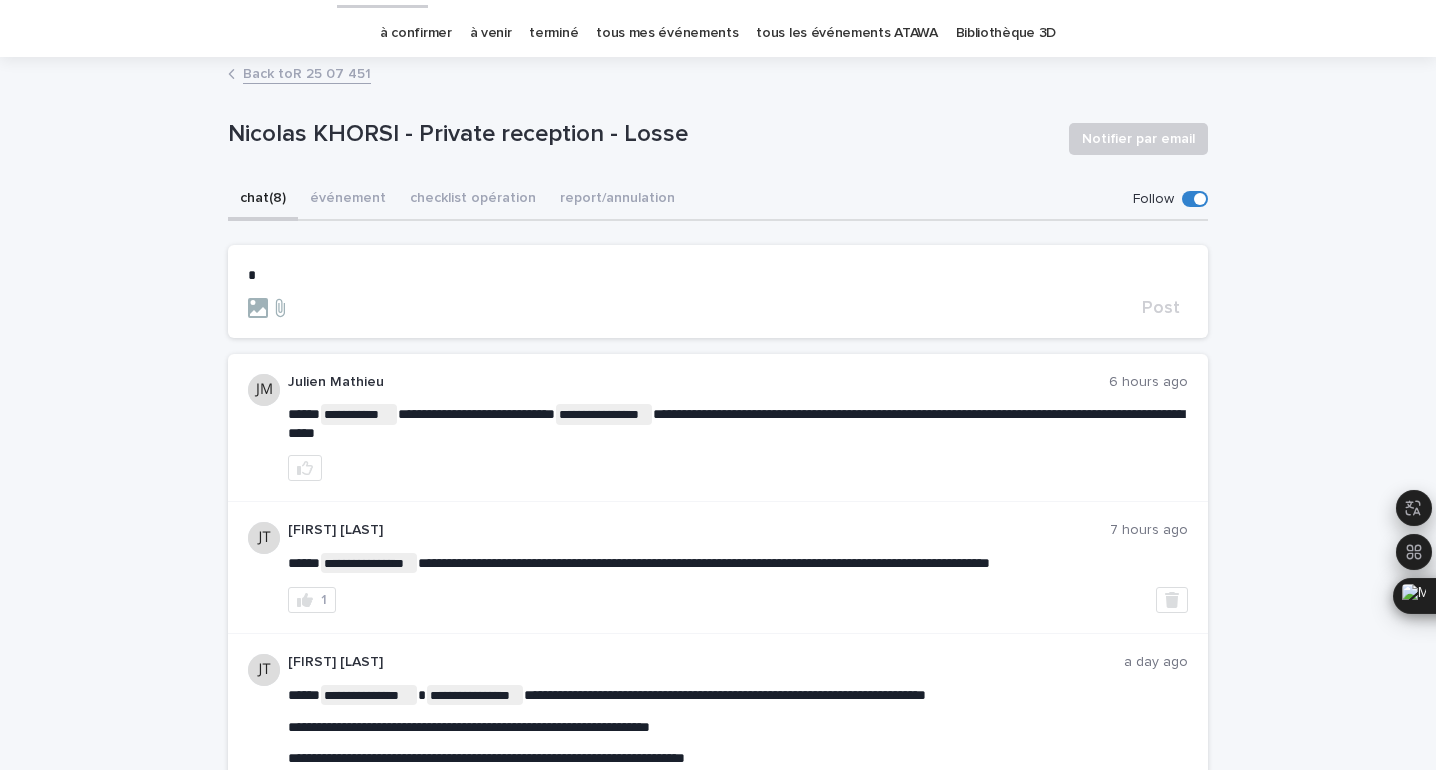 type 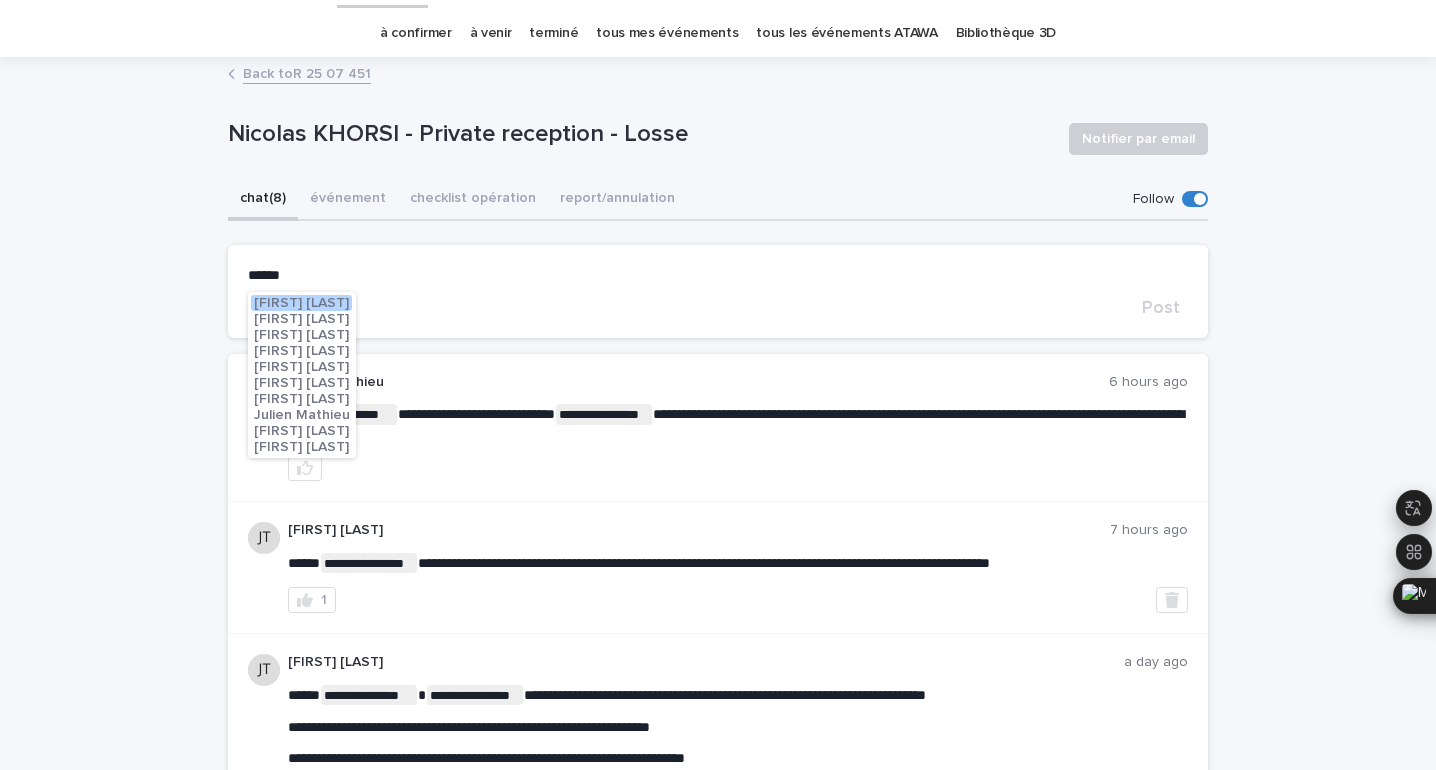 click on "Julien Mathieu" at bounding box center [302, 415] 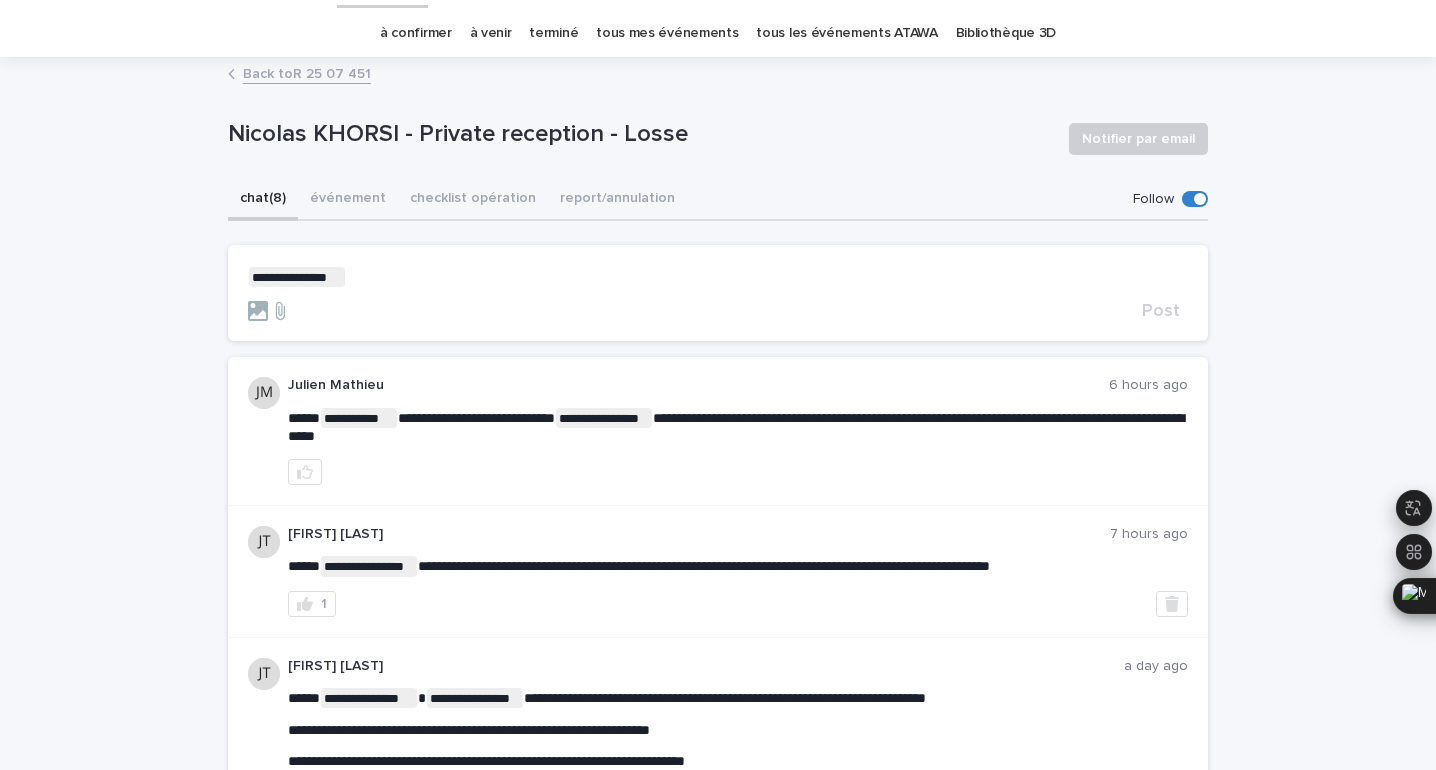 click on "**********" at bounding box center (718, 277) 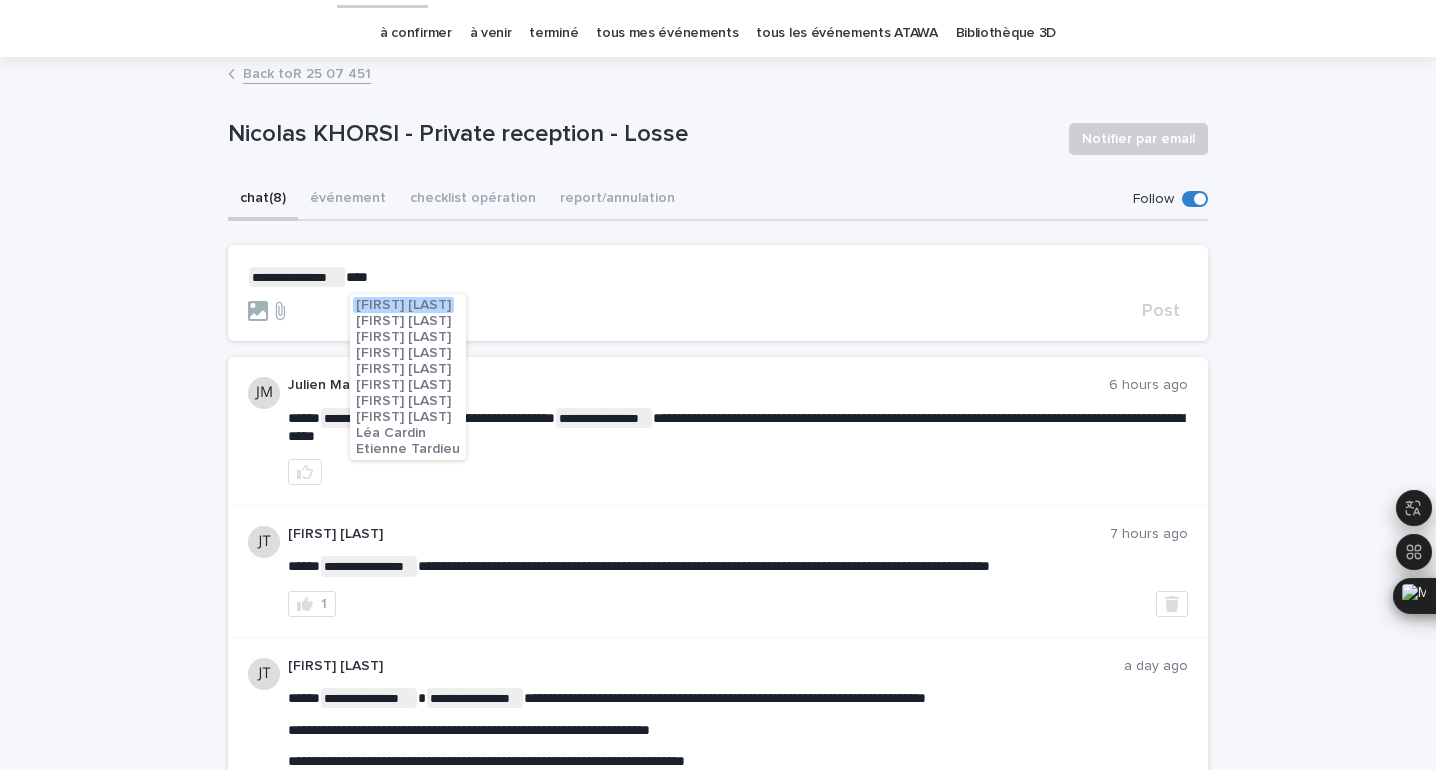 click on "[FIRST] [LAST]" at bounding box center (403, 353) 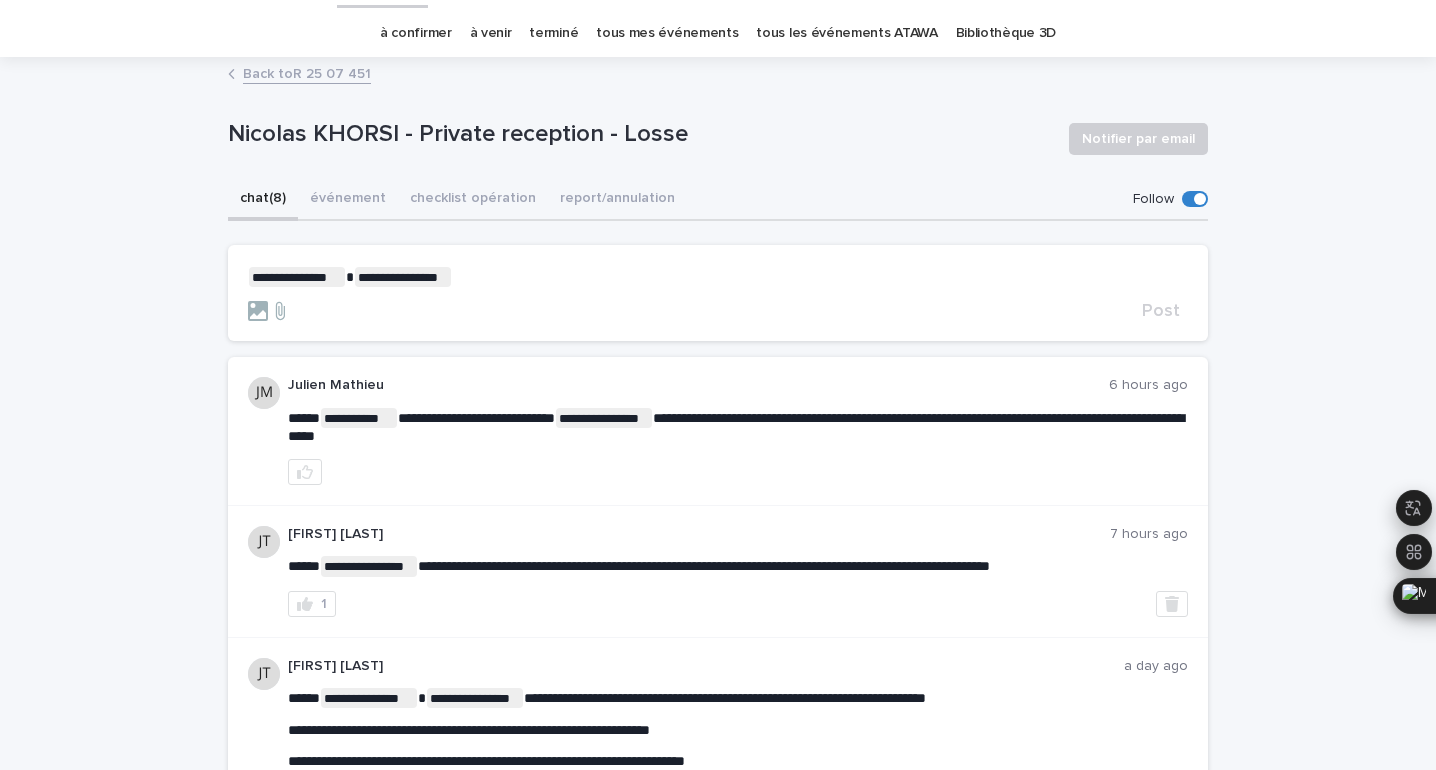 click on "**********" at bounding box center (718, 277) 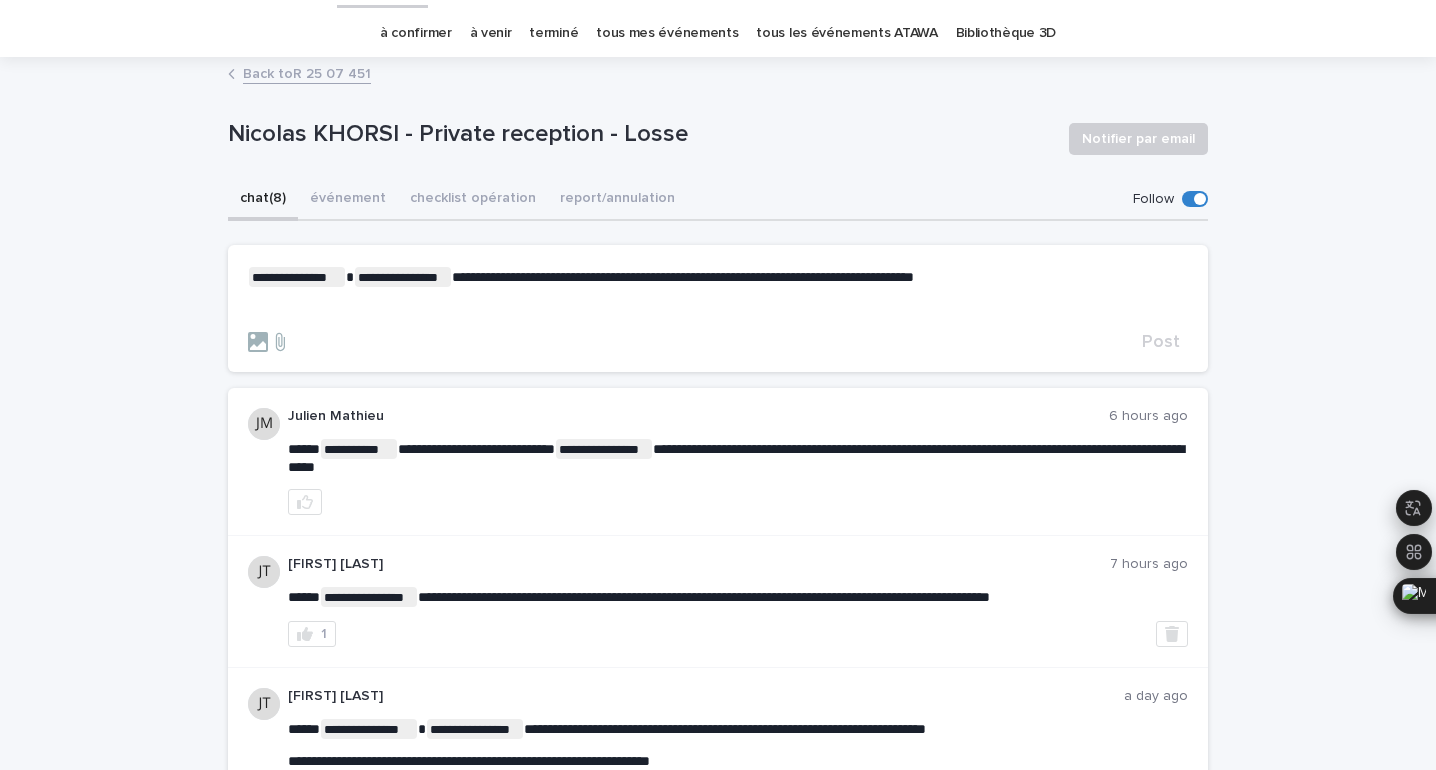 click on "**********" at bounding box center [718, 277] 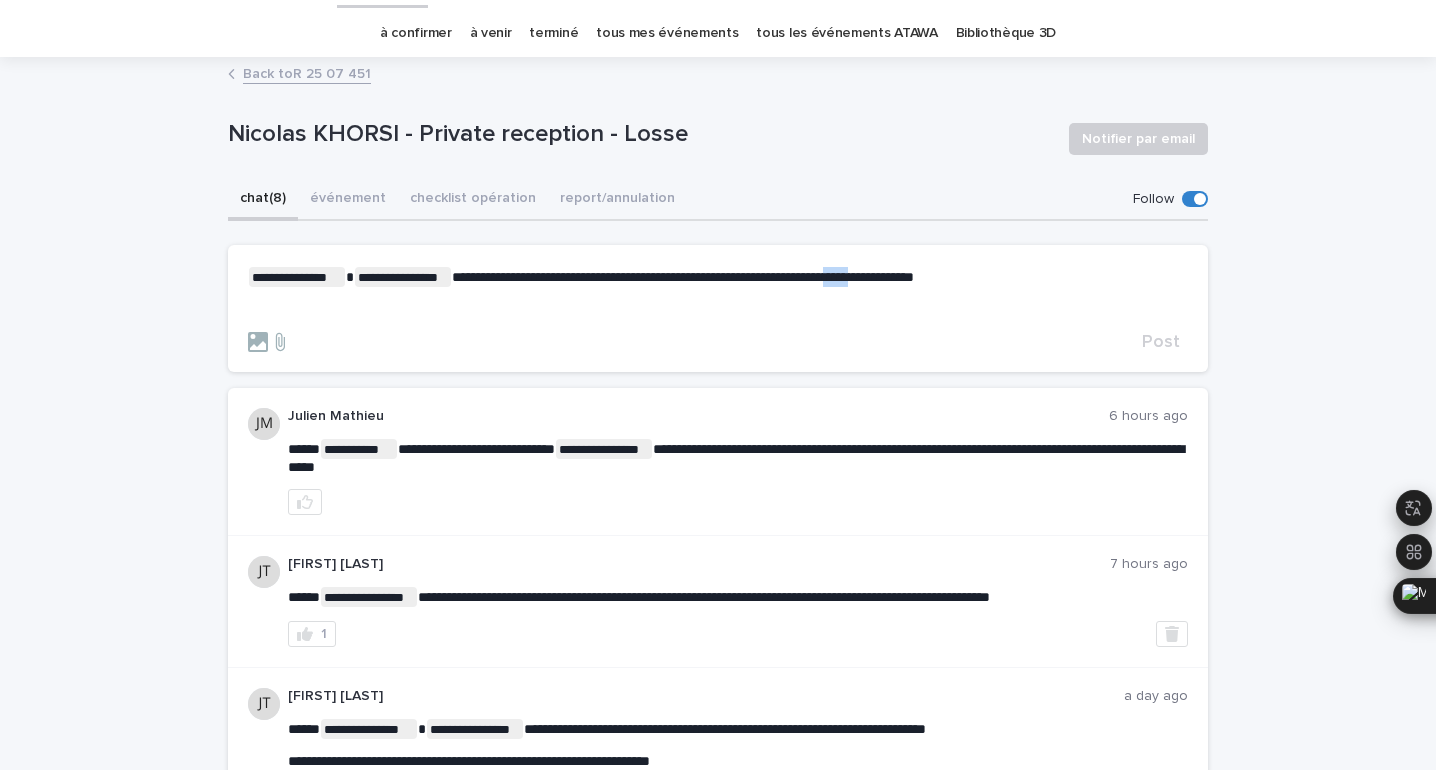 click on "**********" at bounding box center [718, 277] 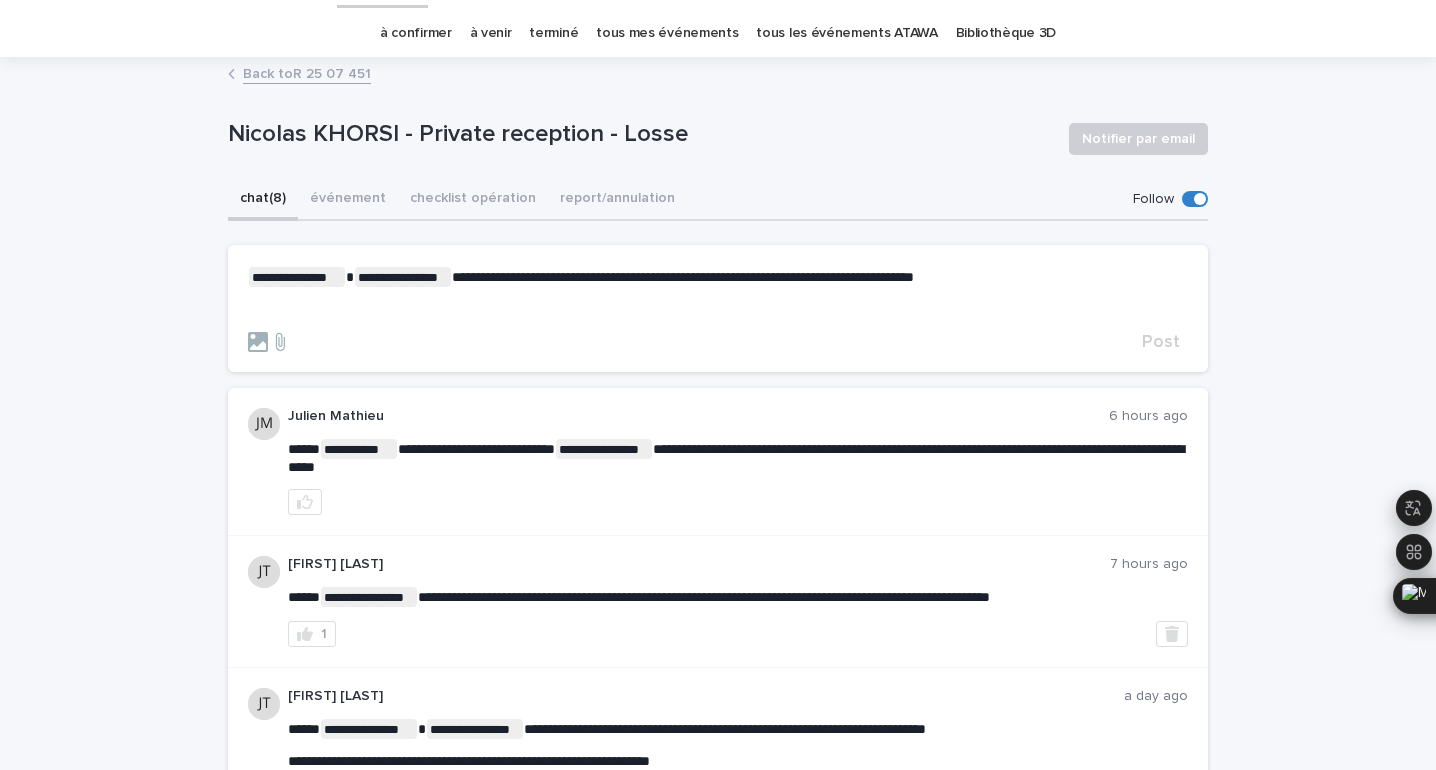 click on "﻿" at bounding box center (718, 309) 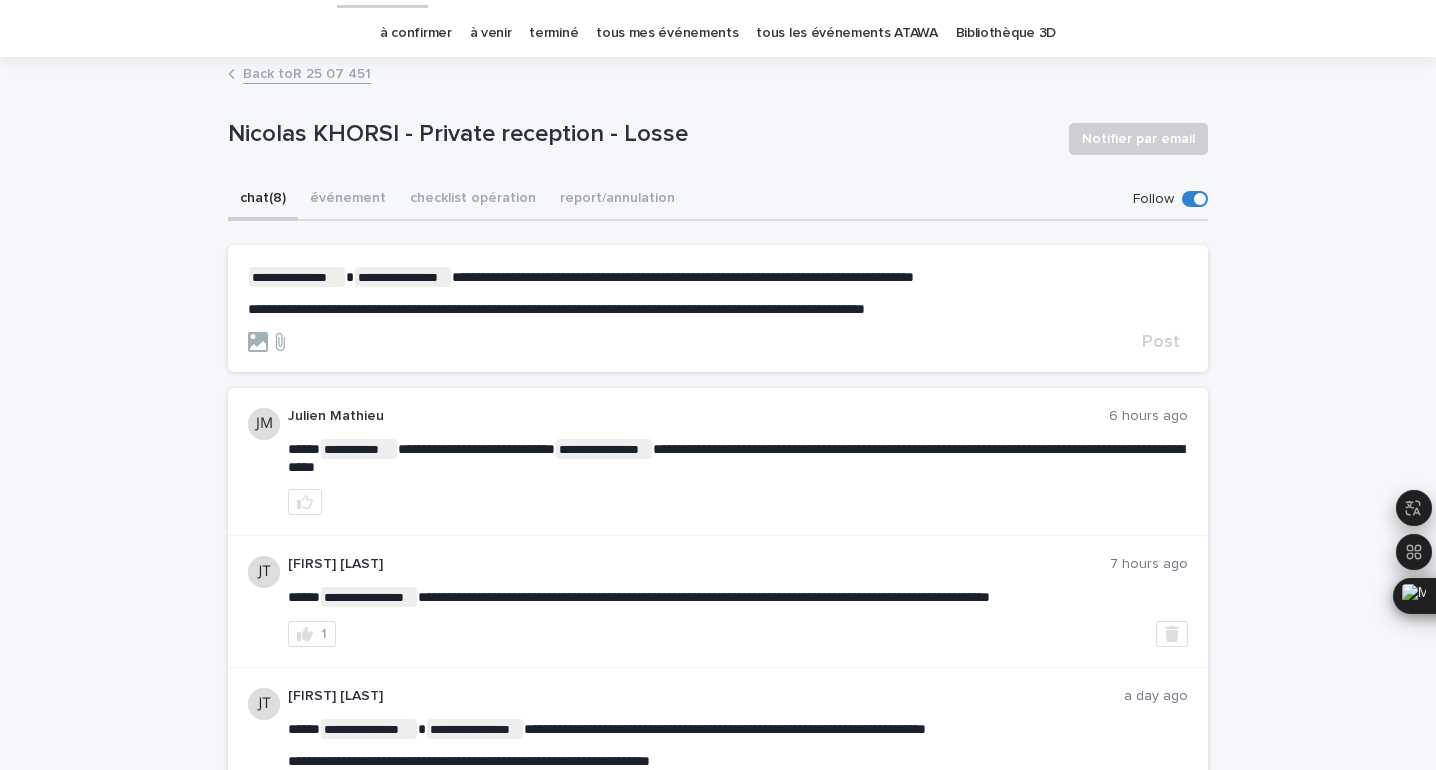click on "**********" at bounding box center [556, 309] 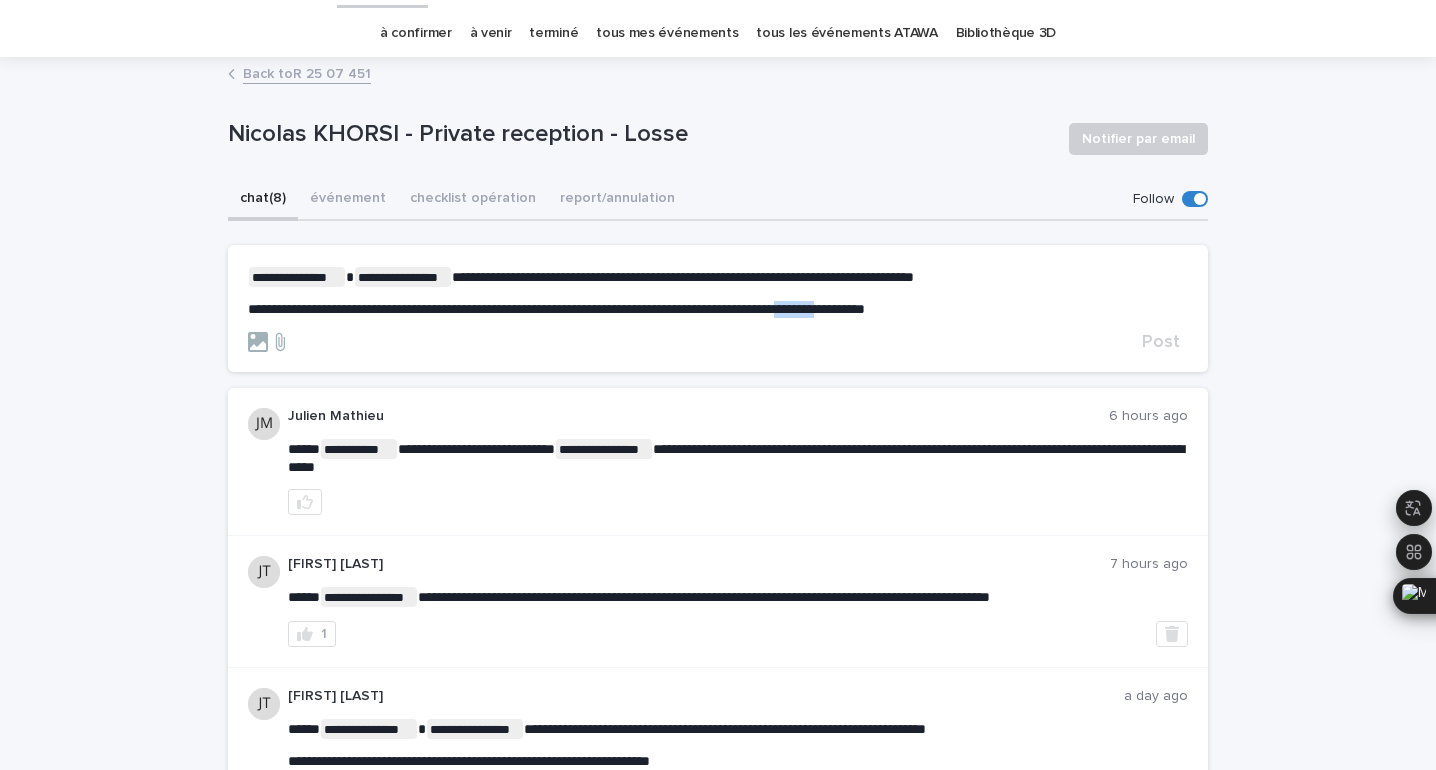 click on "**********" at bounding box center (556, 309) 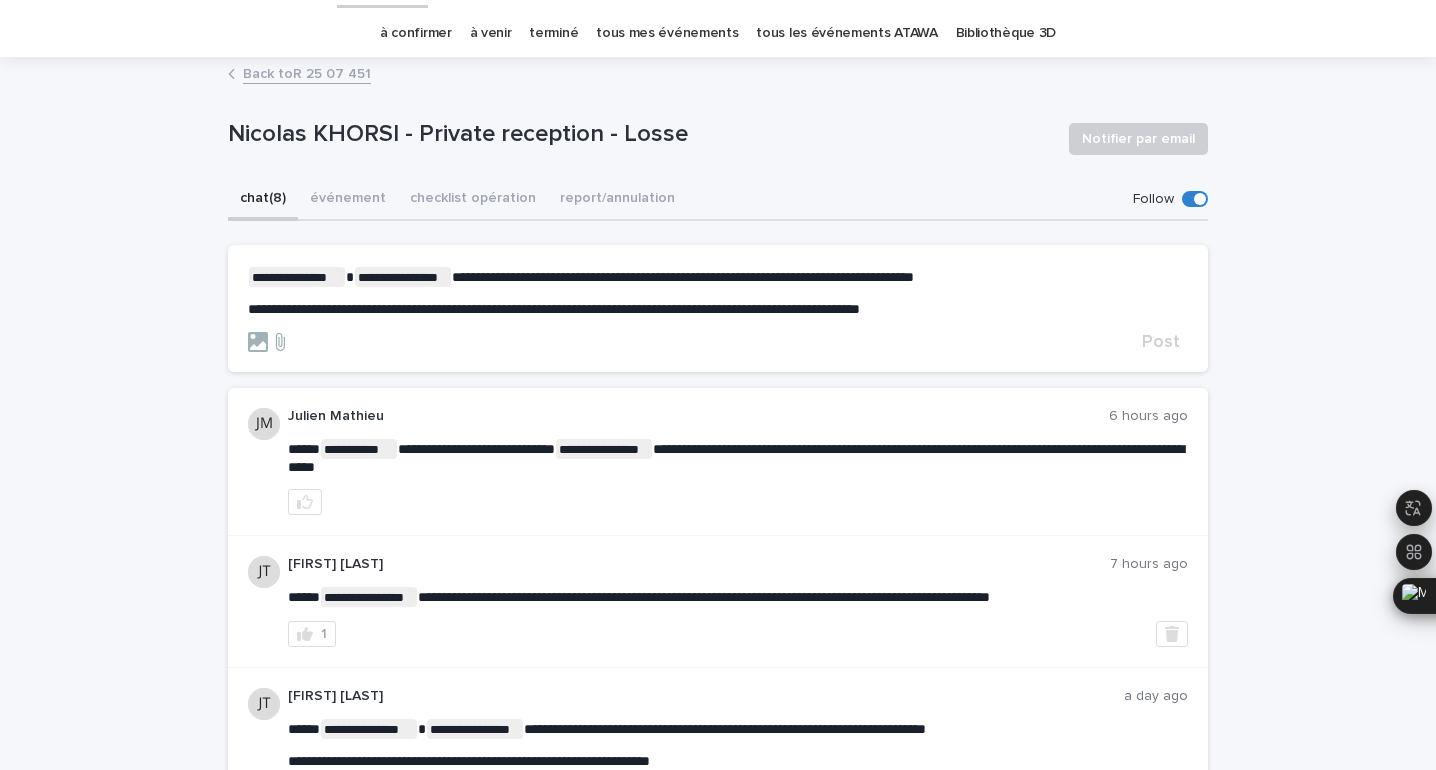 click on "**********" at bounding box center [718, 309] 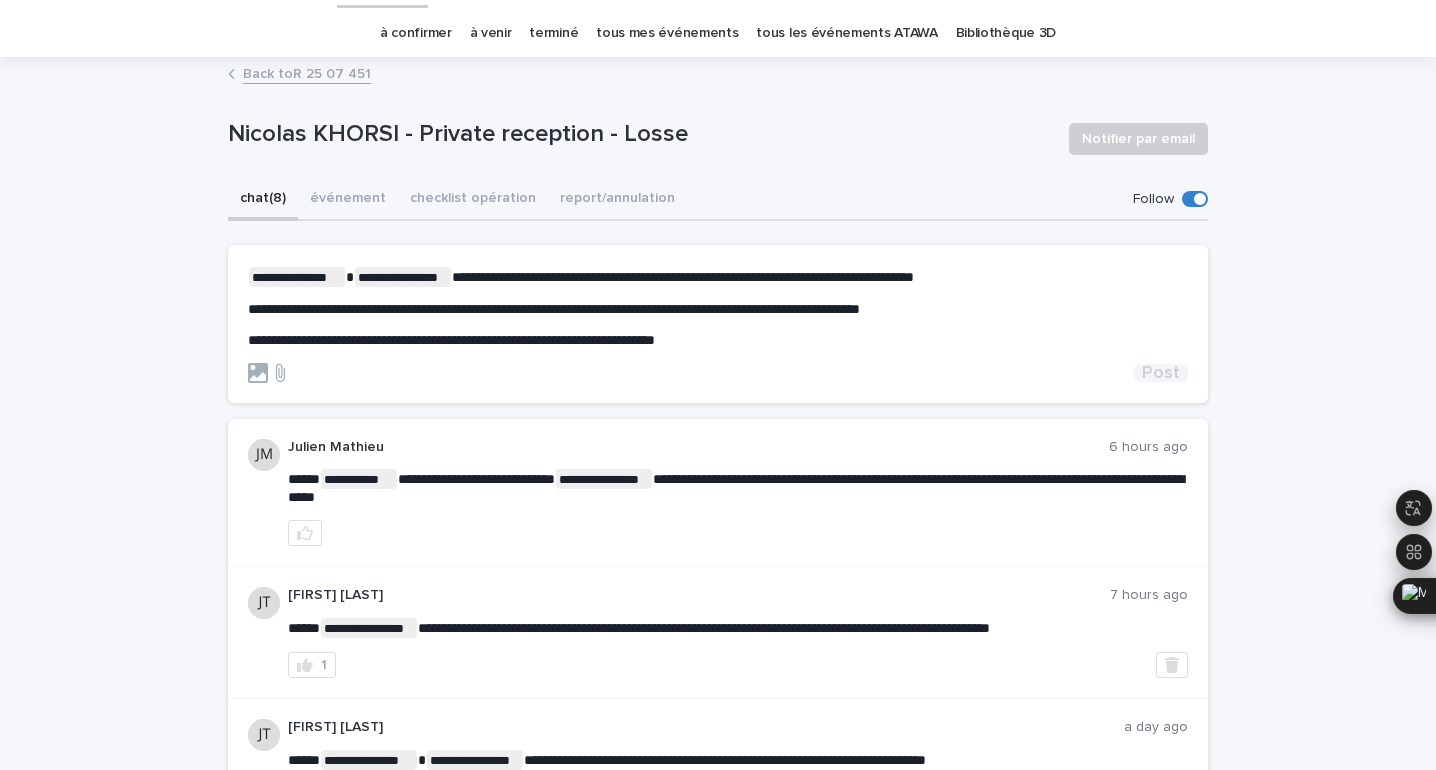 click on "Post" at bounding box center (1161, 373) 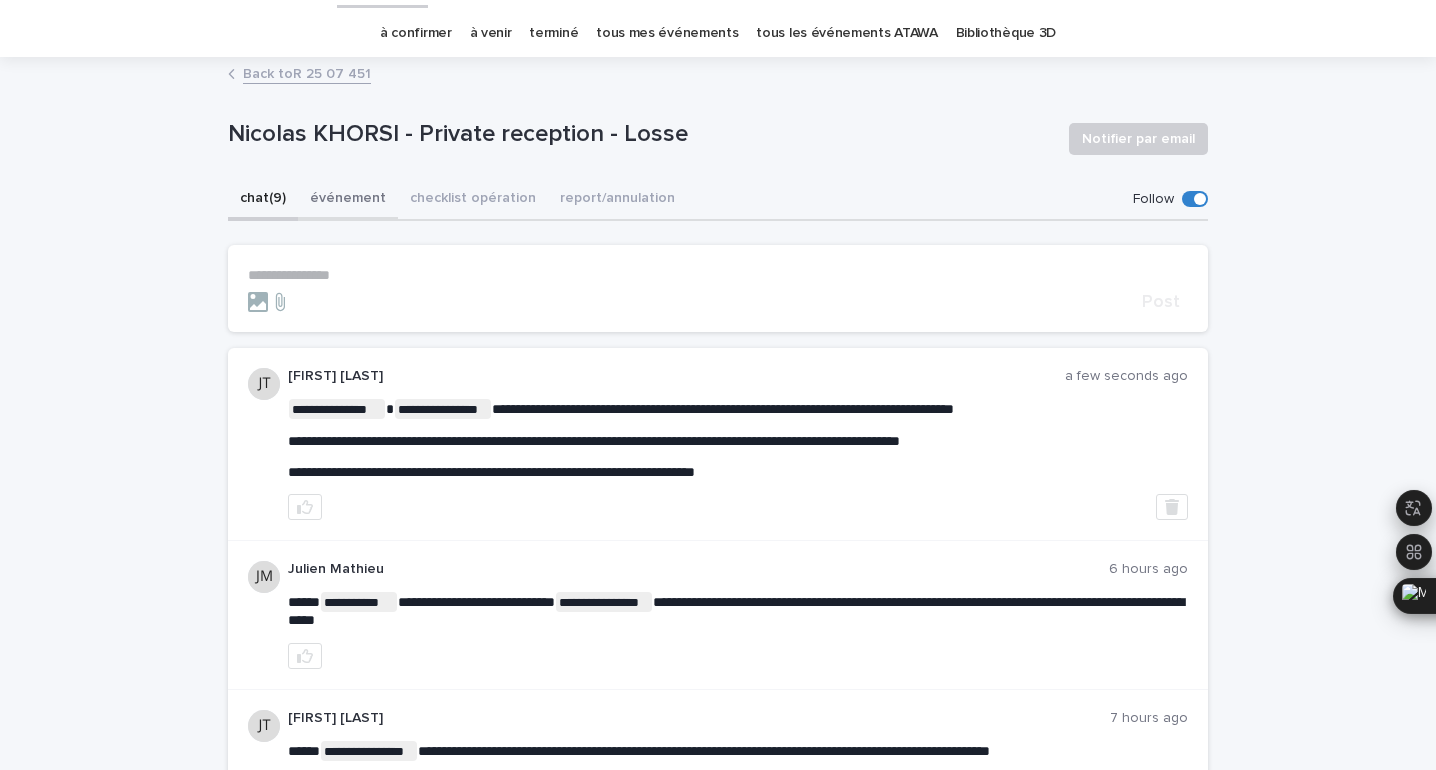 click on "événement" at bounding box center (348, 200) 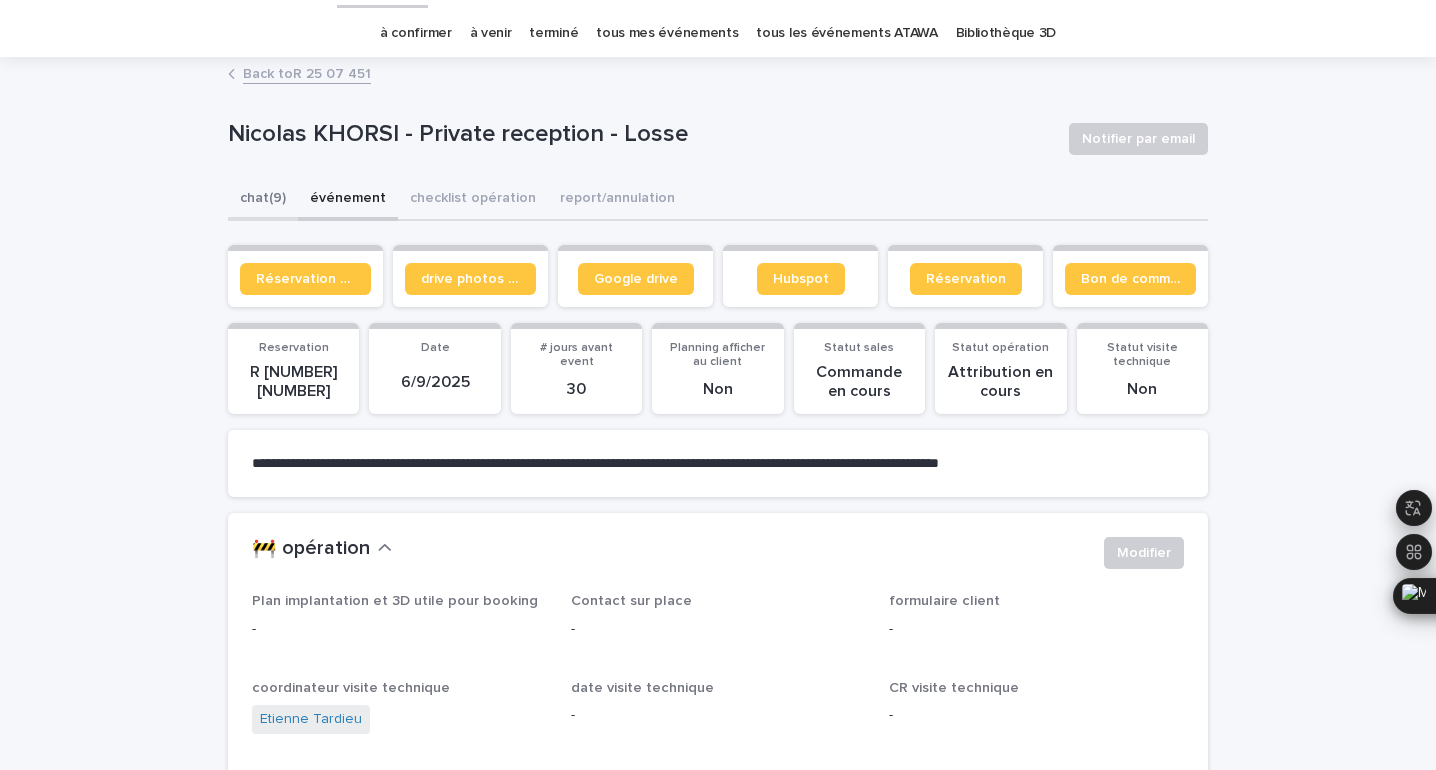click on "chat  (9)" at bounding box center (263, 200) 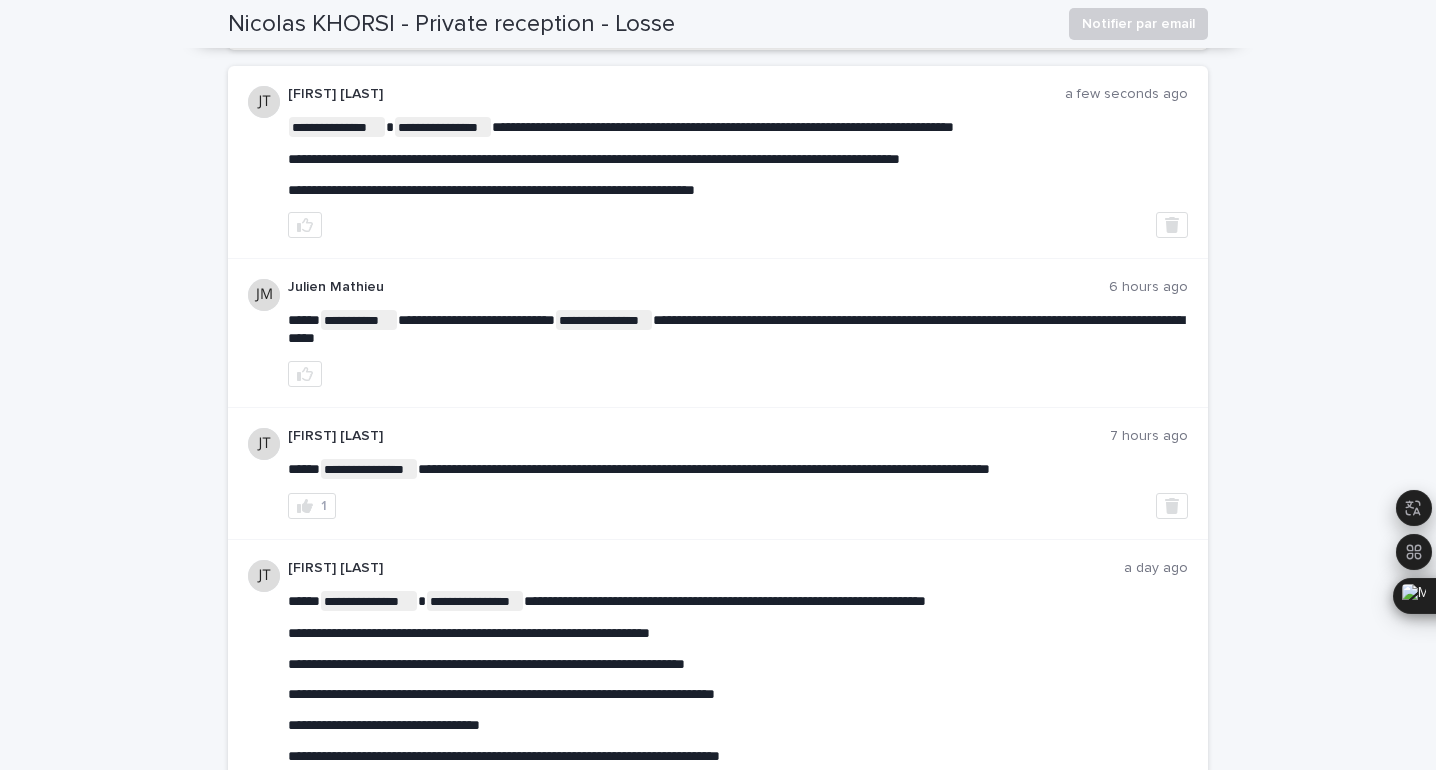 scroll, scrollTop: 0, scrollLeft: 0, axis: both 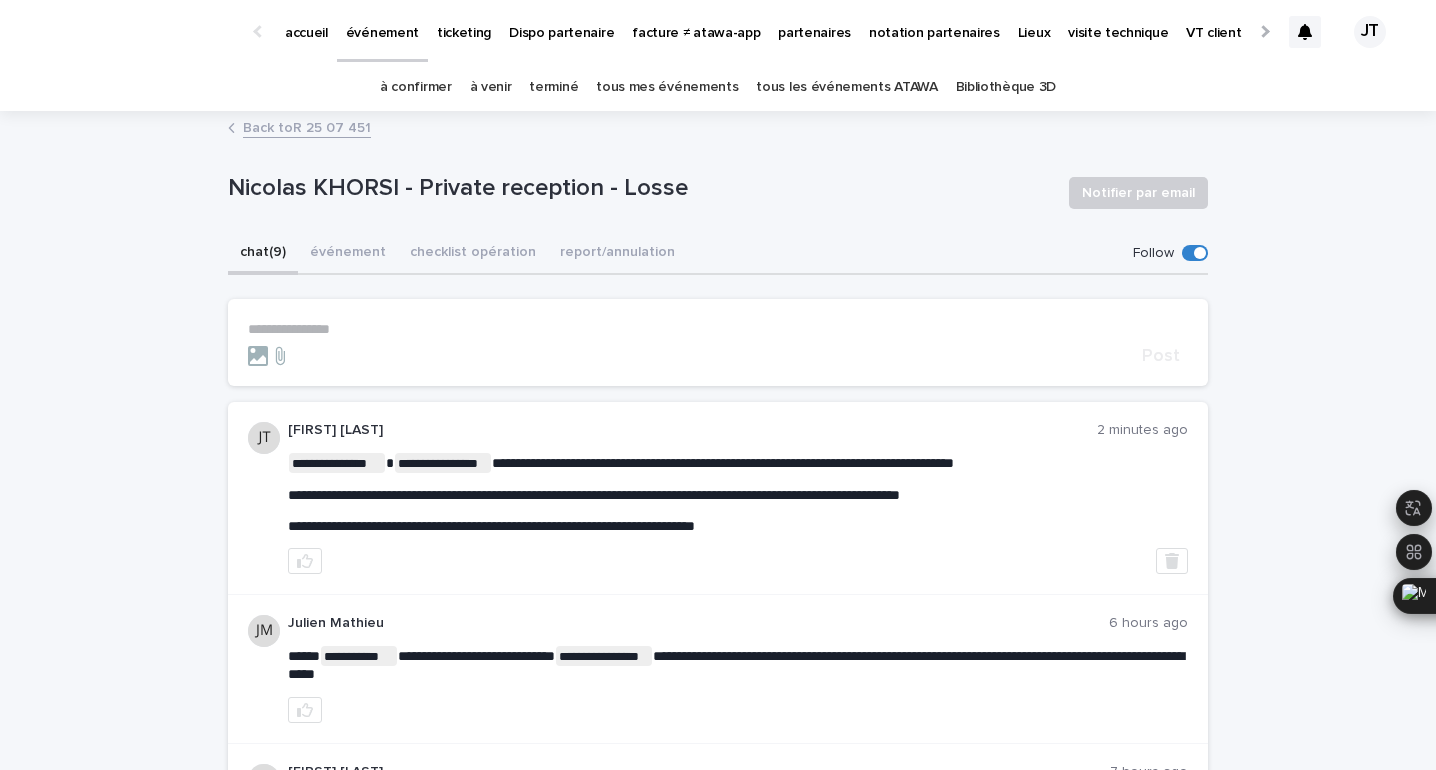 click on "à confirmer" at bounding box center [416, 87] 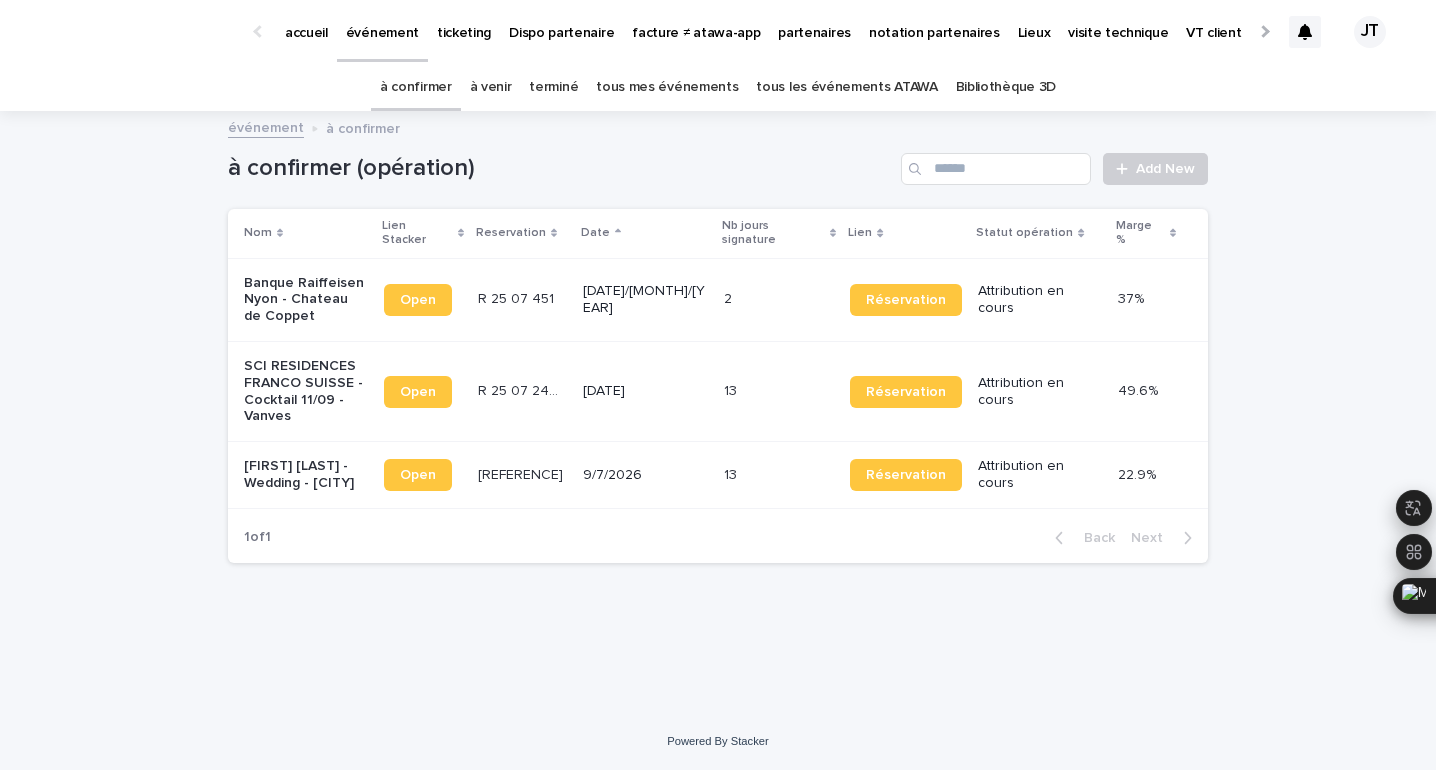 click 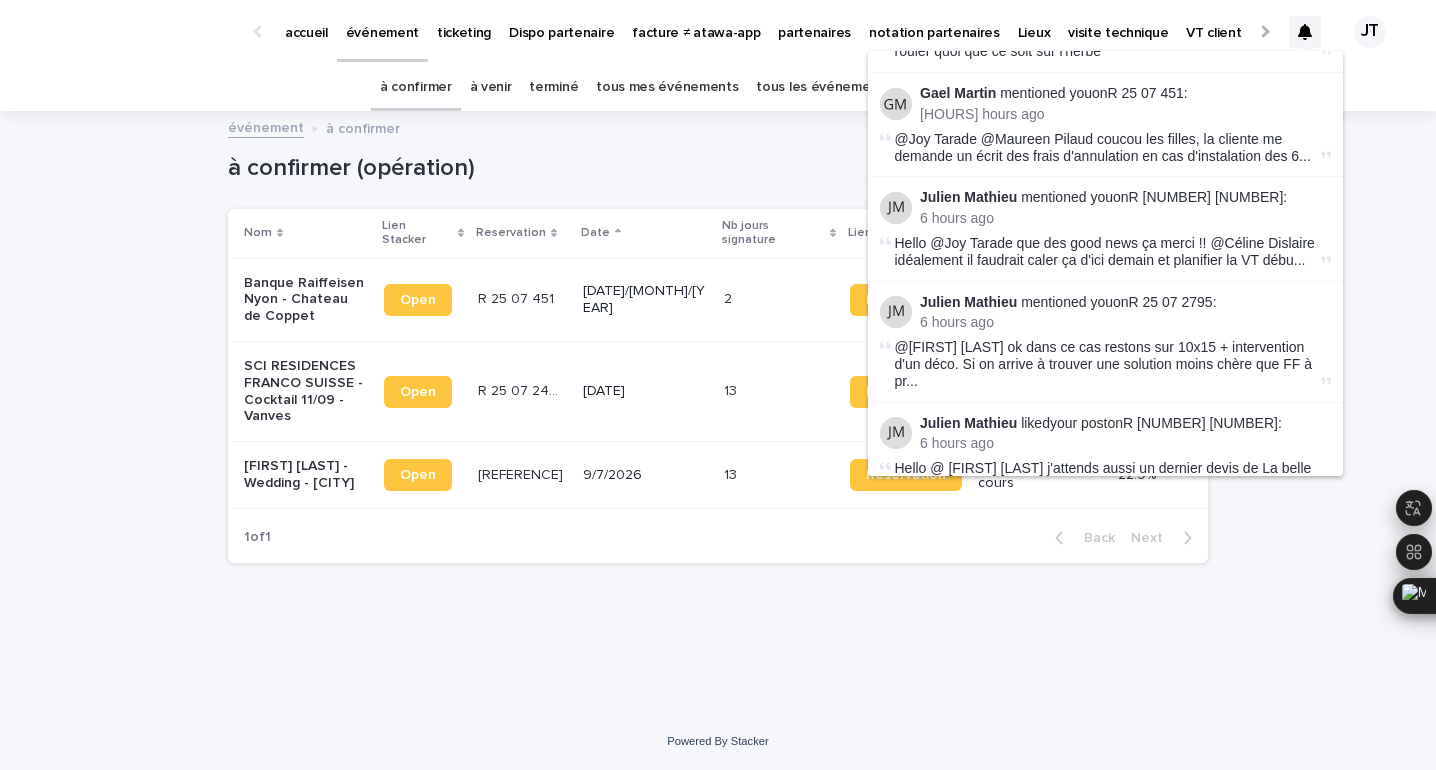 scroll, scrollTop: 83, scrollLeft: 0, axis: vertical 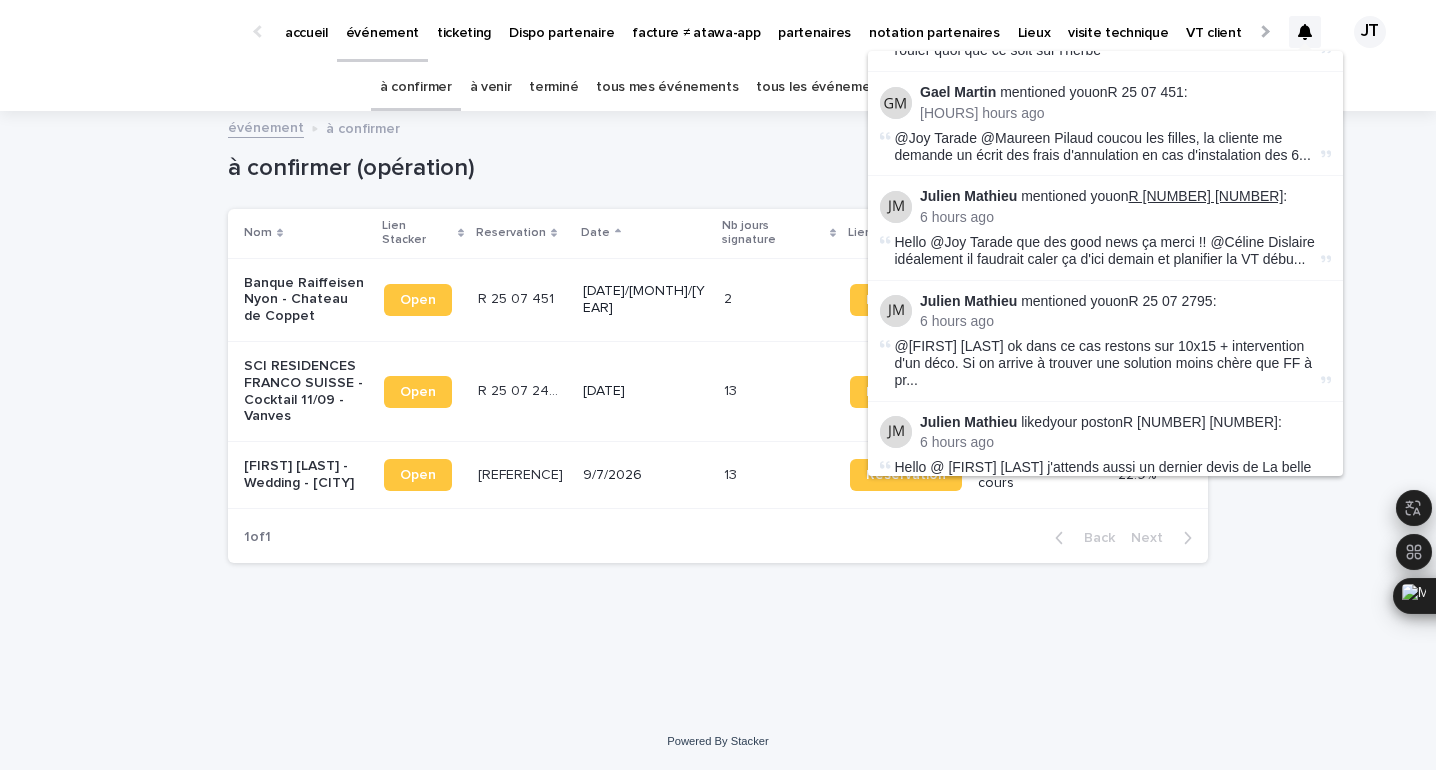 click on "R 25 07 1831" at bounding box center [1206, 196] 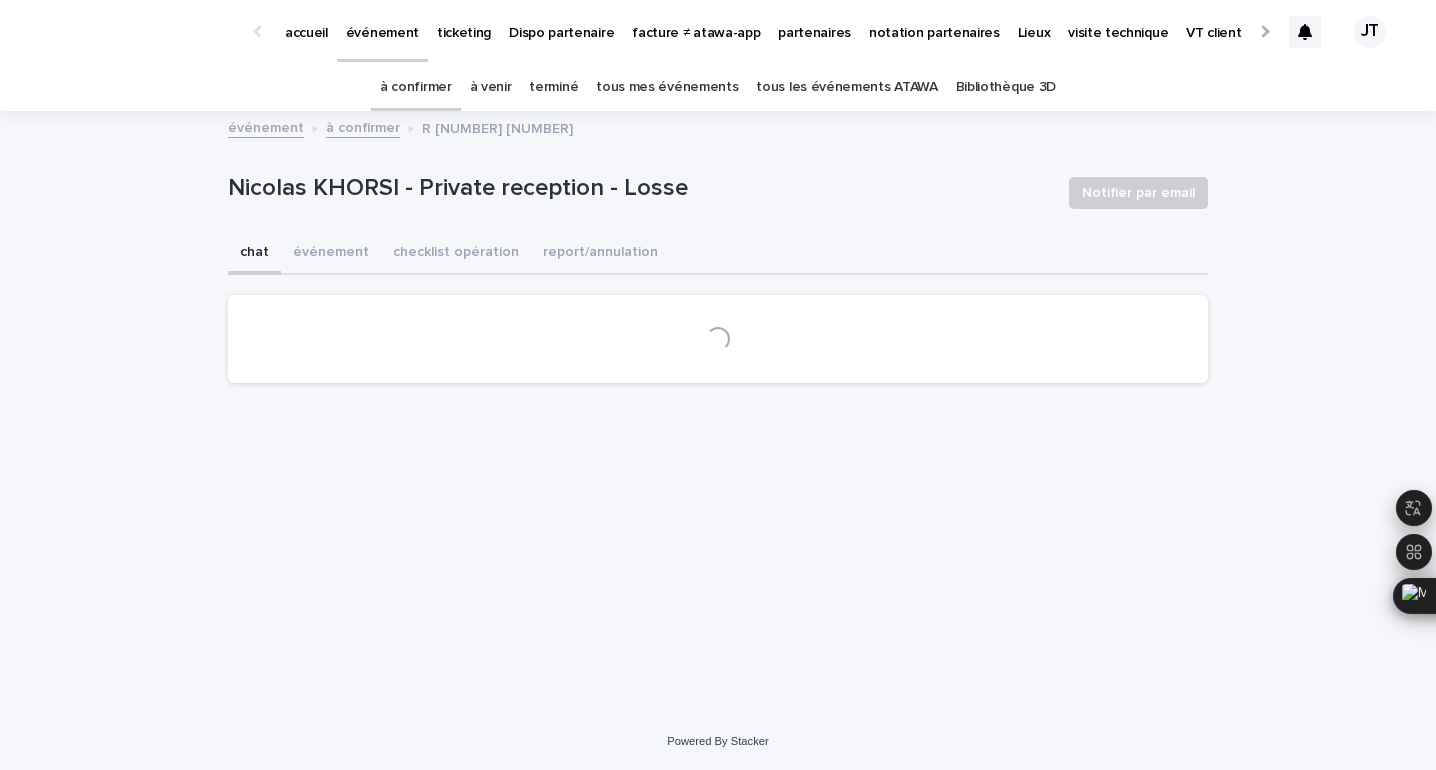 click on "⁠Nicolas KHORSI - Private reception - Losse" at bounding box center (640, 188) 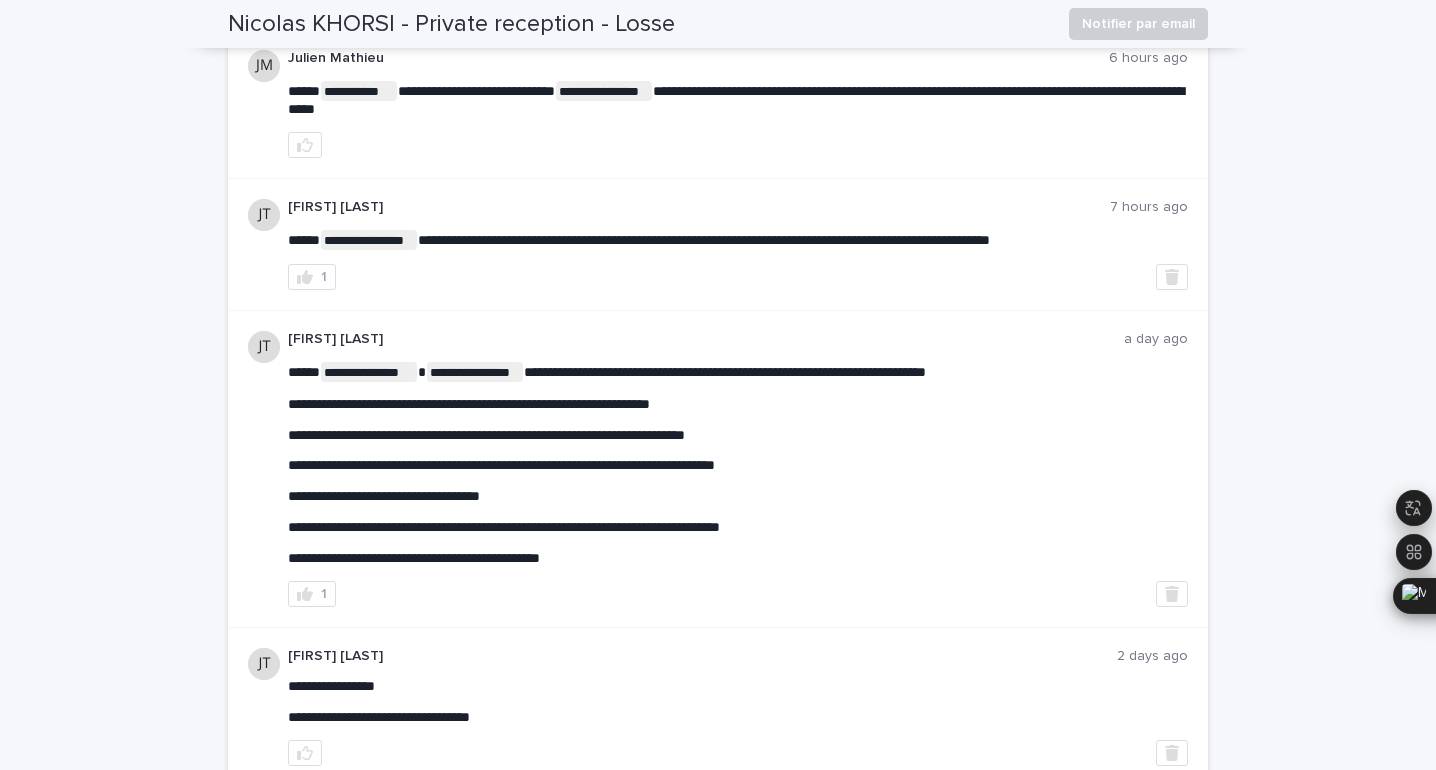 scroll, scrollTop: 0, scrollLeft: 0, axis: both 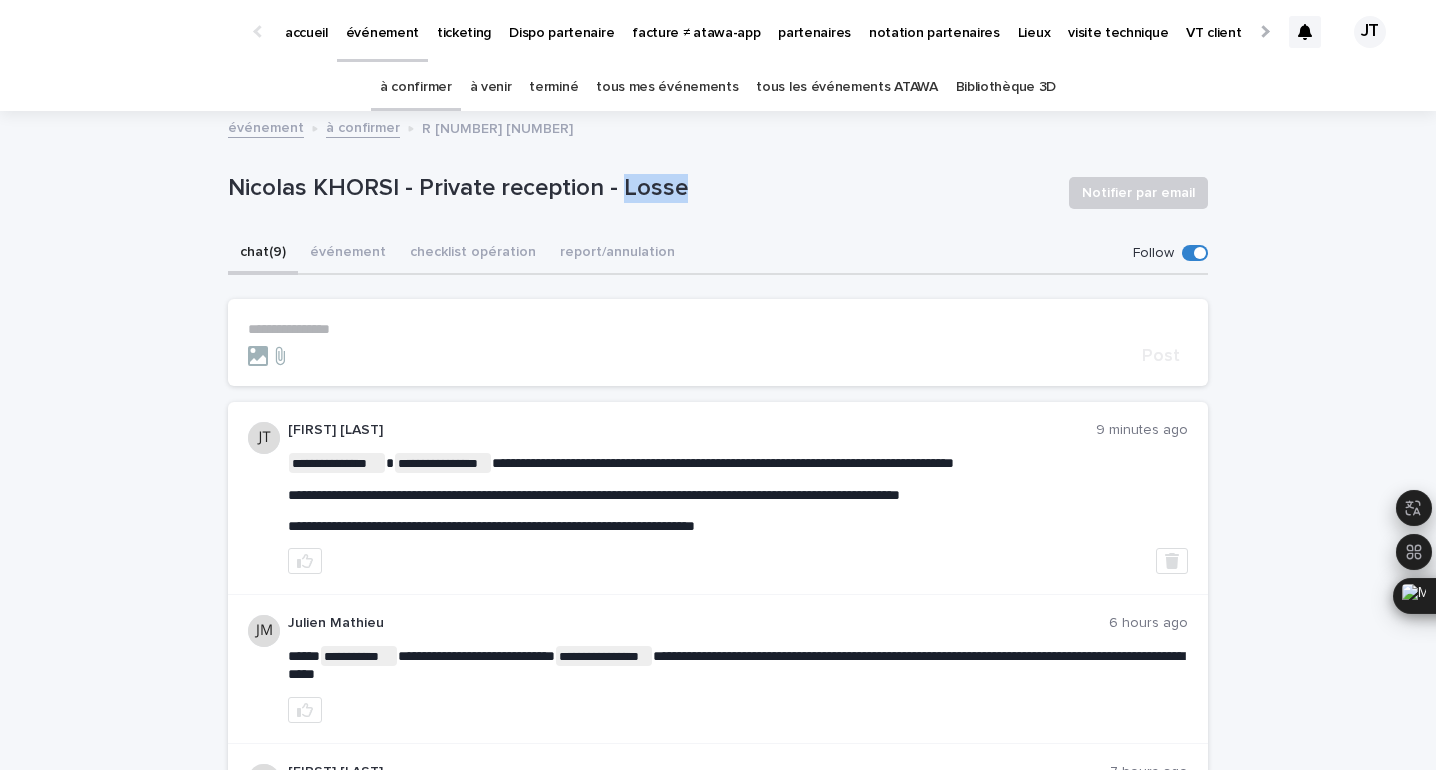 click on "à venir" at bounding box center (491, 87) 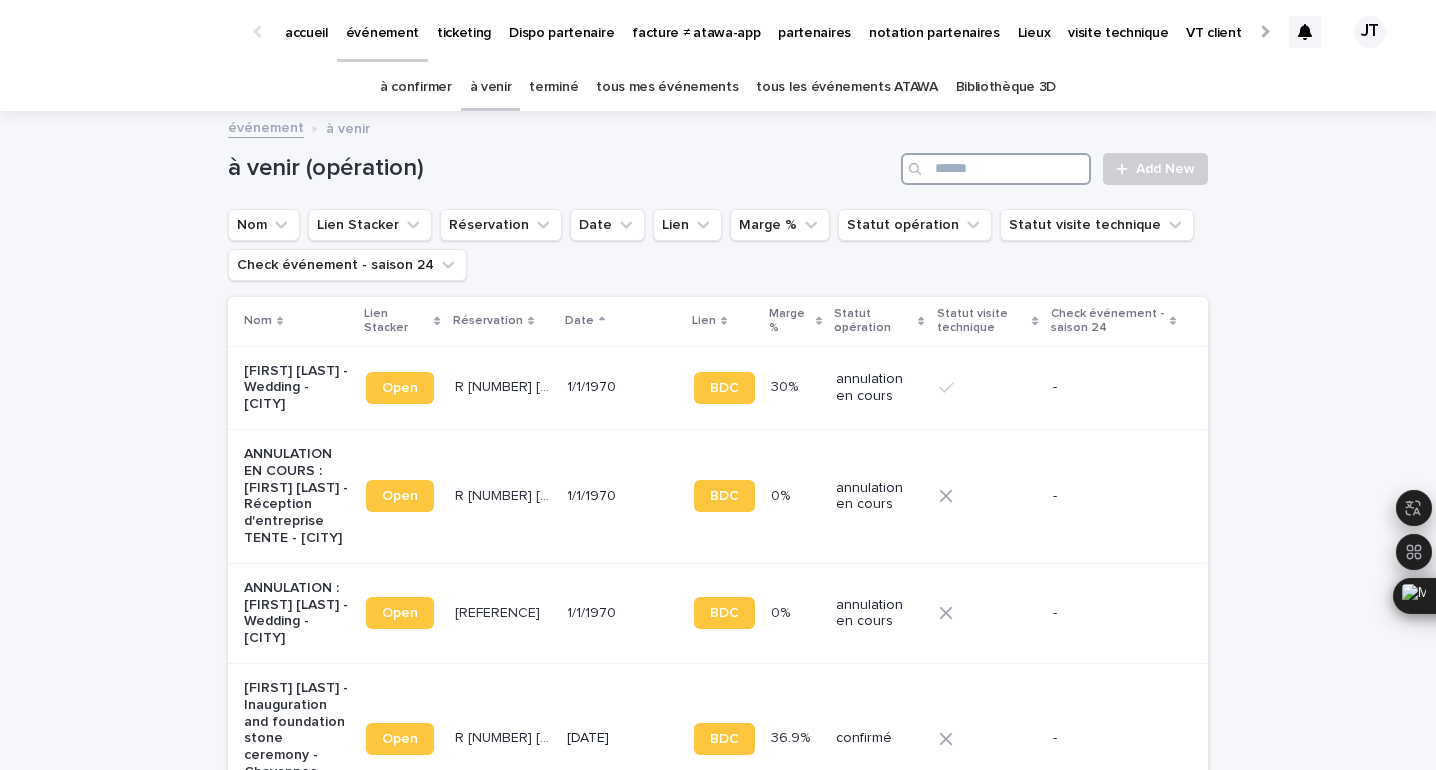 click at bounding box center [996, 169] 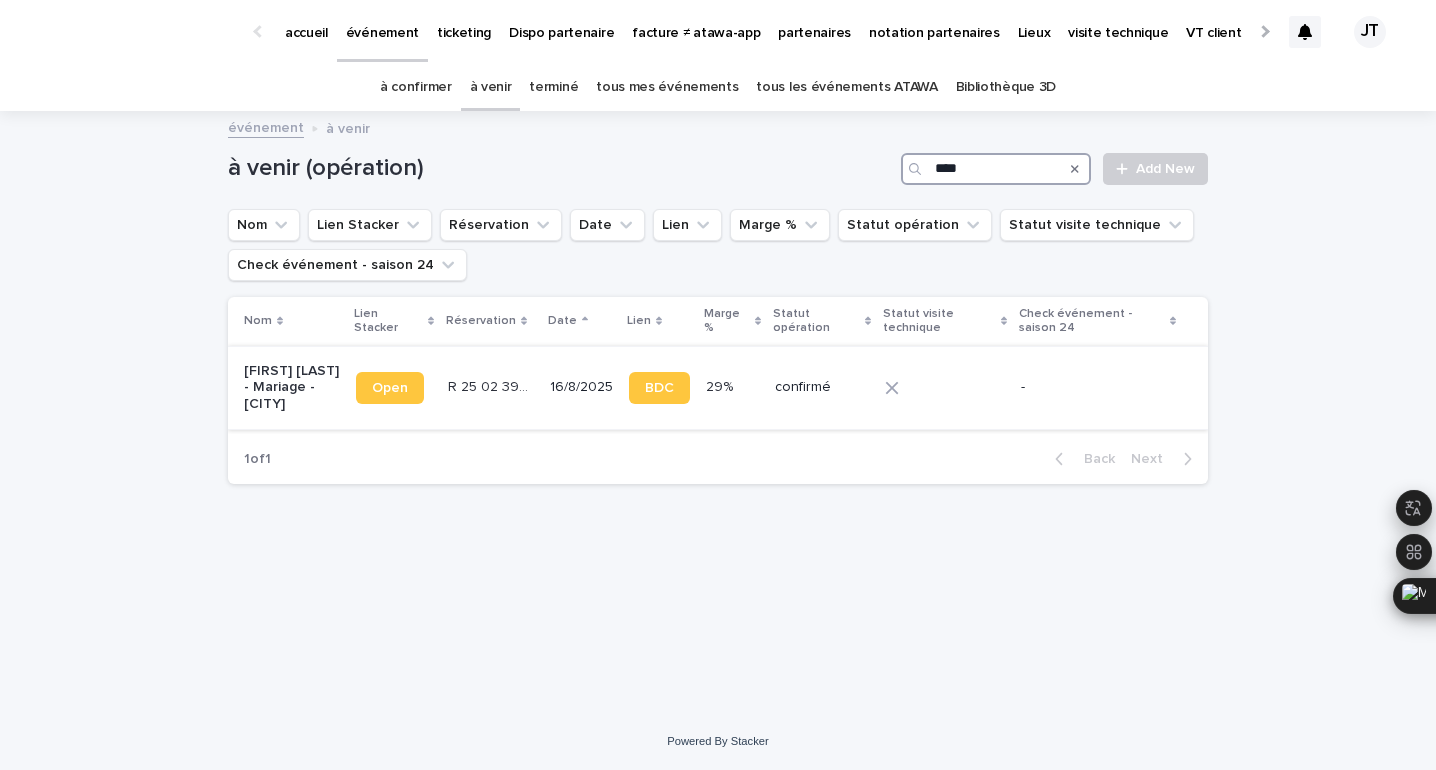 type on "****" 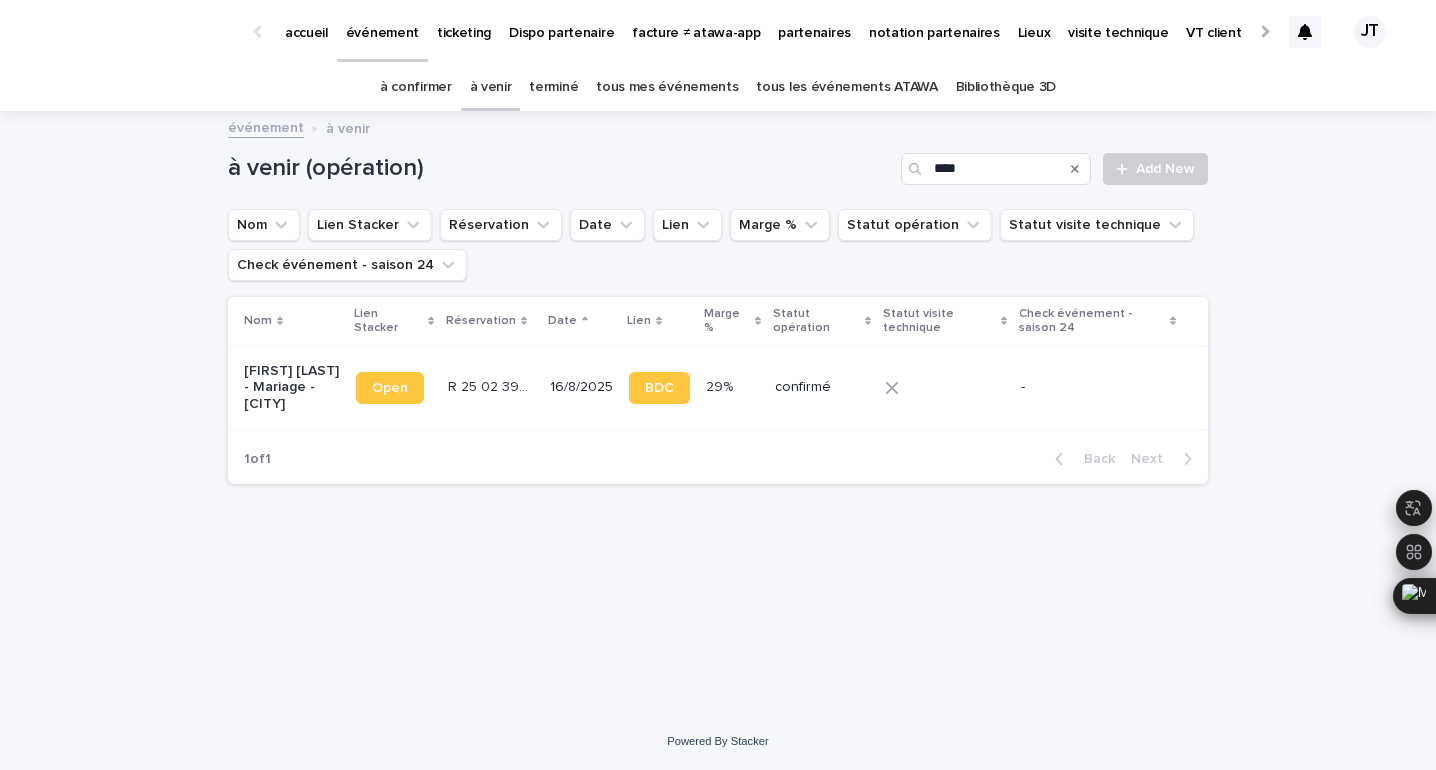 click on "R 25 02 3949 R 25 02 3949" at bounding box center (491, 387) 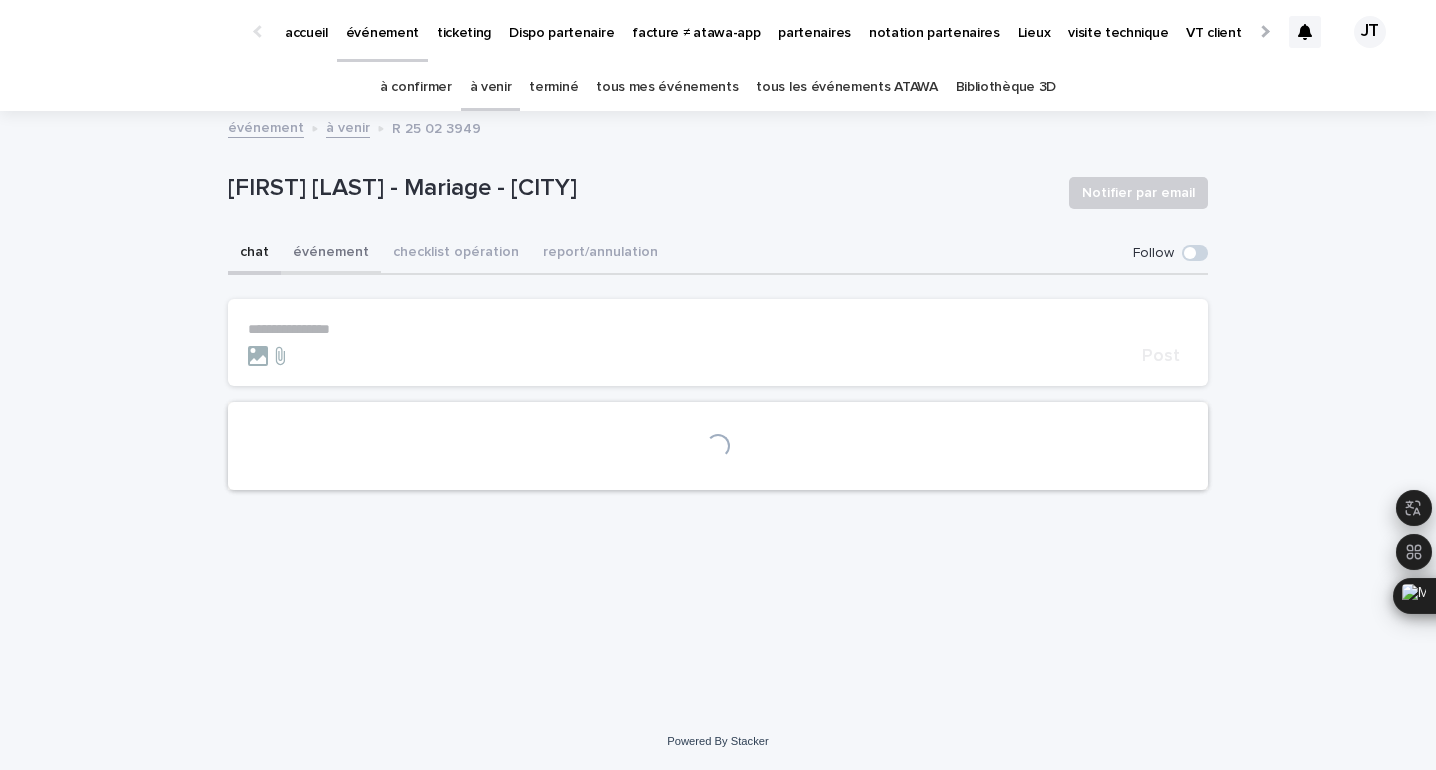 click on "événement" at bounding box center [331, 254] 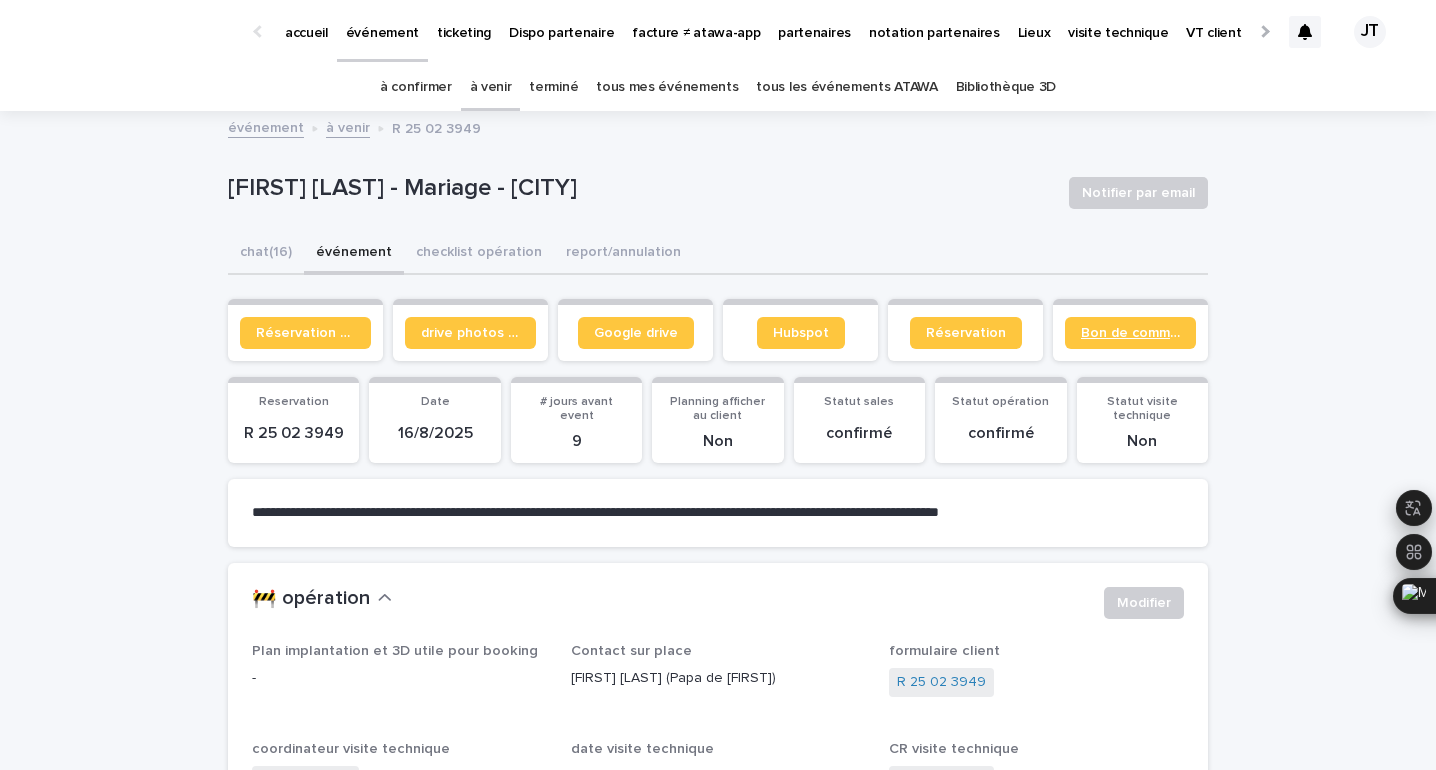 click on "Bon de commande" at bounding box center [1130, 333] 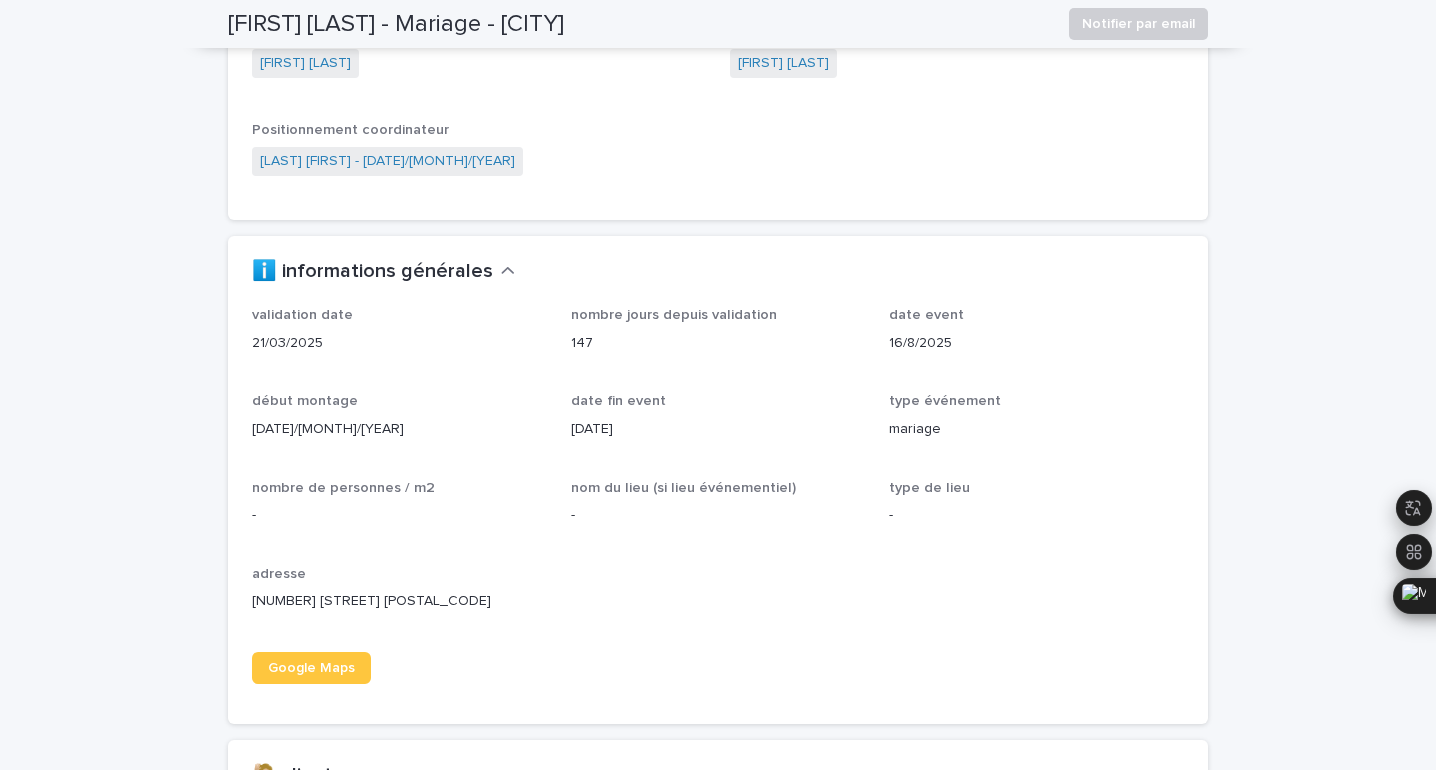 scroll, scrollTop: 66, scrollLeft: 0, axis: vertical 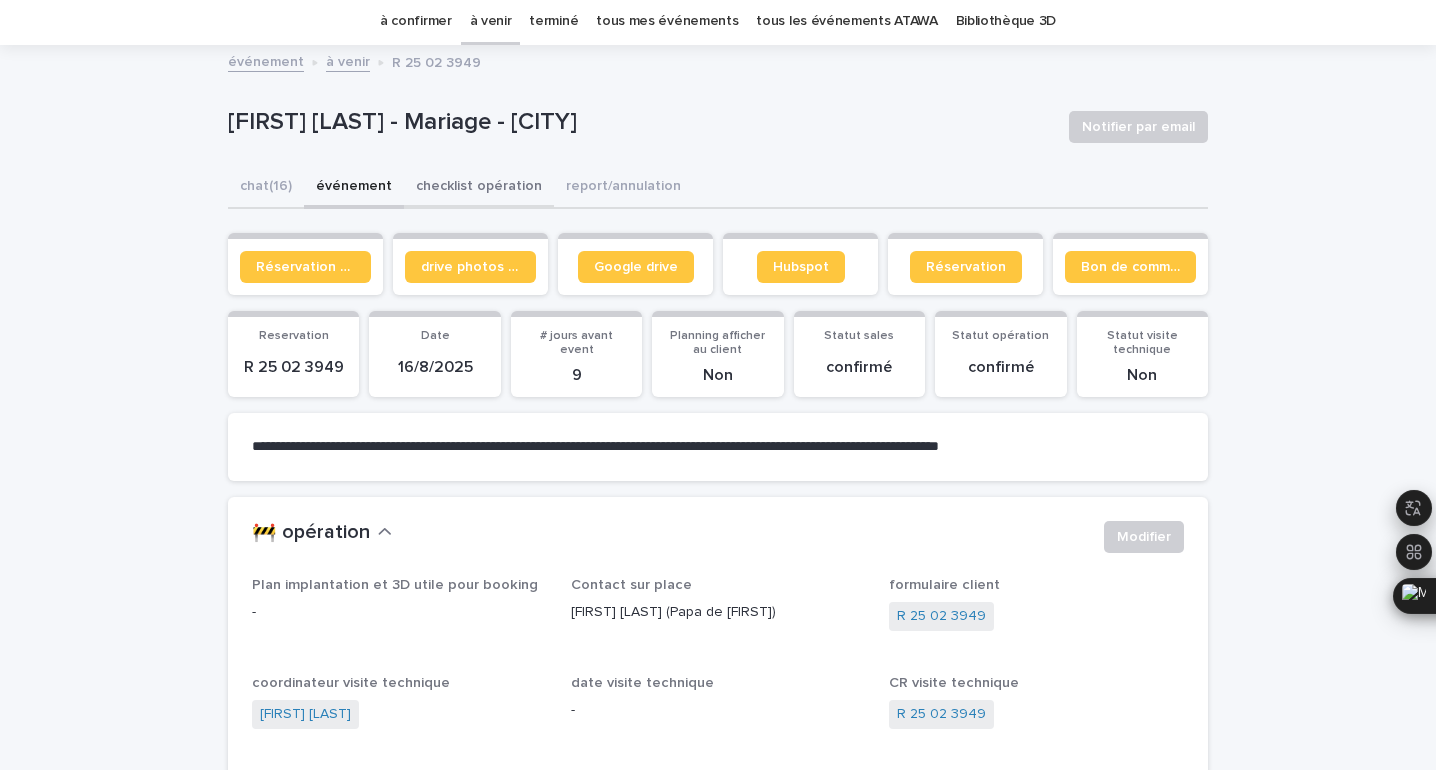 click on "checklist opération" at bounding box center [479, 188] 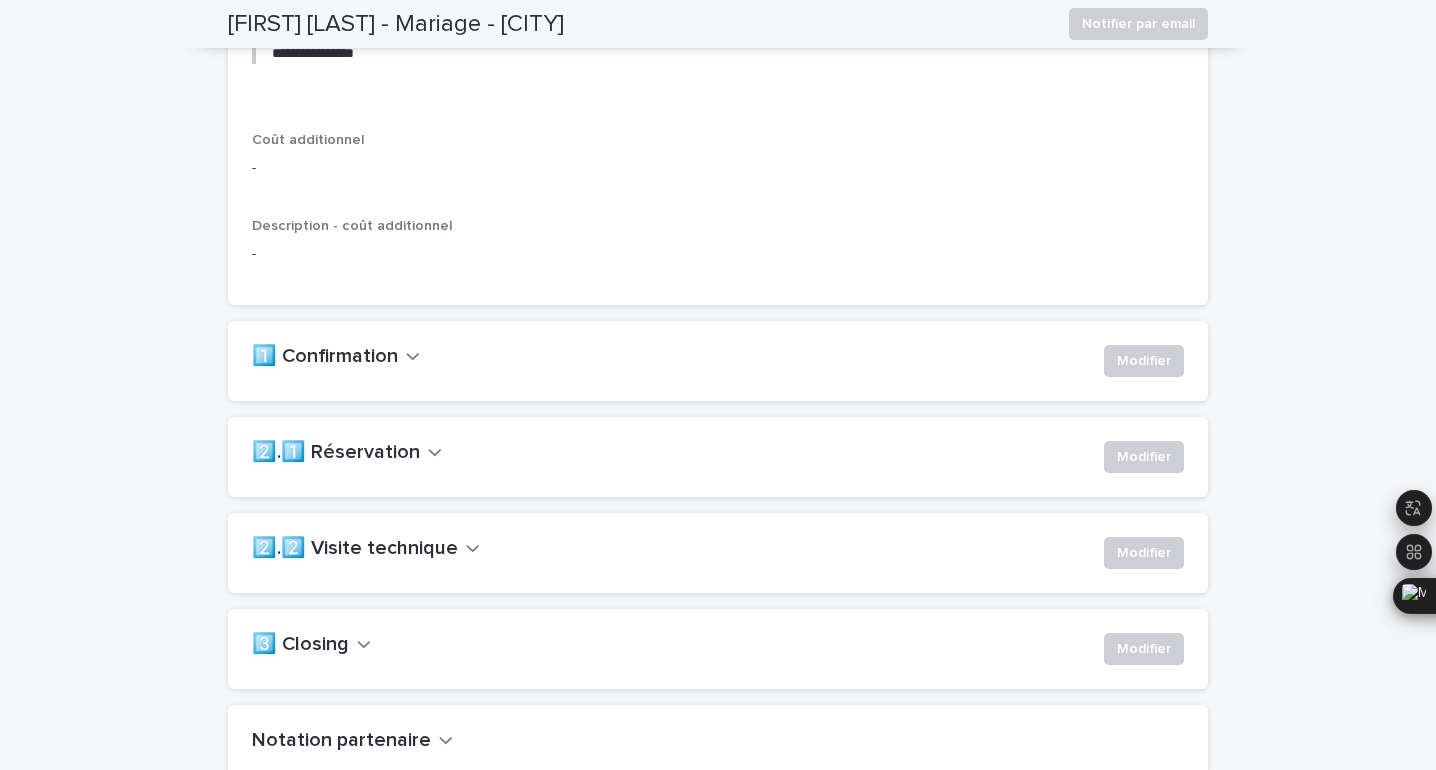 scroll, scrollTop: 1234, scrollLeft: 0, axis: vertical 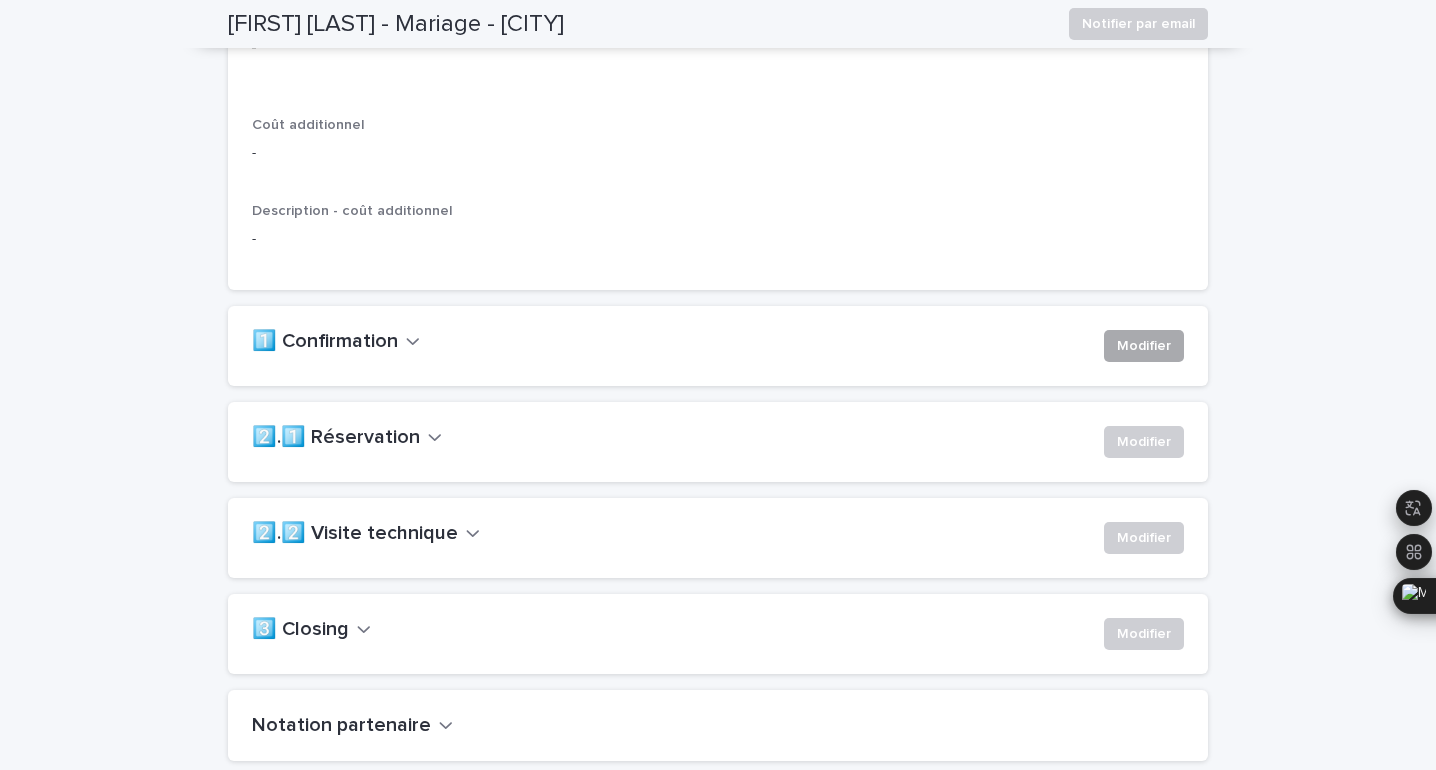 click on "Modifier" at bounding box center (1144, 346) 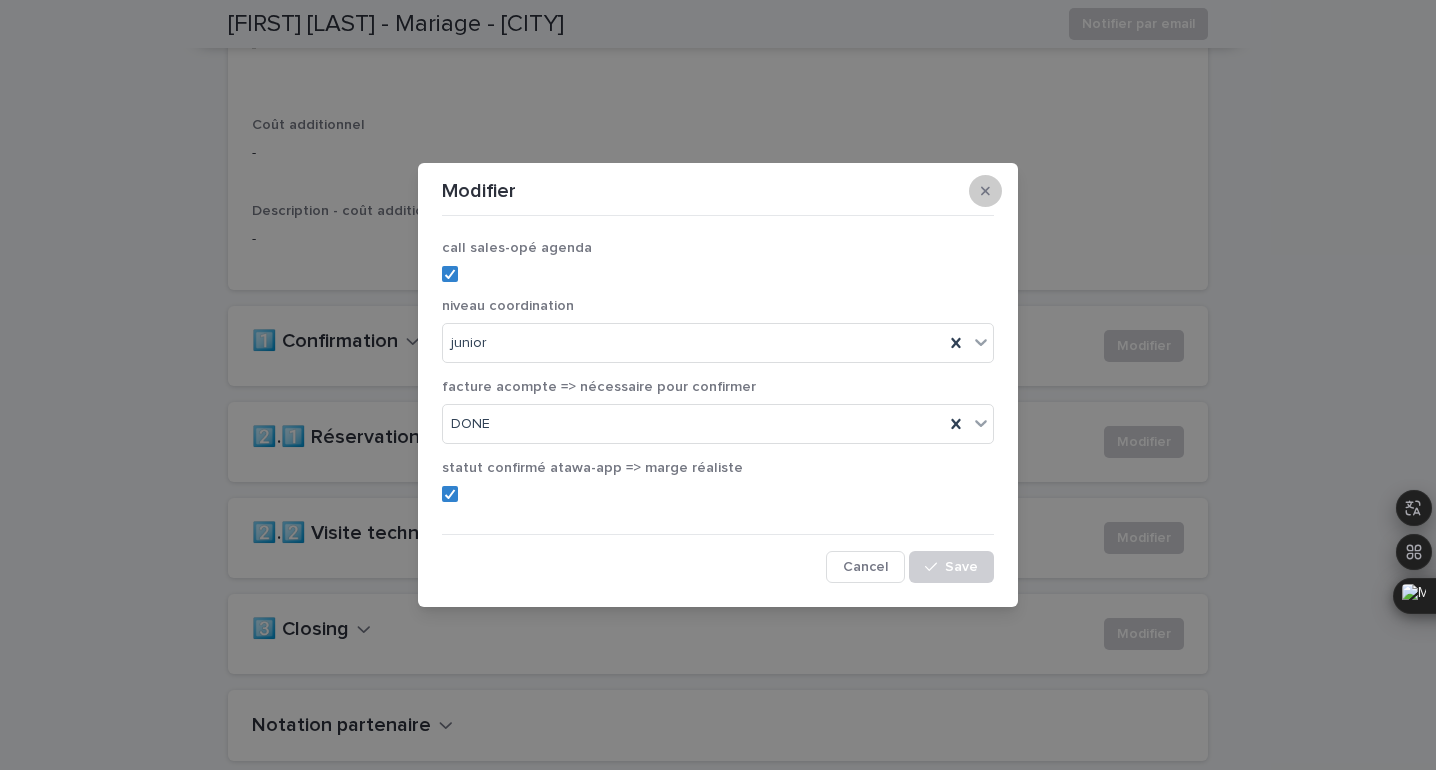 click 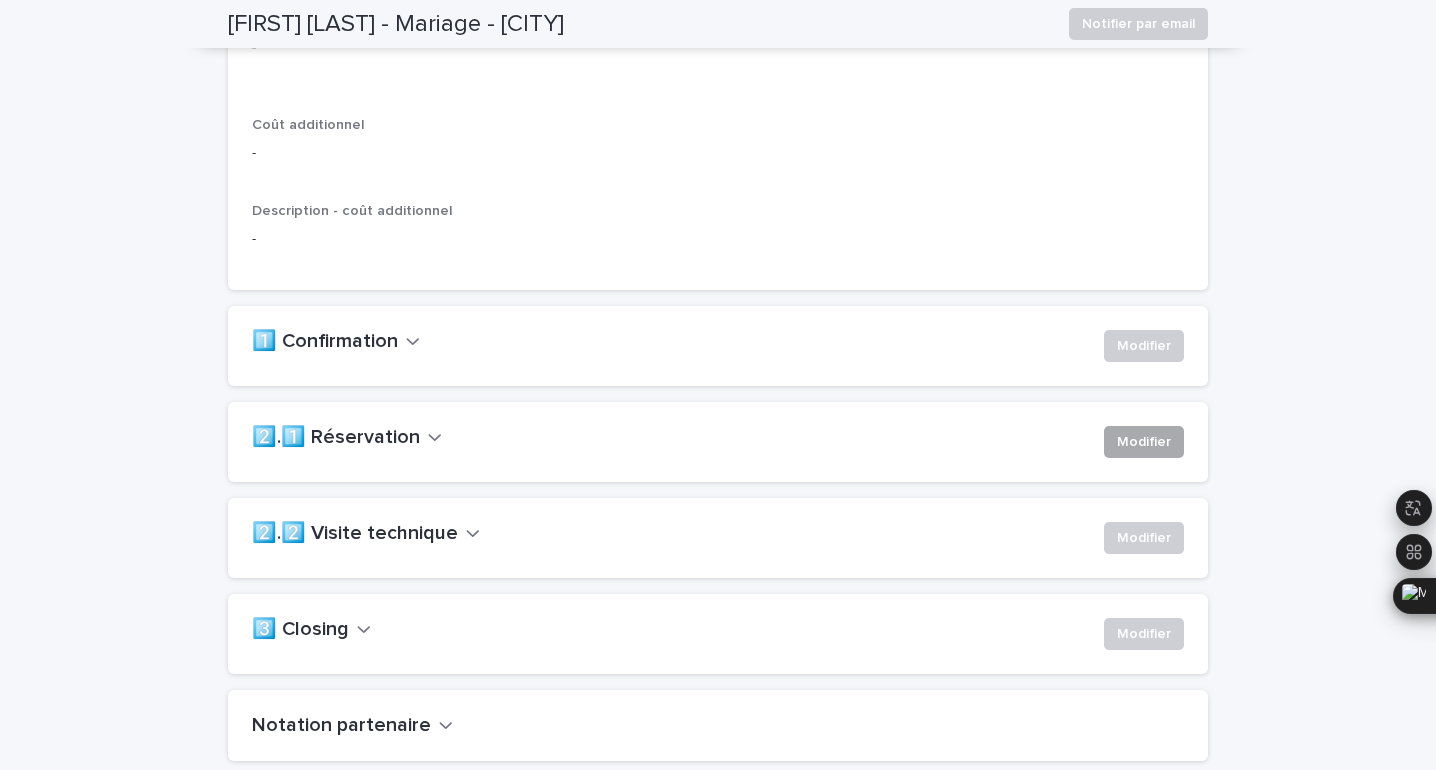 click on "Modifier" at bounding box center [1144, 442] 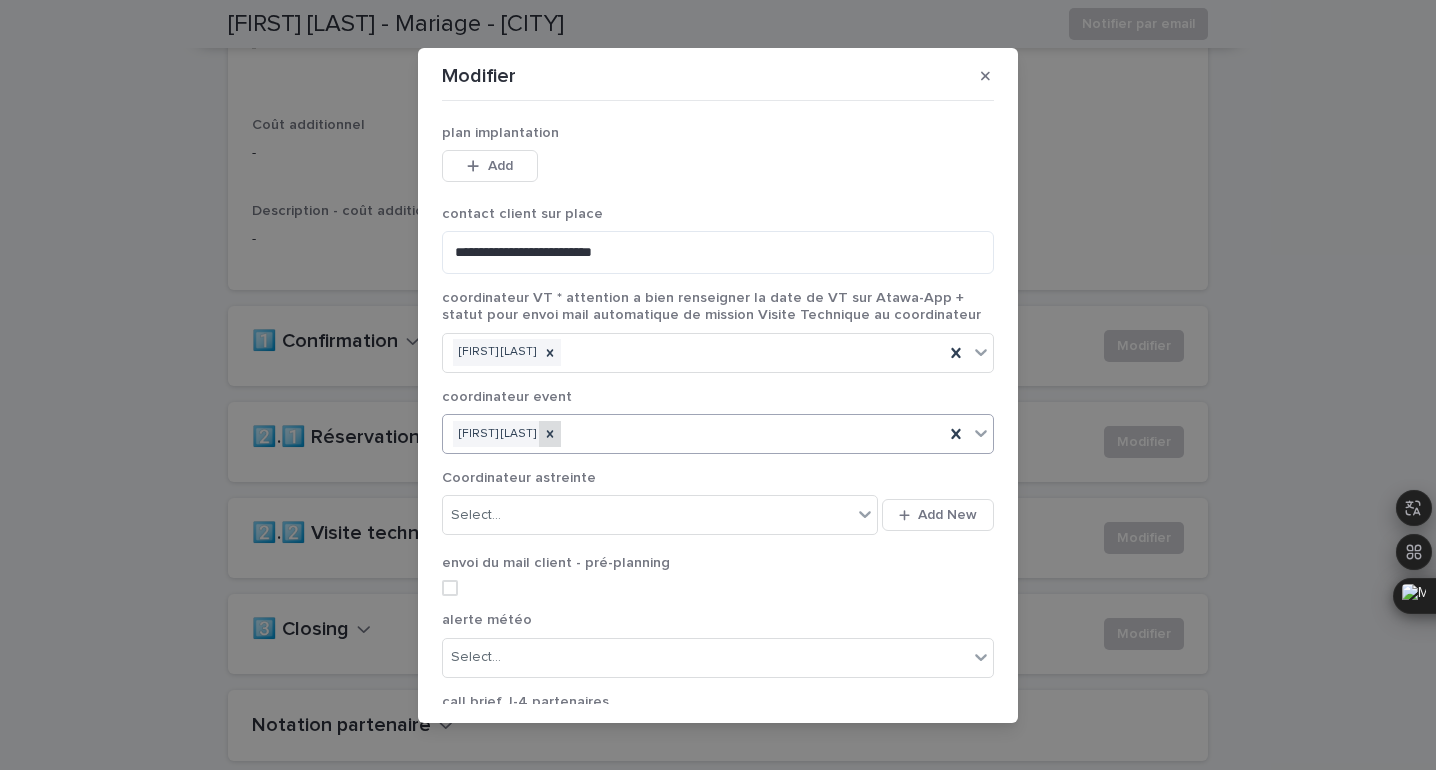 click 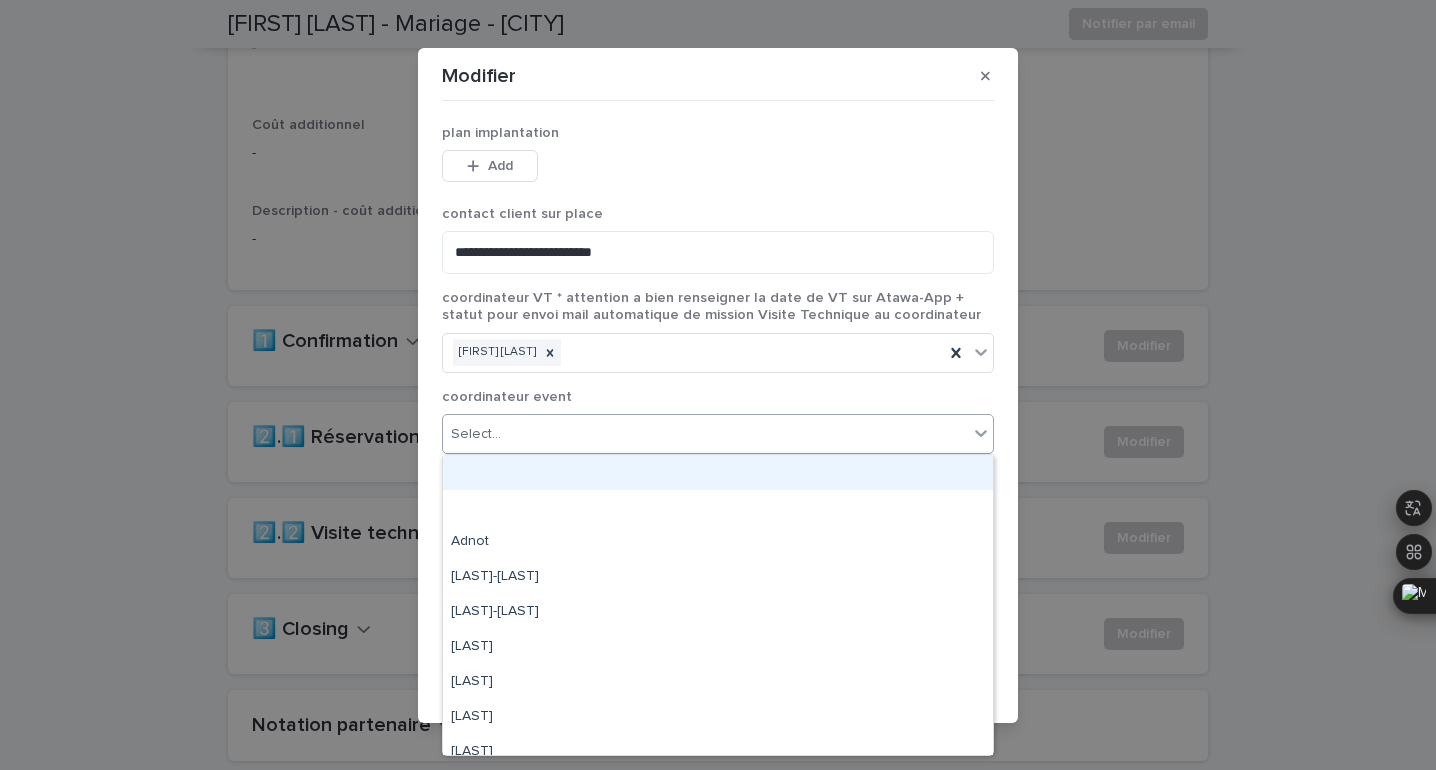 click on "Select..." at bounding box center [705, 434] 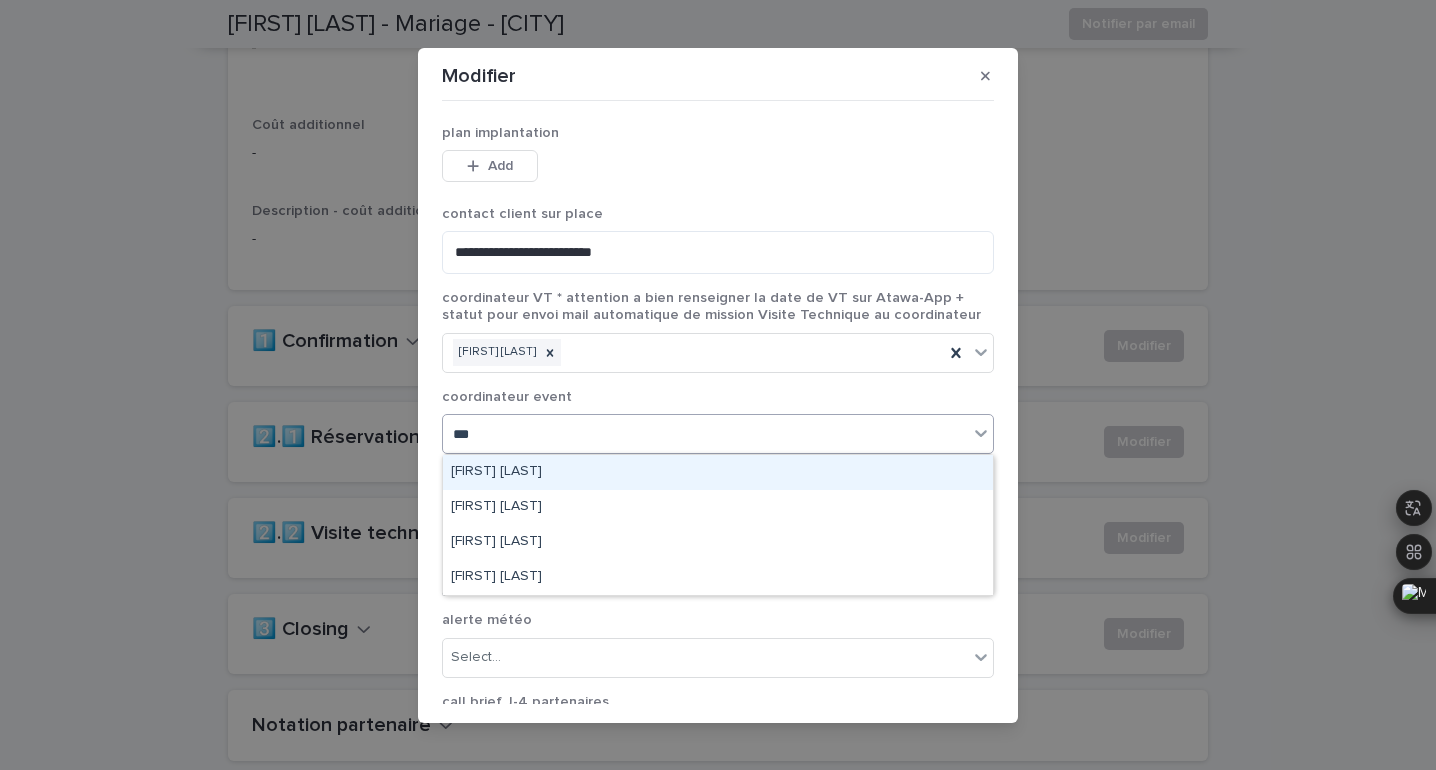 type on "****" 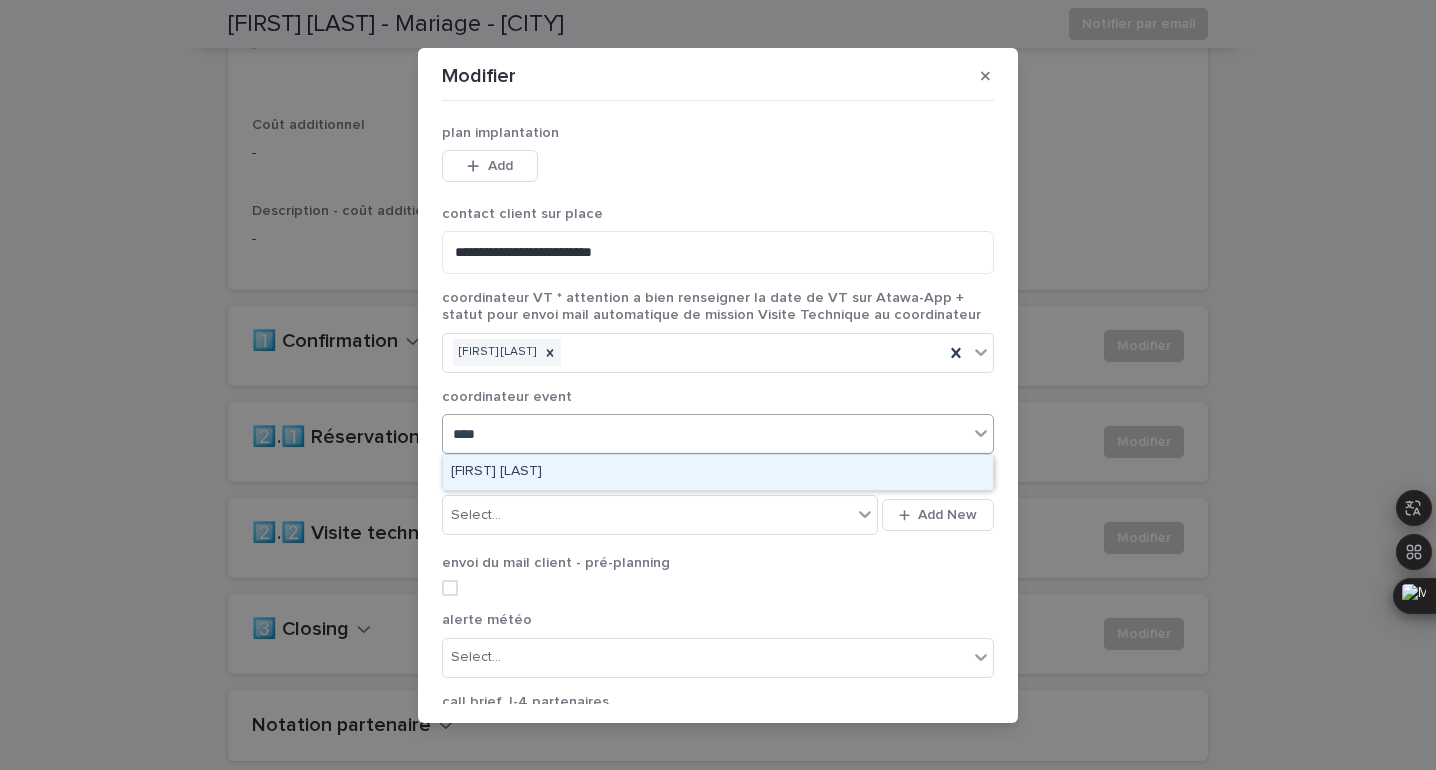 click on "Honorine Rajot" at bounding box center (718, 472) 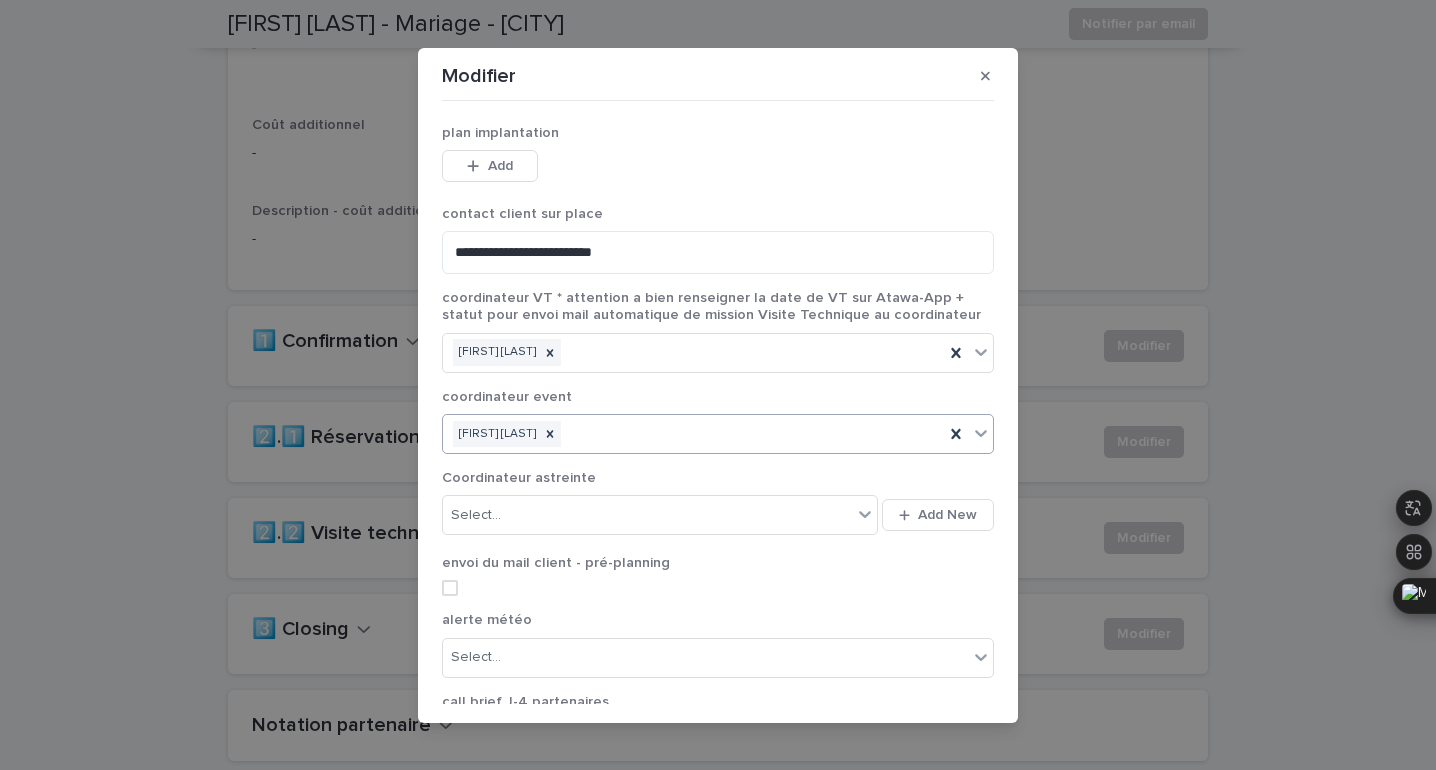scroll, scrollTop: 227, scrollLeft: 0, axis: vertical 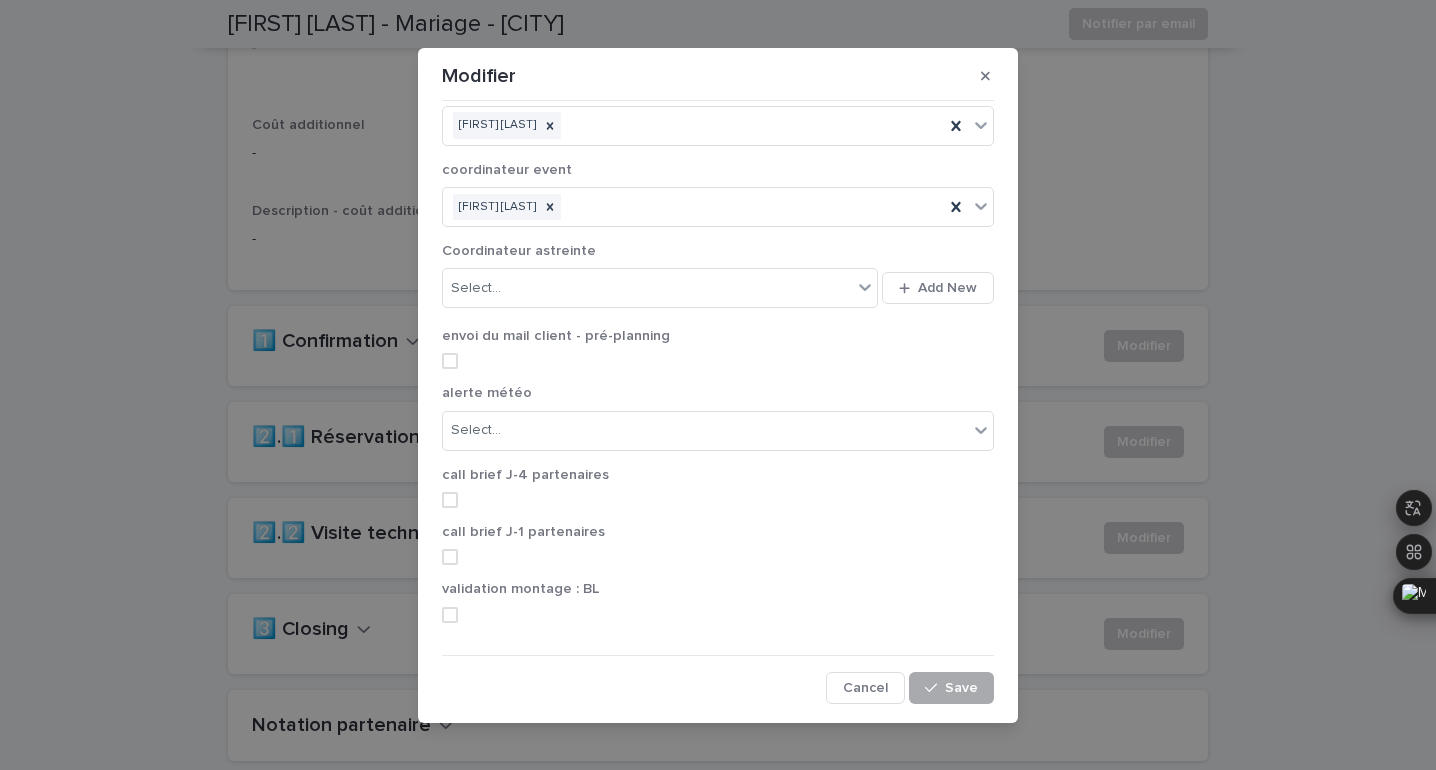 click on "Save" at bounding box center [951, 688] 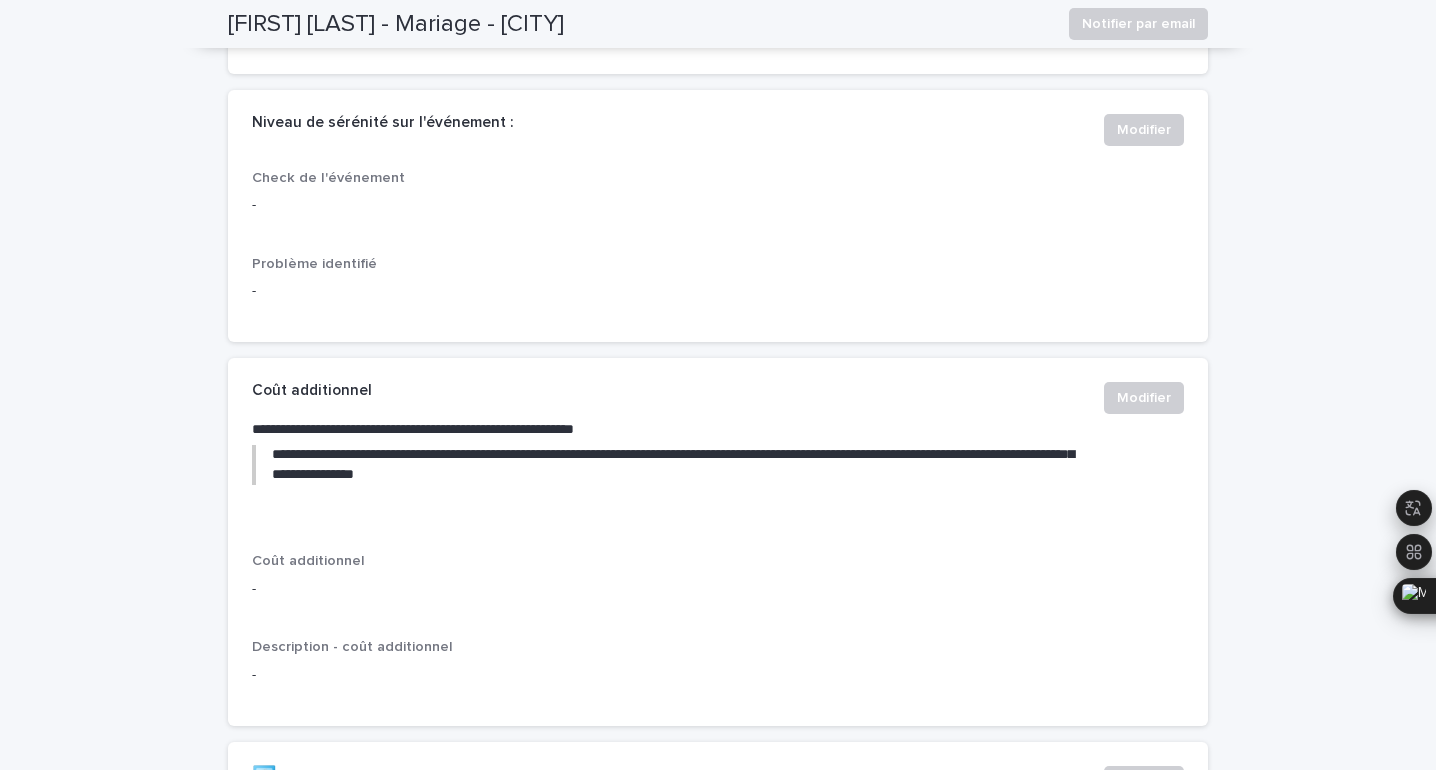 scroll, scrollTop: 0, scrollLeft: 0, axis: both 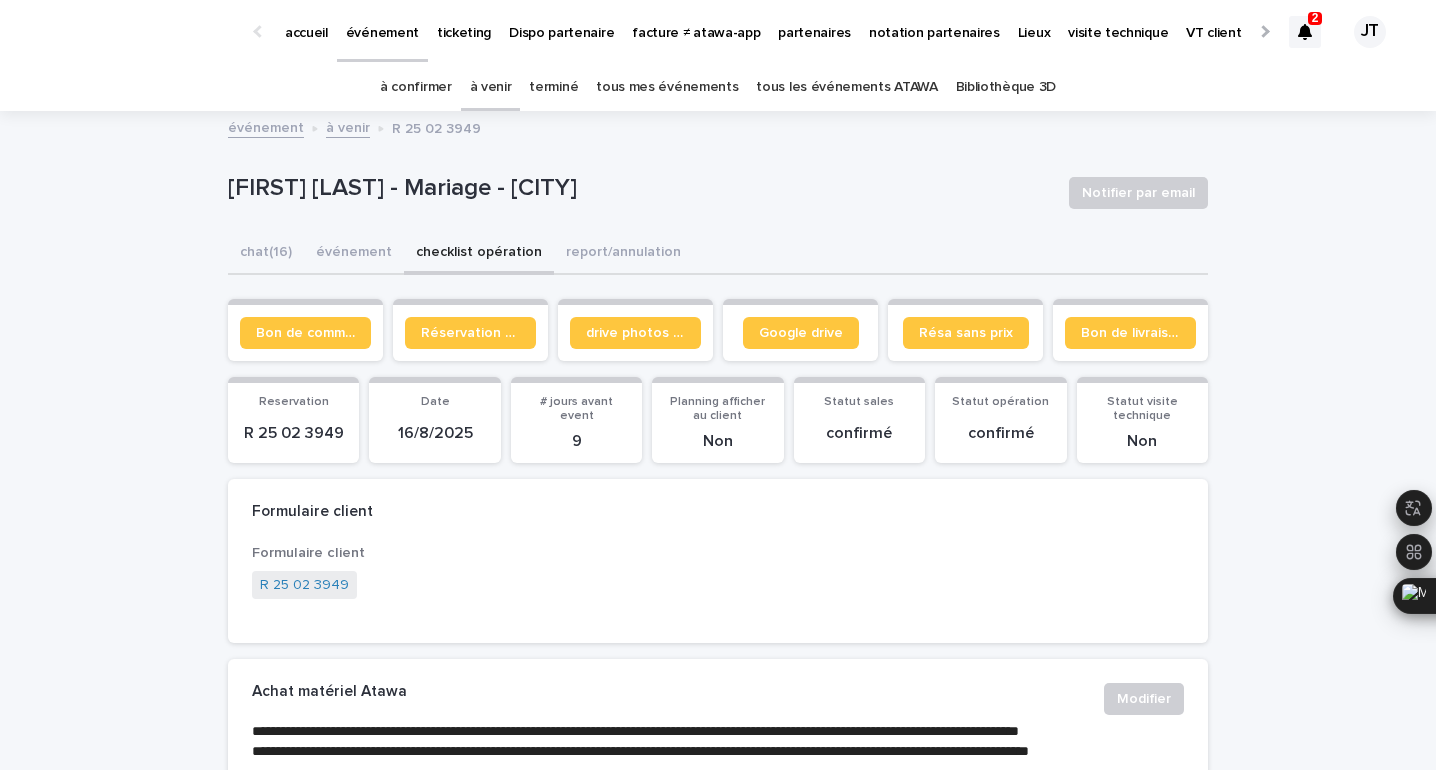 click on "à venir" at bounding box center [491, 87] 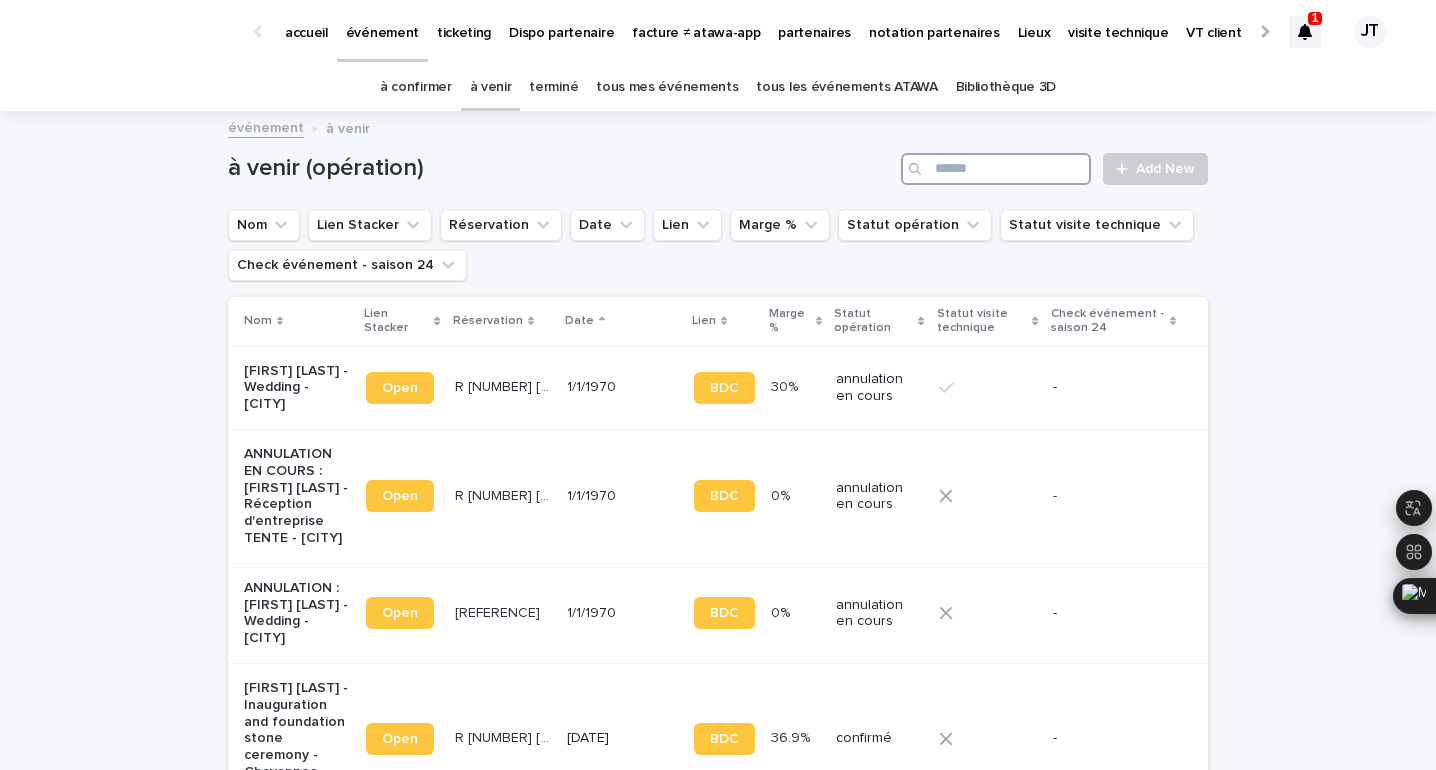 click at bounding box center [996, 169] 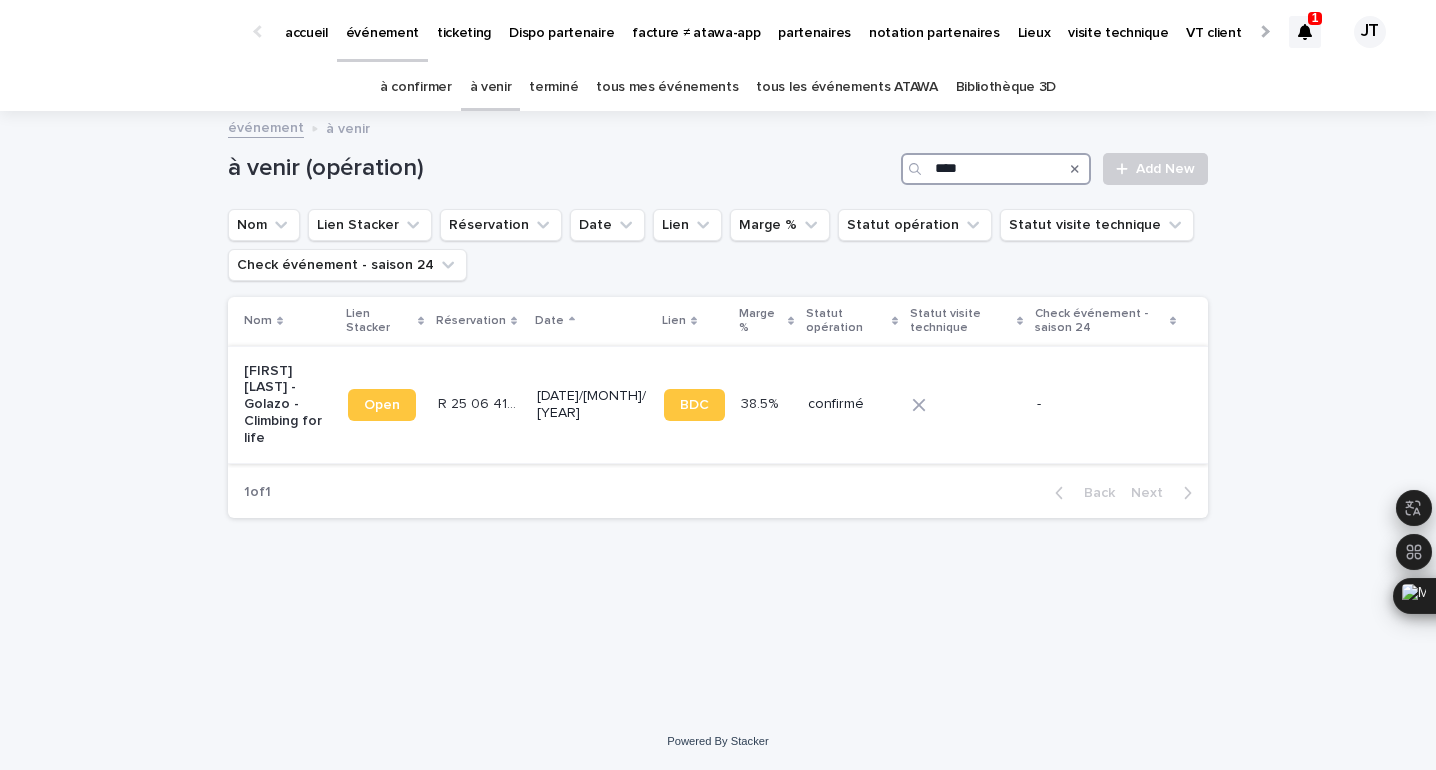 type on "****" 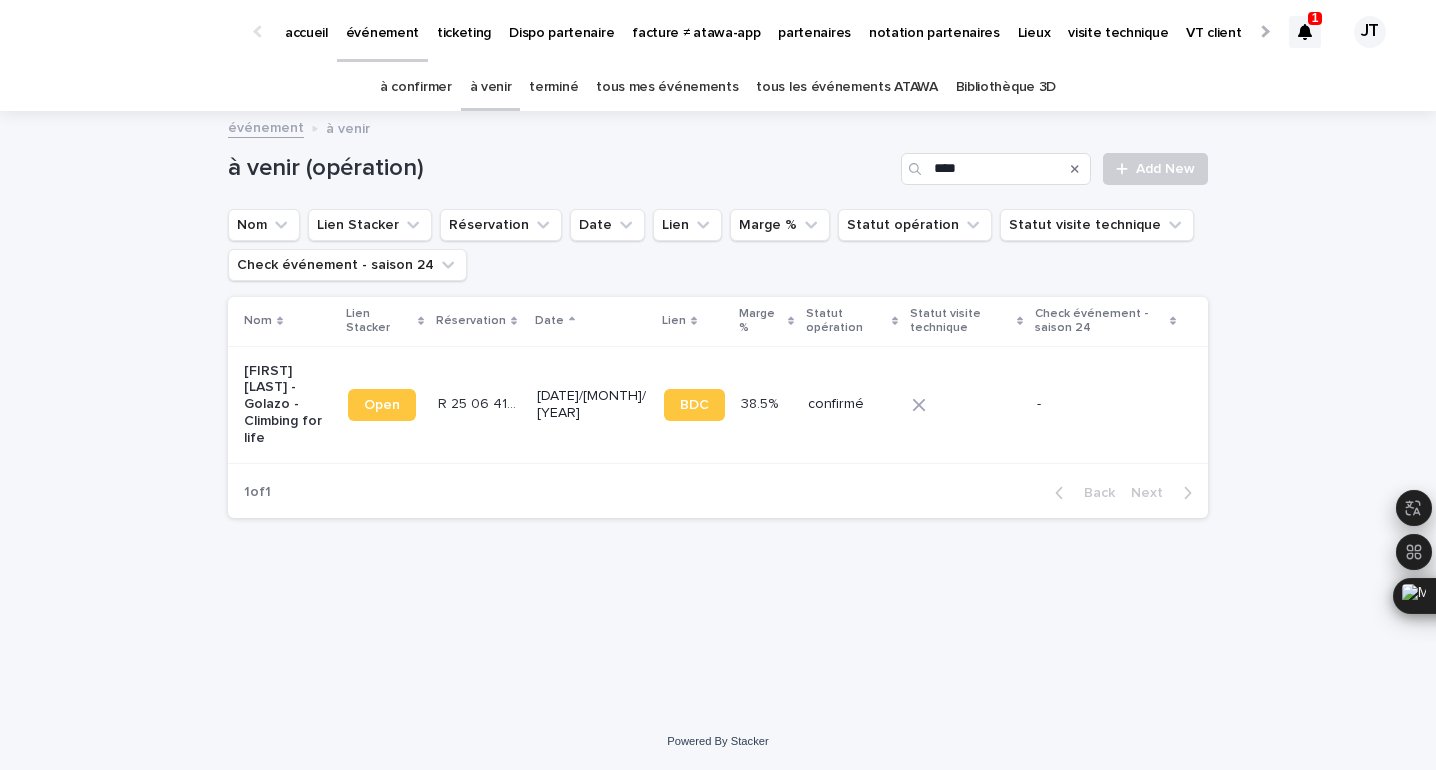 click on "R 25 06 4104" at bounding box center [481, 402] 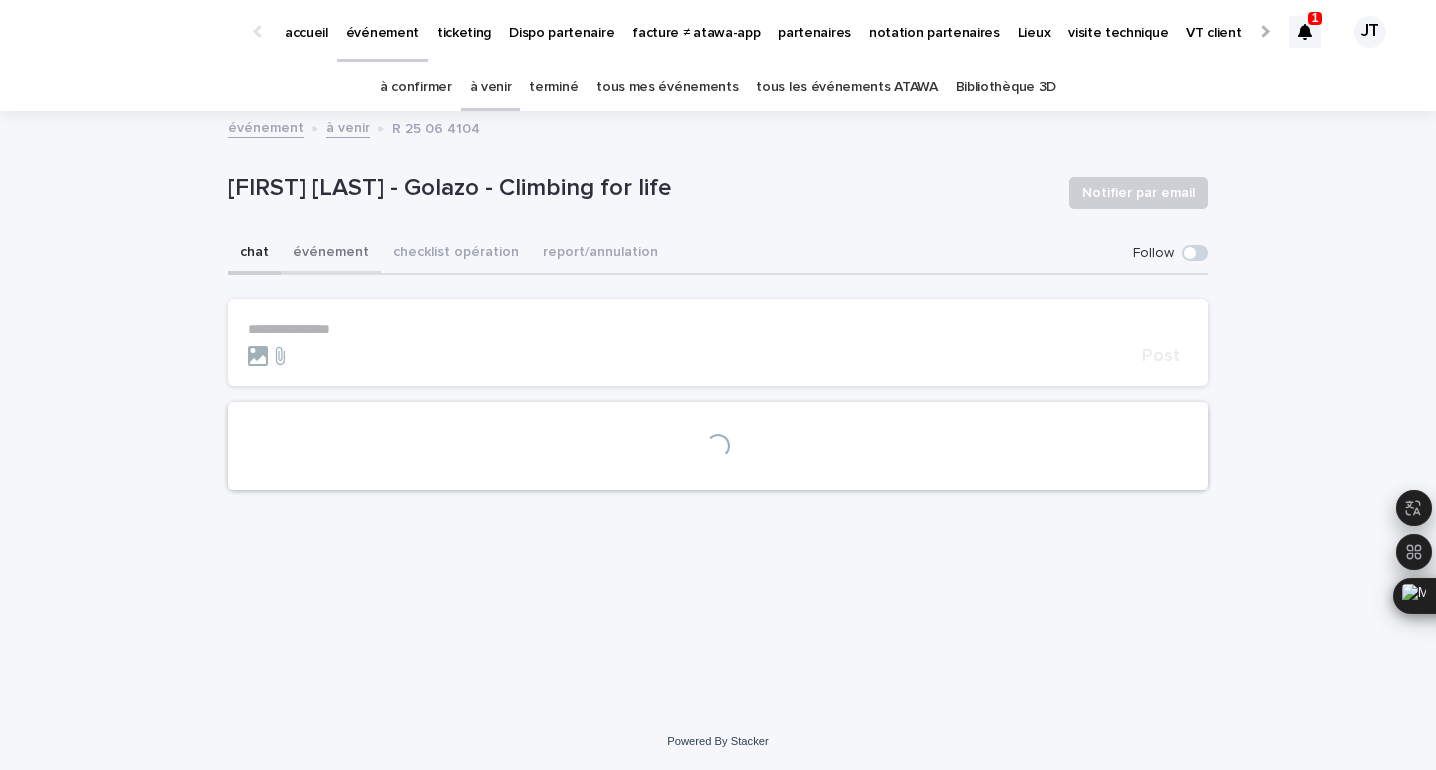 click on "événement" at bounding box center [331, 254] 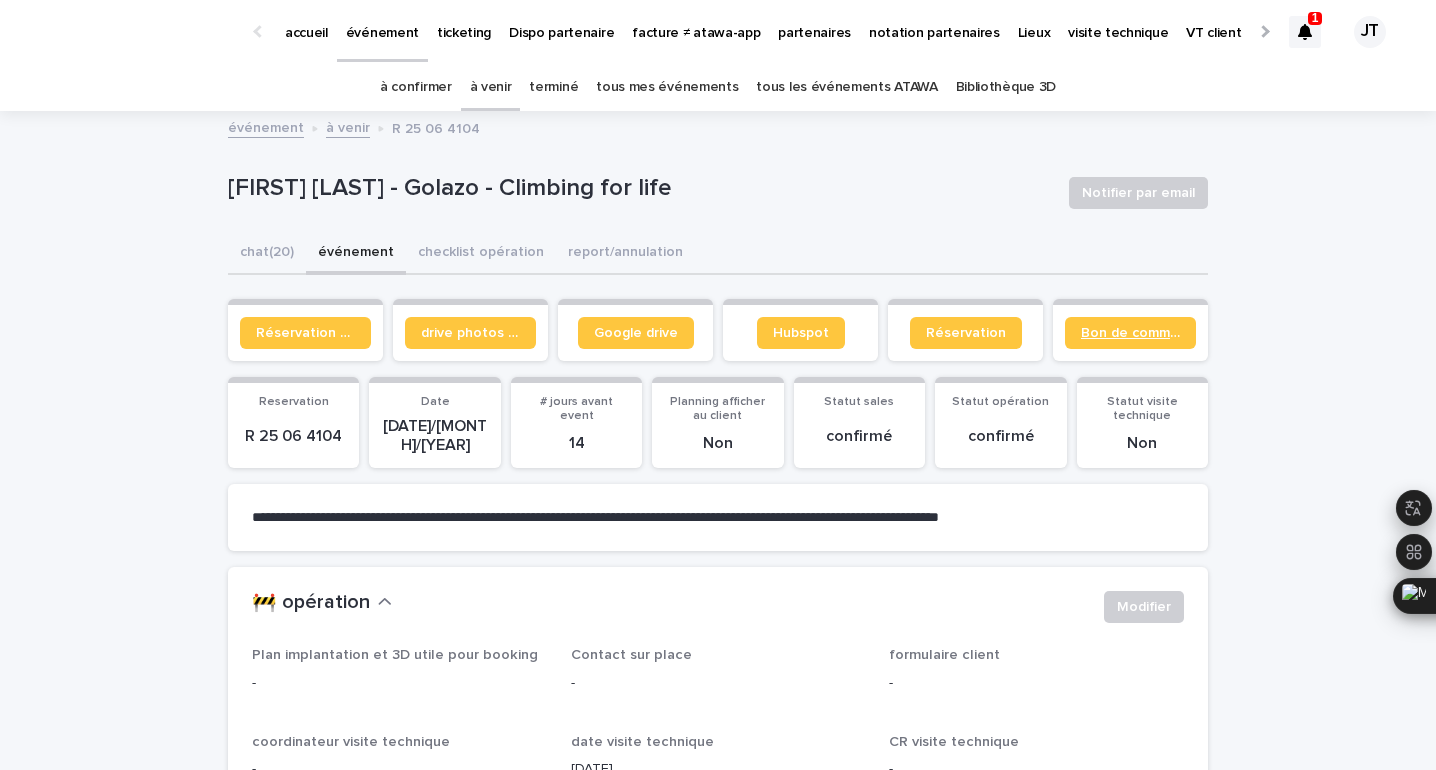 click on "Bon de commande" at bounding box center [1130, 333] 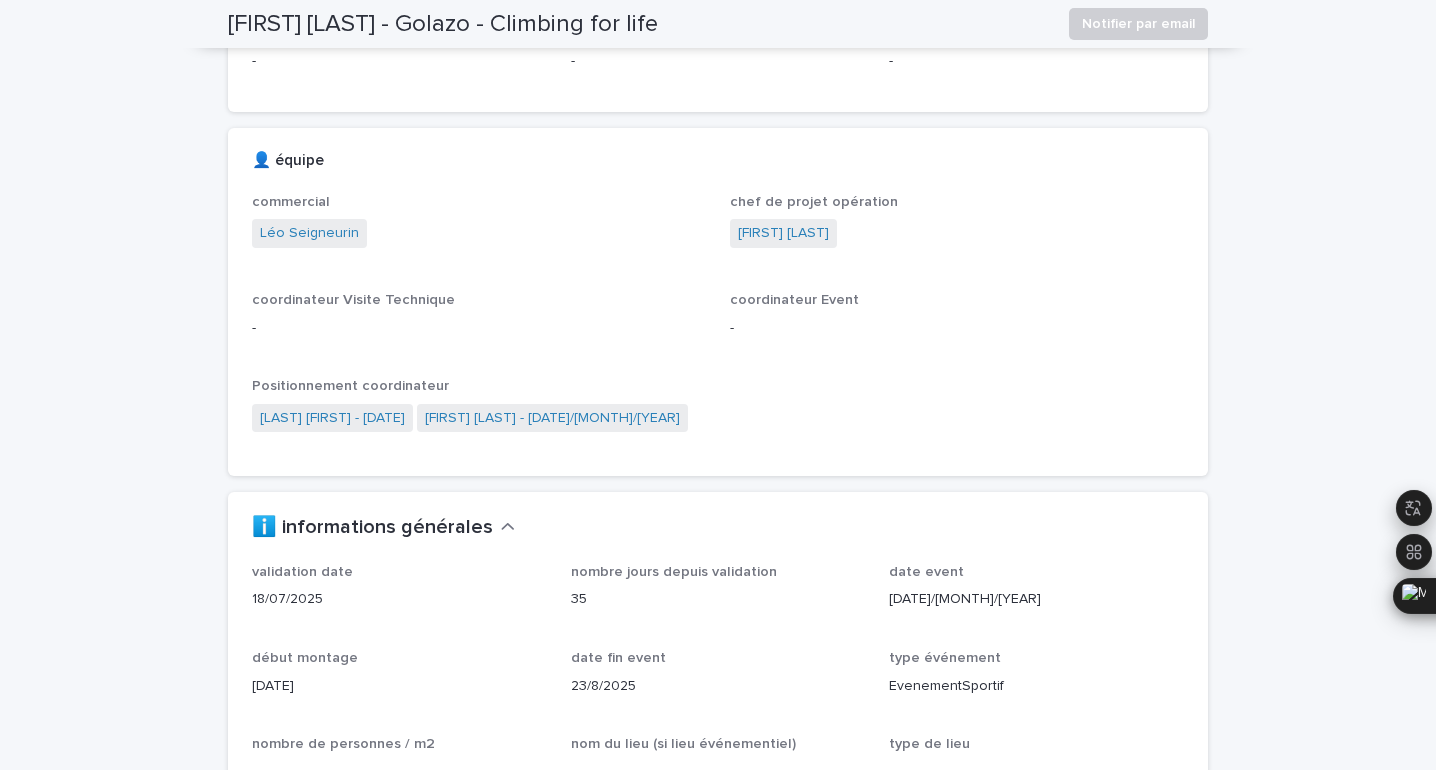 scroll, scrollTop: 0, scrollLeft: 0, axis: both 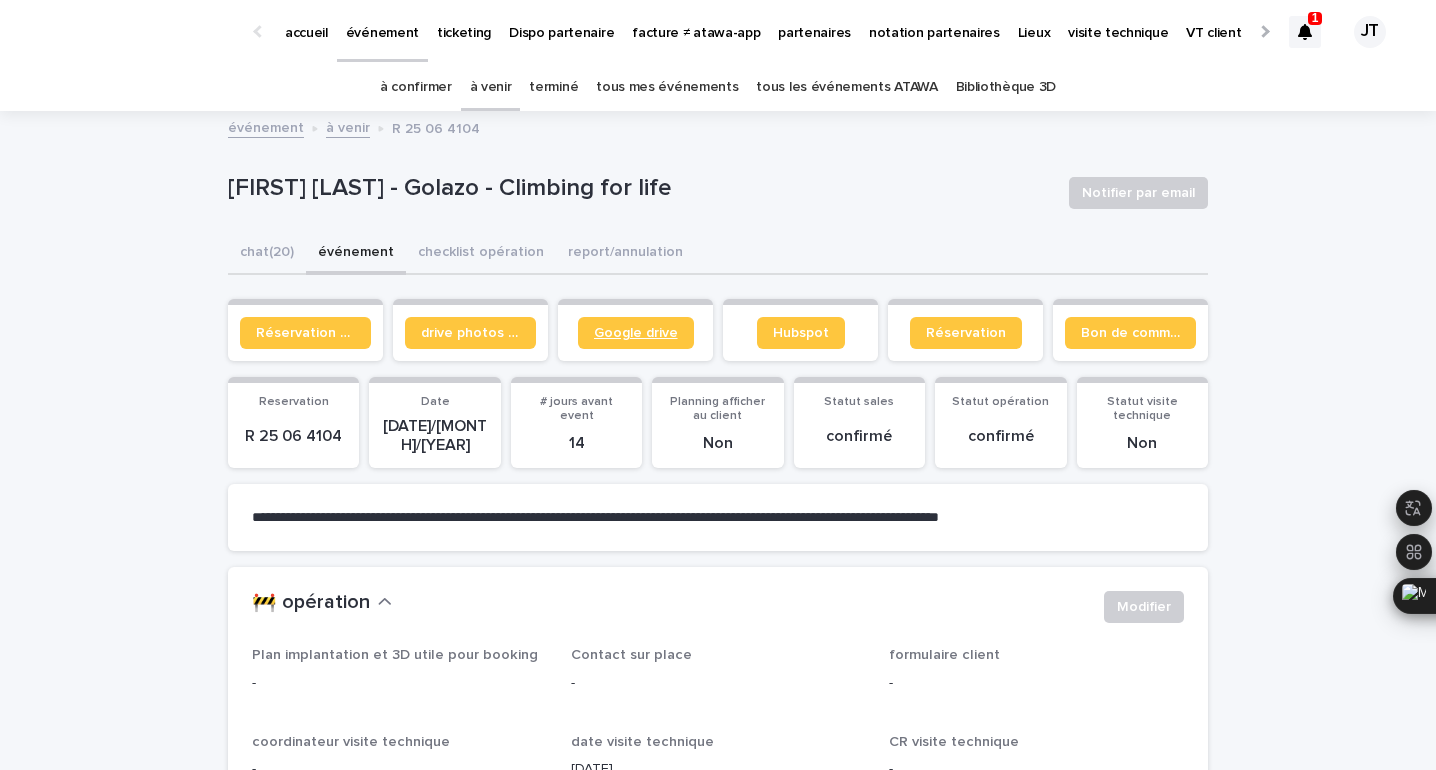 click on "Google drive" at bounding box center (636, 333) 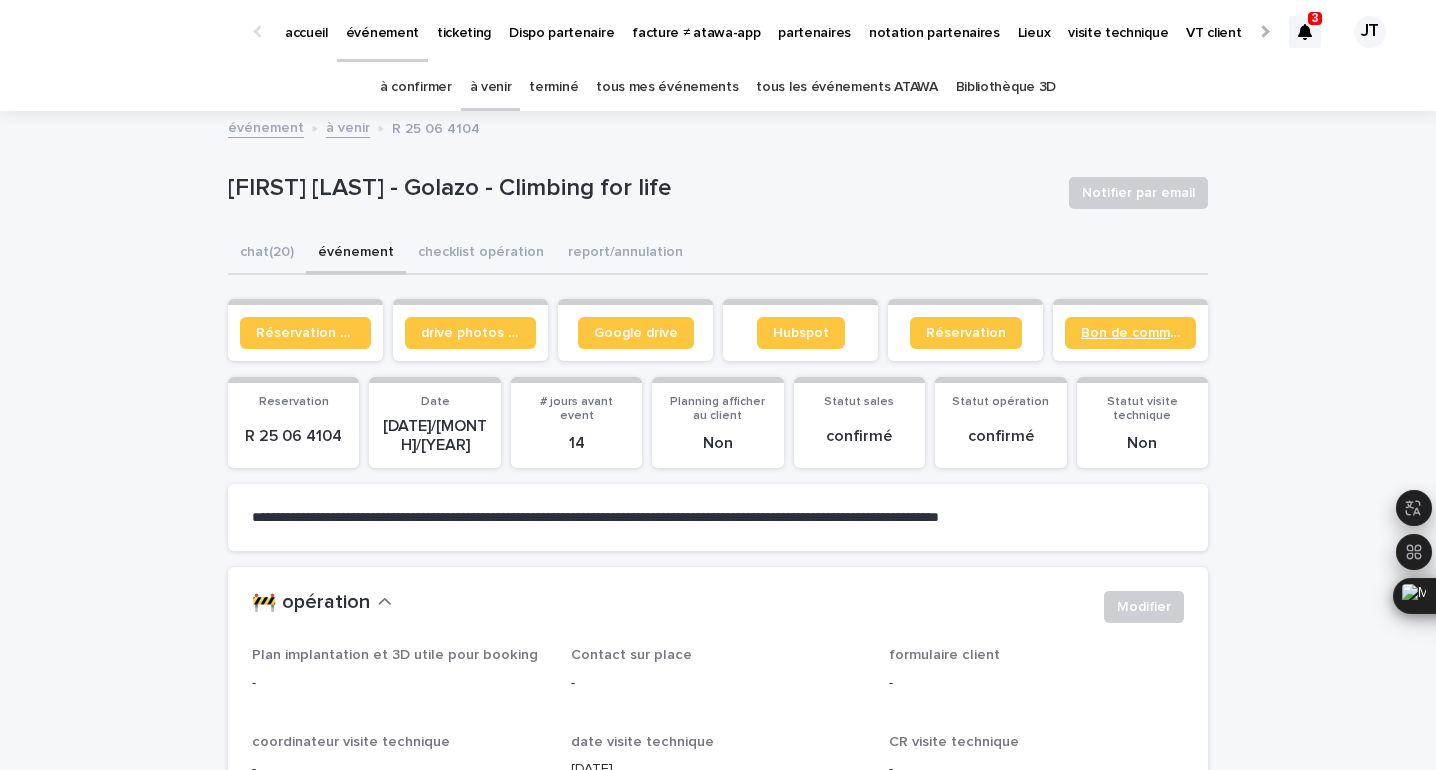 click on "Bon de commande" at bounding box center [1130, 333] 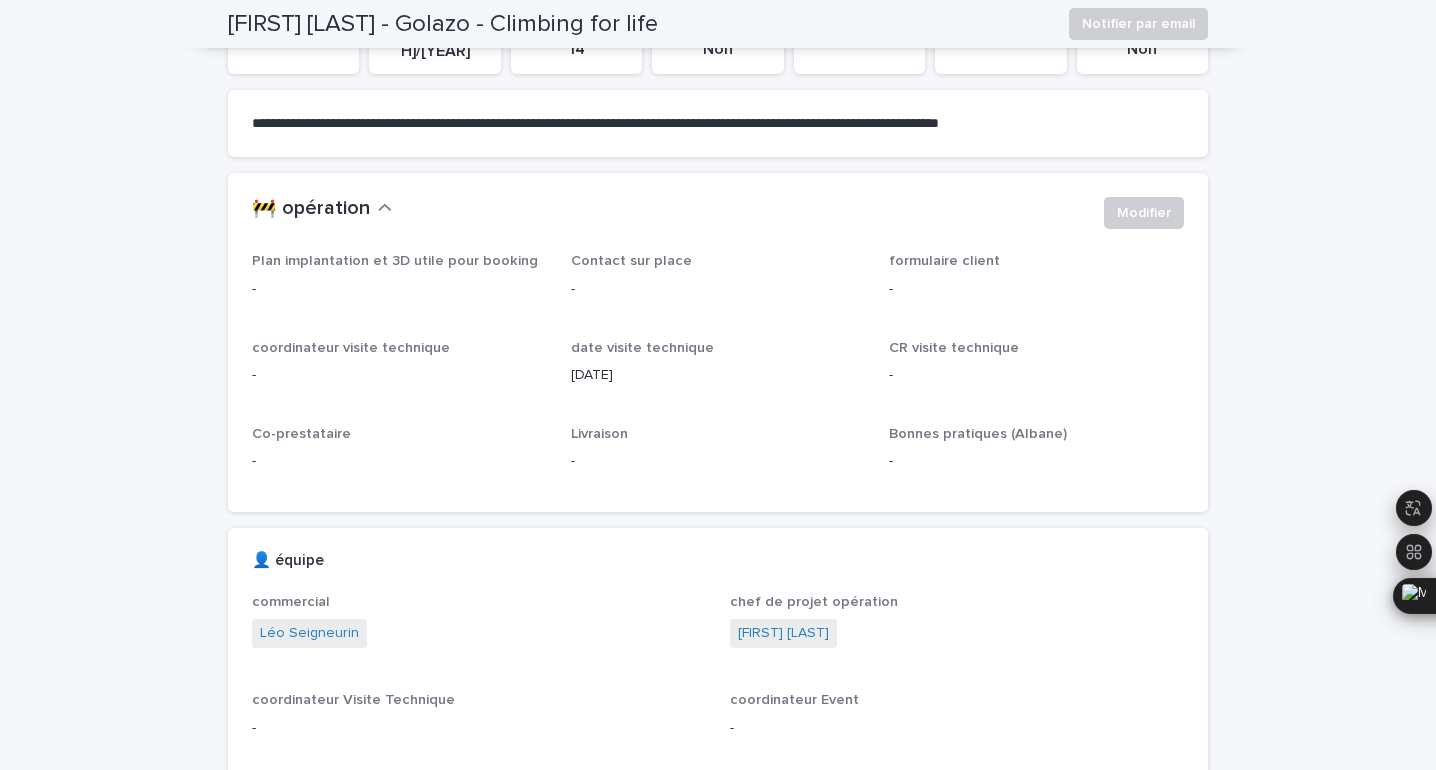 scroll, scrollTop: 210, scrollLeft: 0, axis: vertical 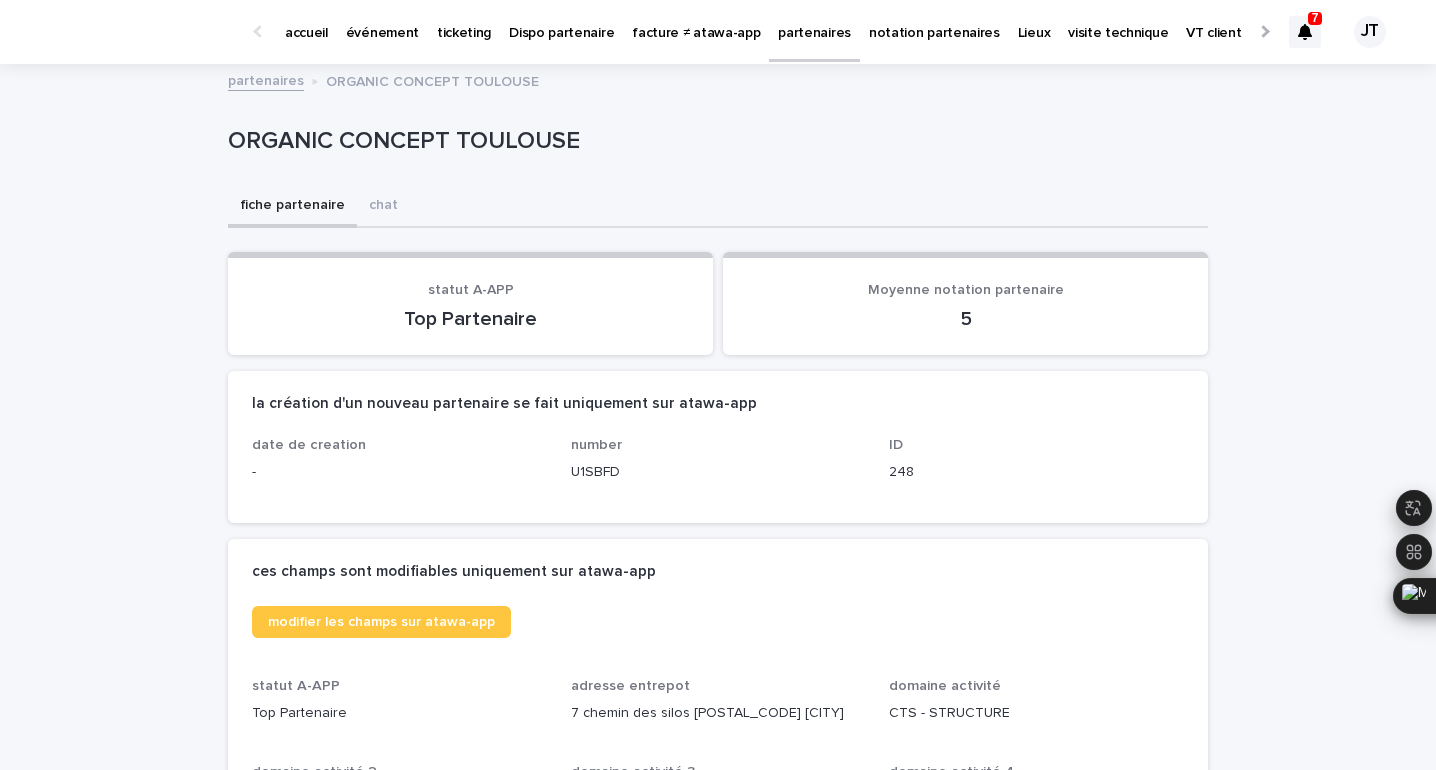 click at bounding box center [1305, 32] 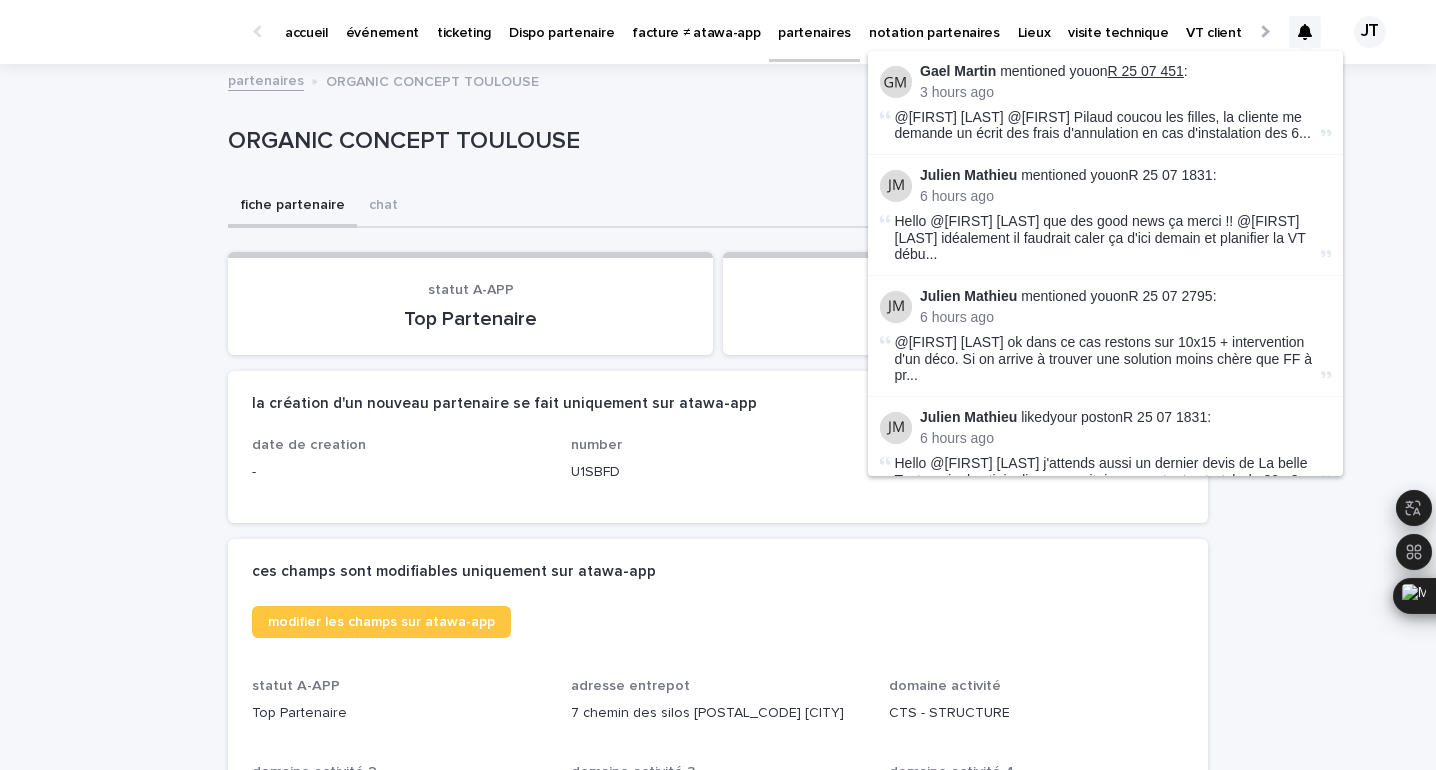 click on "R 25 07 451" at bounding box center [1146, 71] 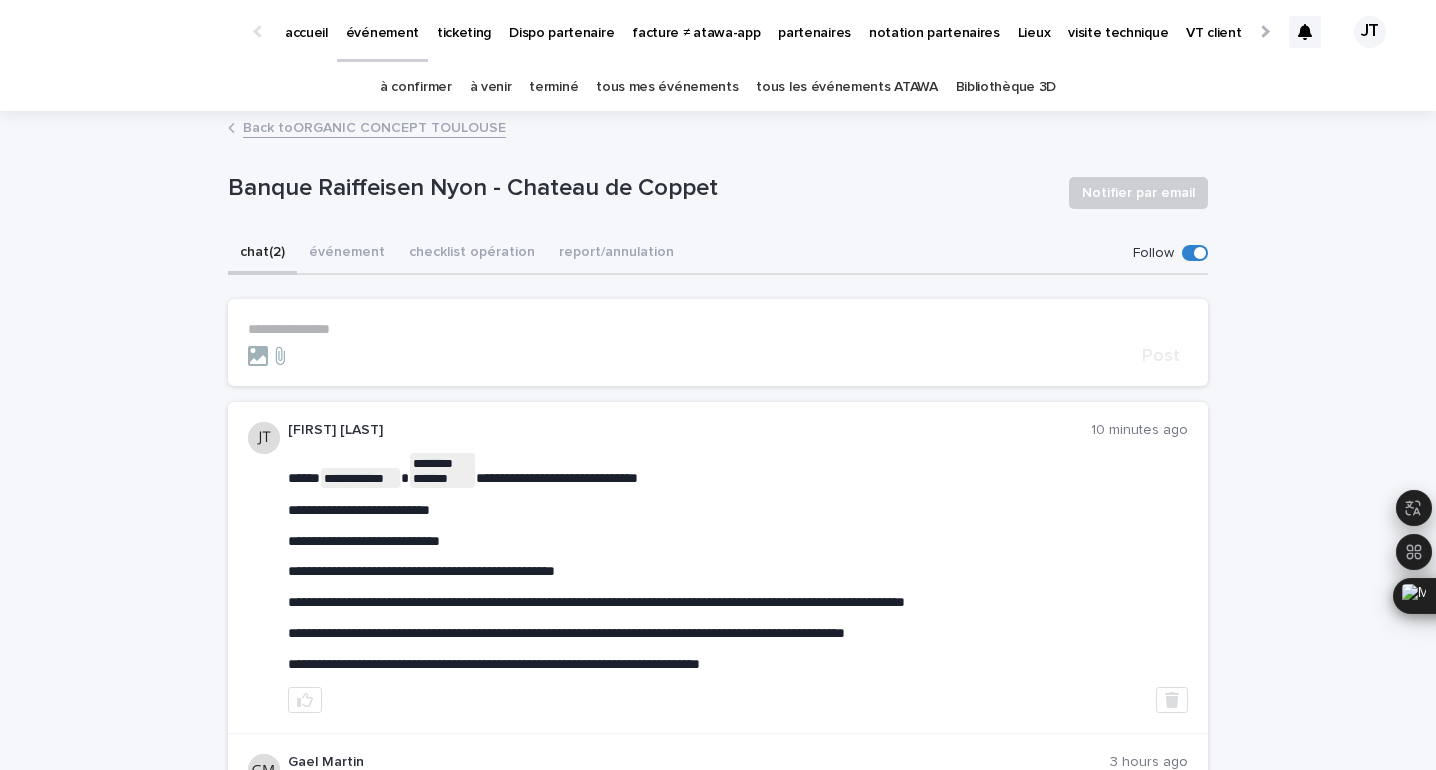 click on "**********" at bounding box center (718, 329) 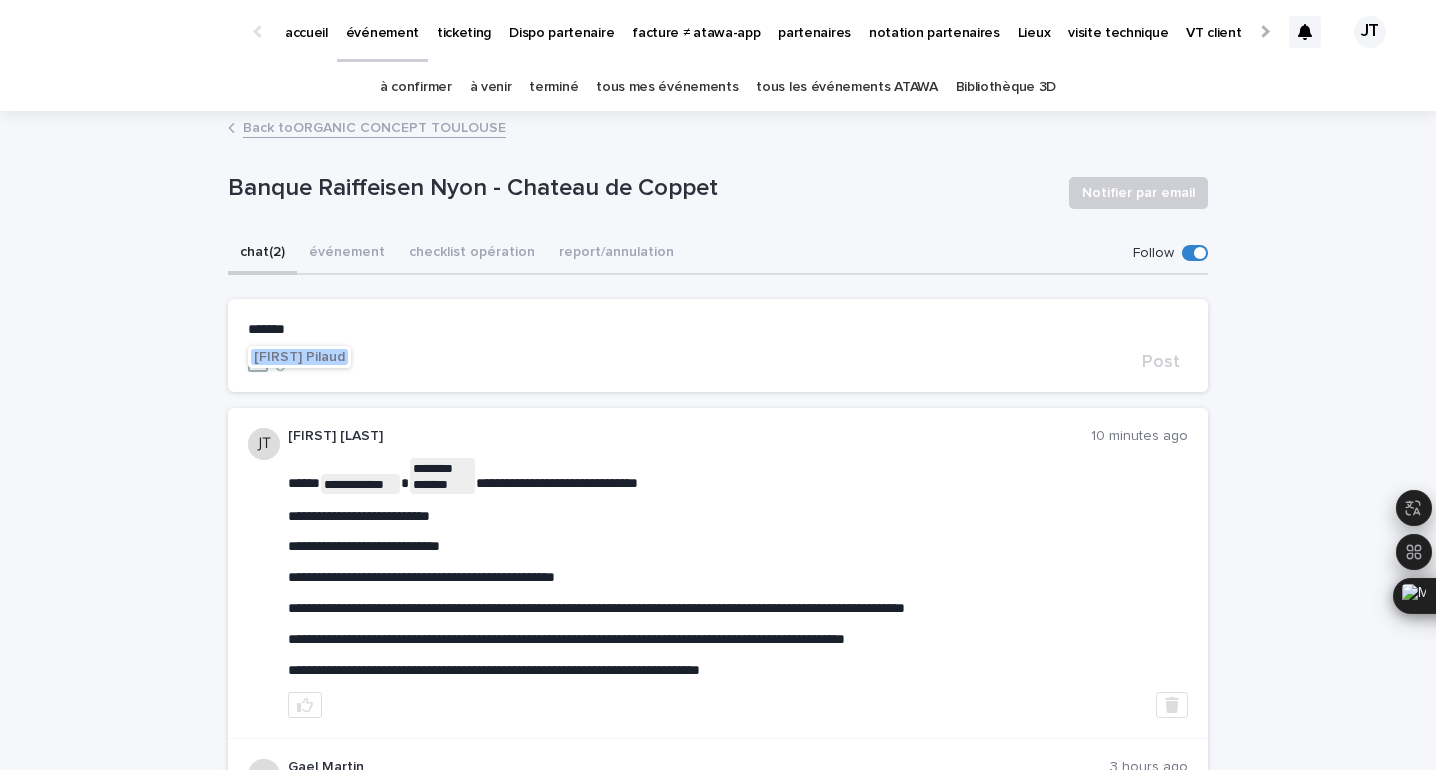 click on "[FIRST] Pilaud" at bounding box center (299, 357) 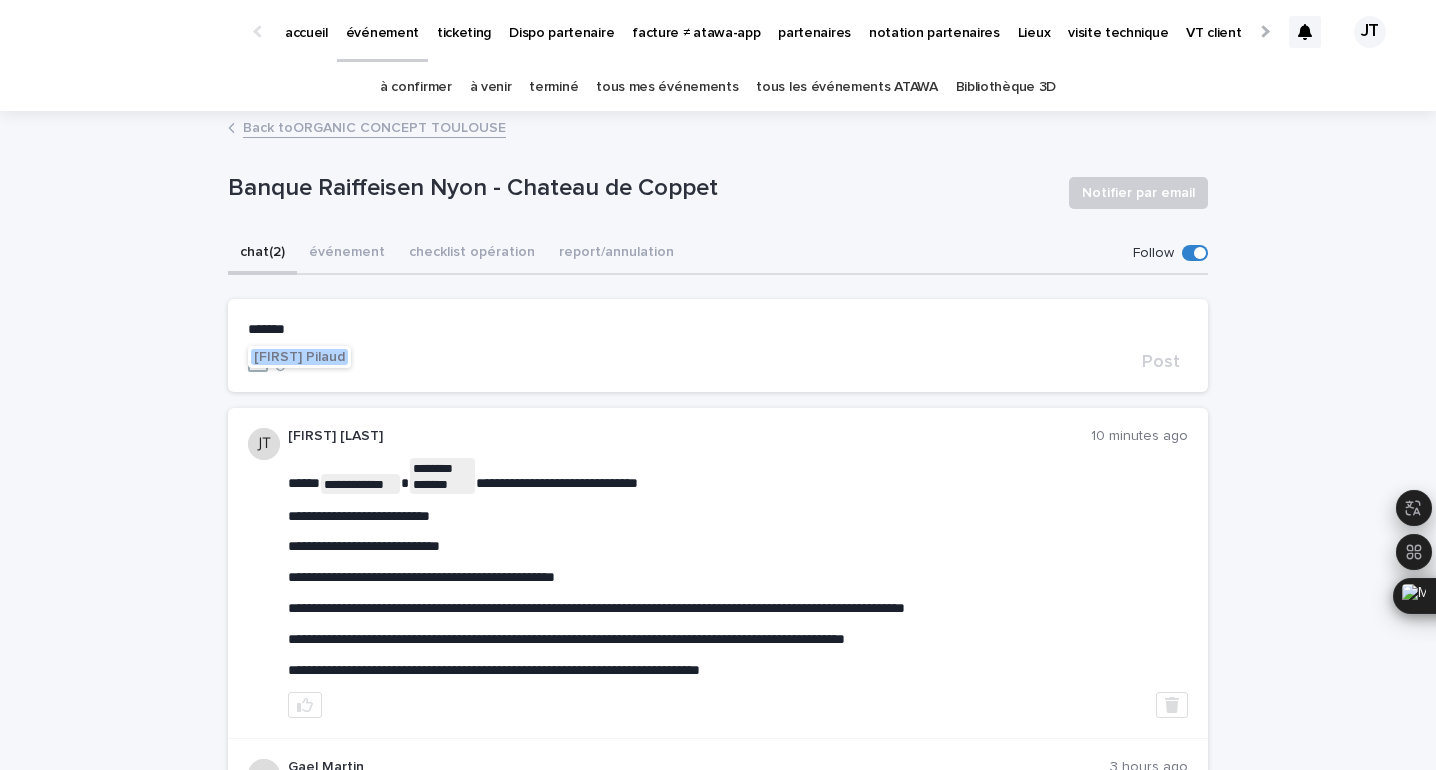 click on "[FIRST] Pilaud" at bounding box center (299, 357) 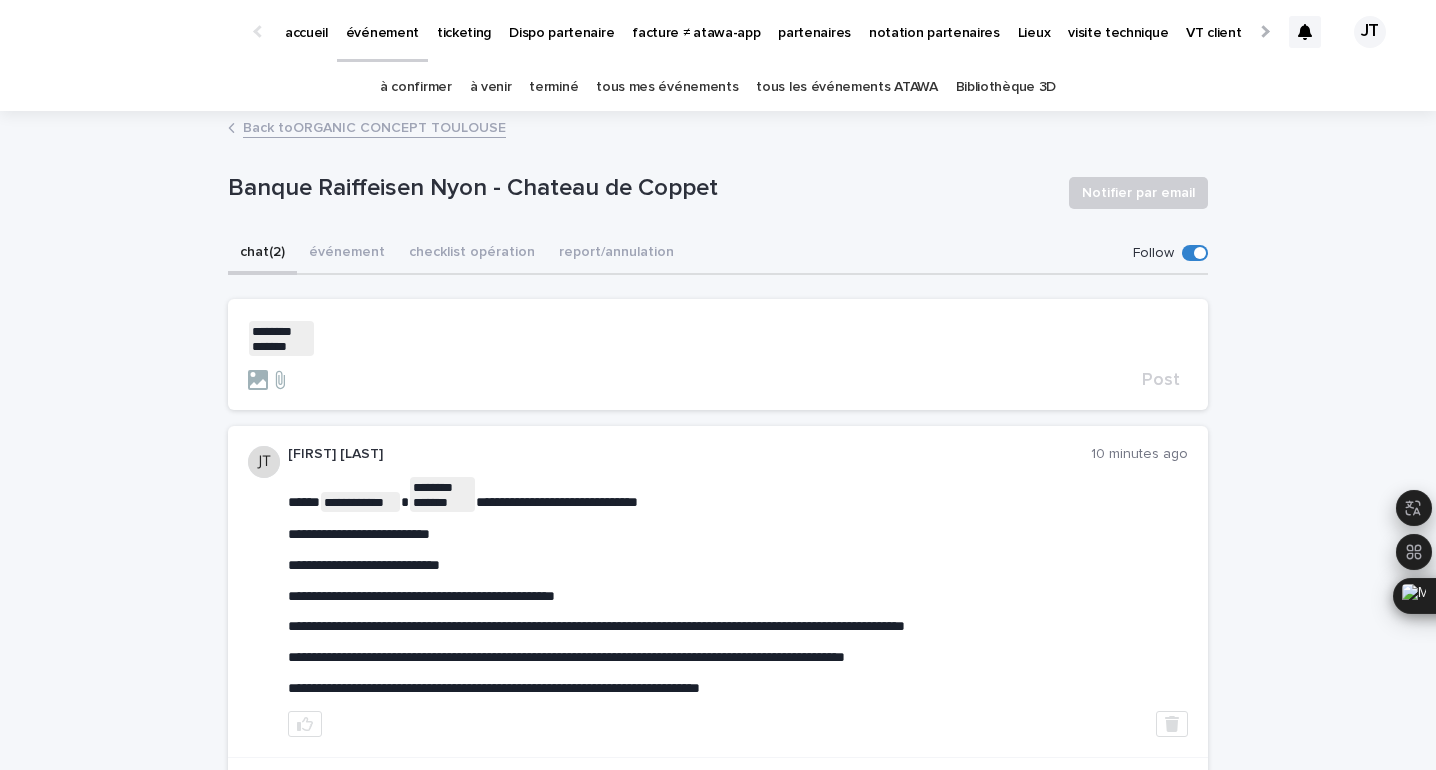 click on "﻿ * ******* ******* ﻿ ﻿" at bounding box center [718, 338] 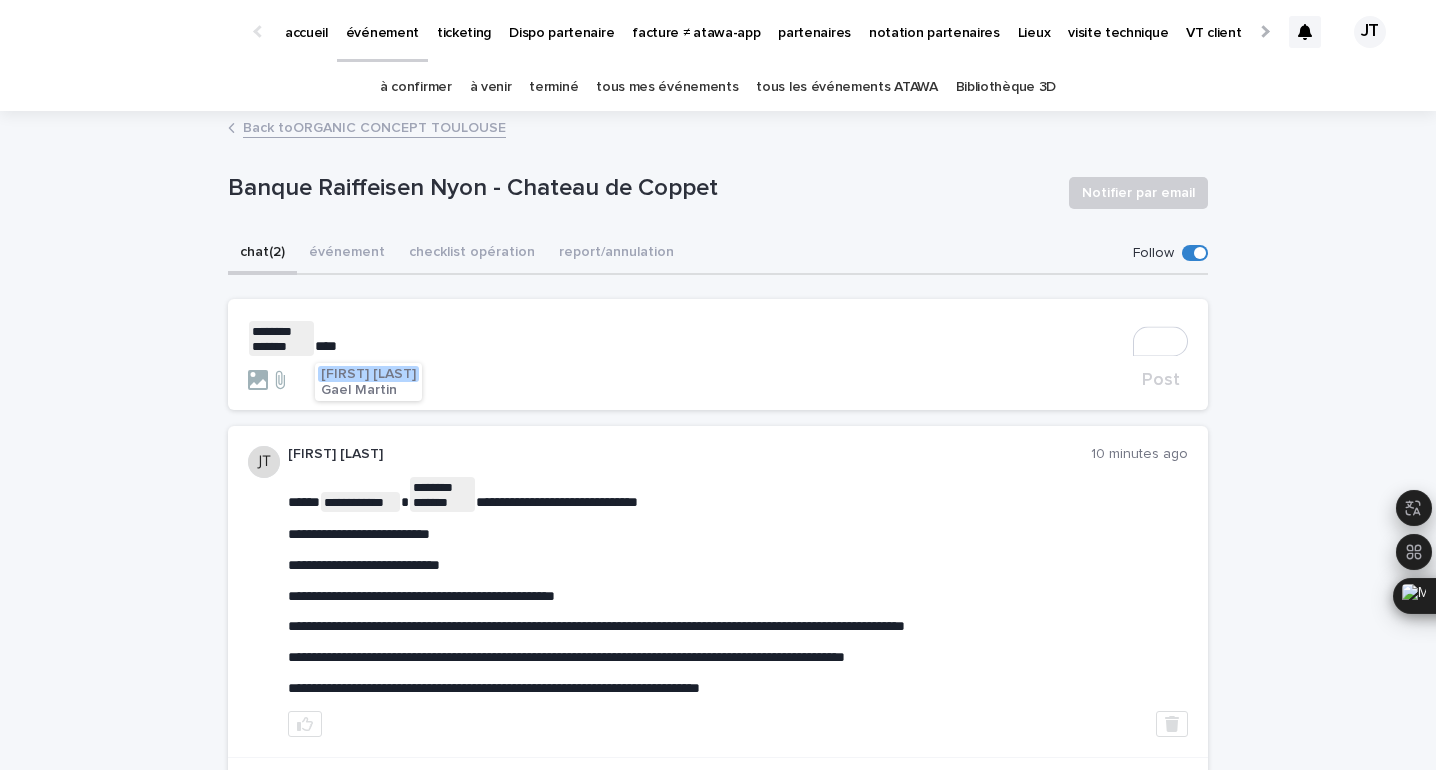 click on "Gael Martin" at bounding box center (359, 390) 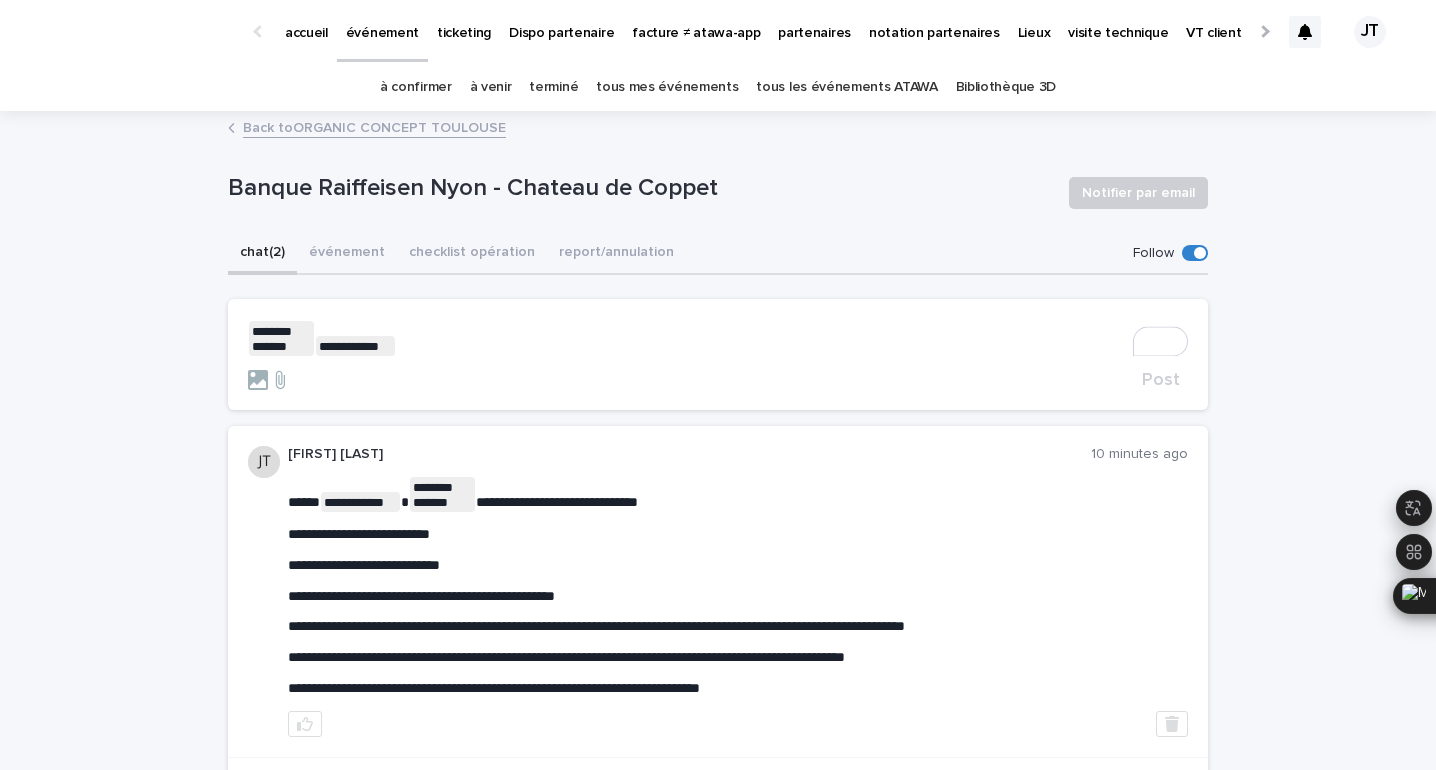 click on "**********" at bounding box center [718, 338] 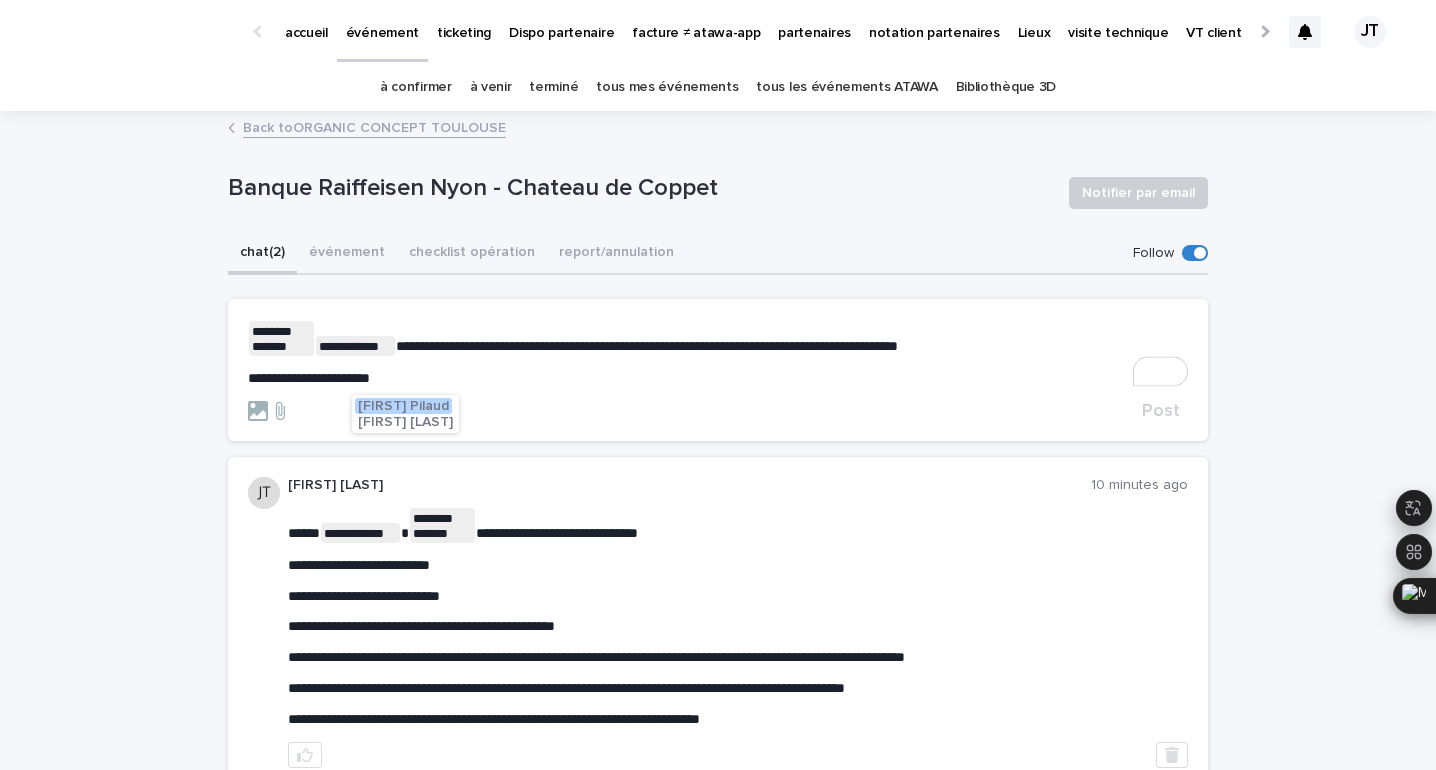 click on "[FIRST] Pilaud" at bounding box center [403, 406] 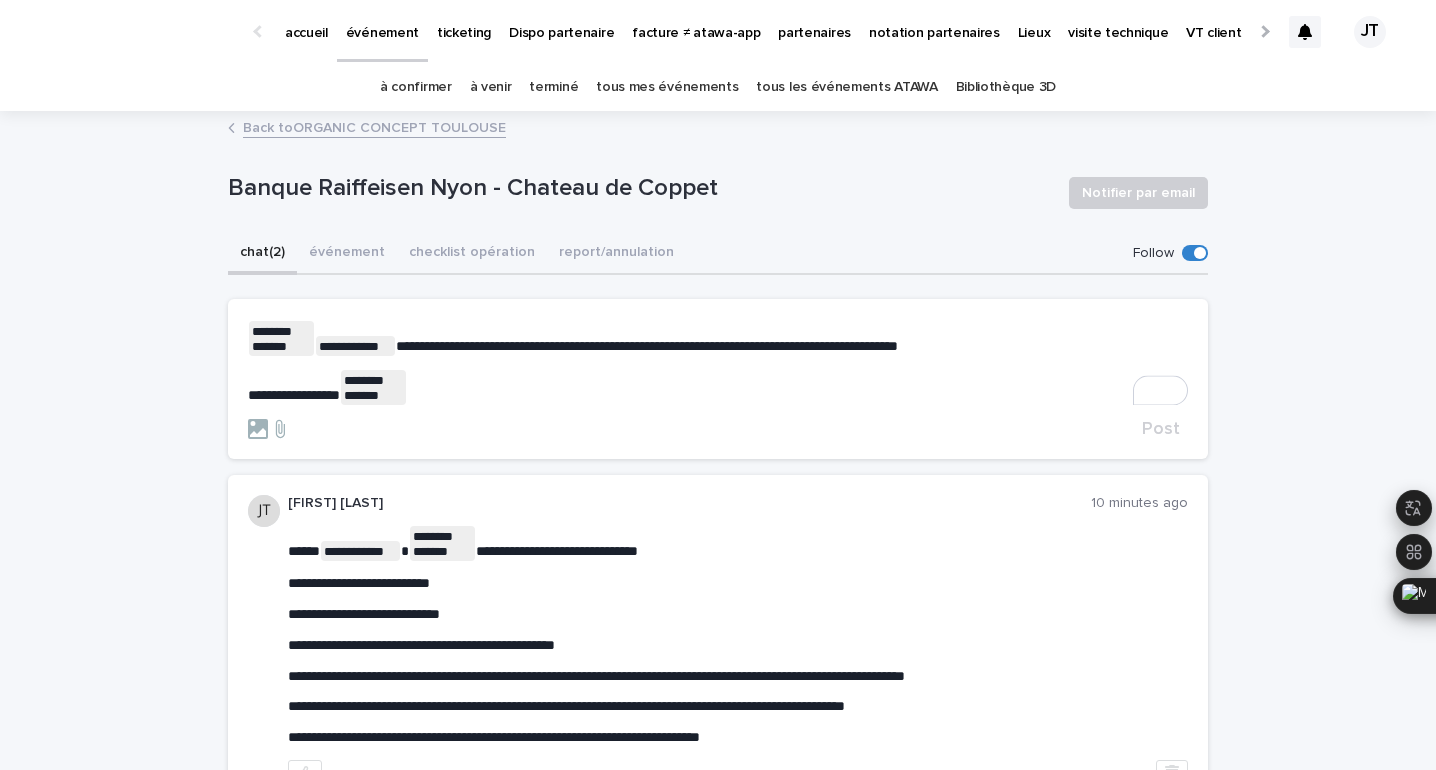 click on "**********" at bounding box center (718, 387) 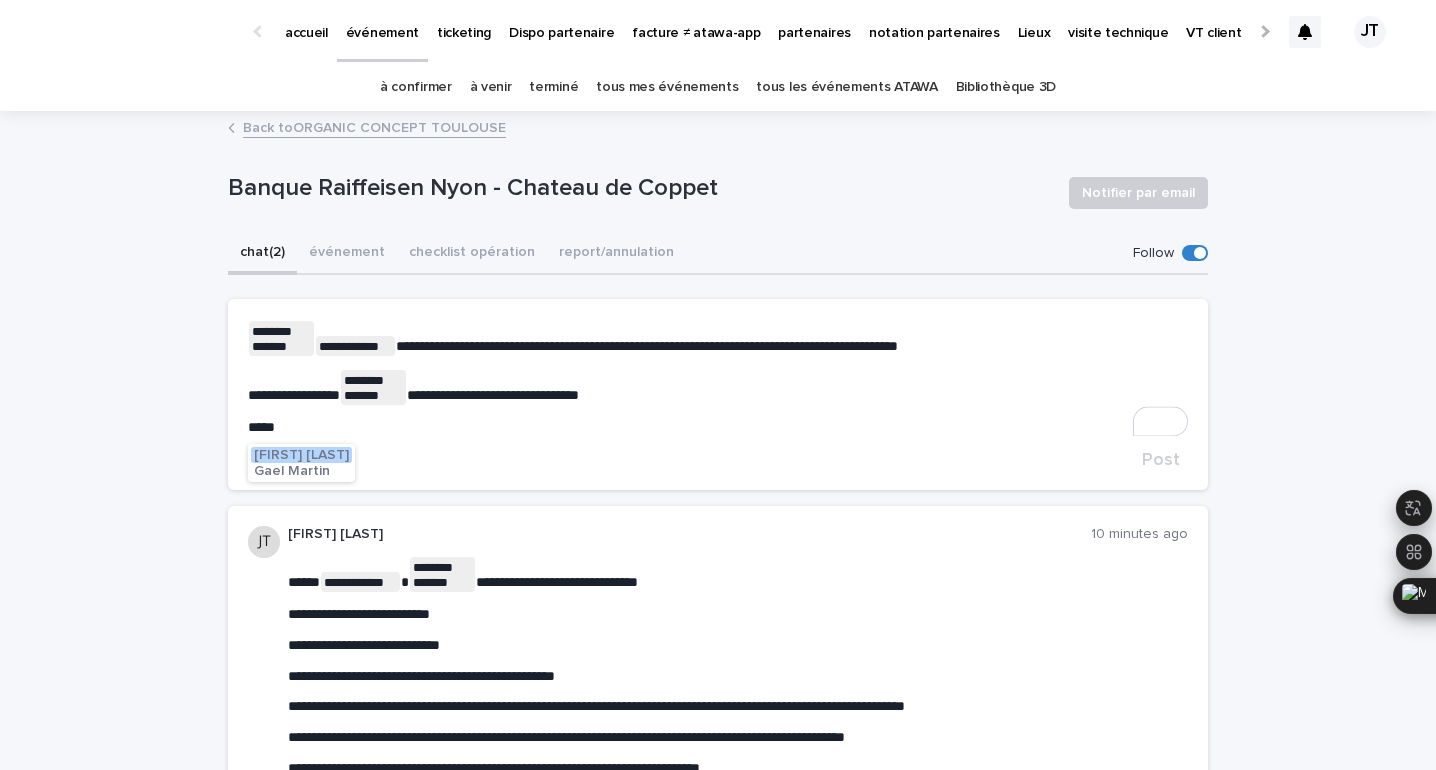 click on "Gael Martin" at bounding box center (292, 471) 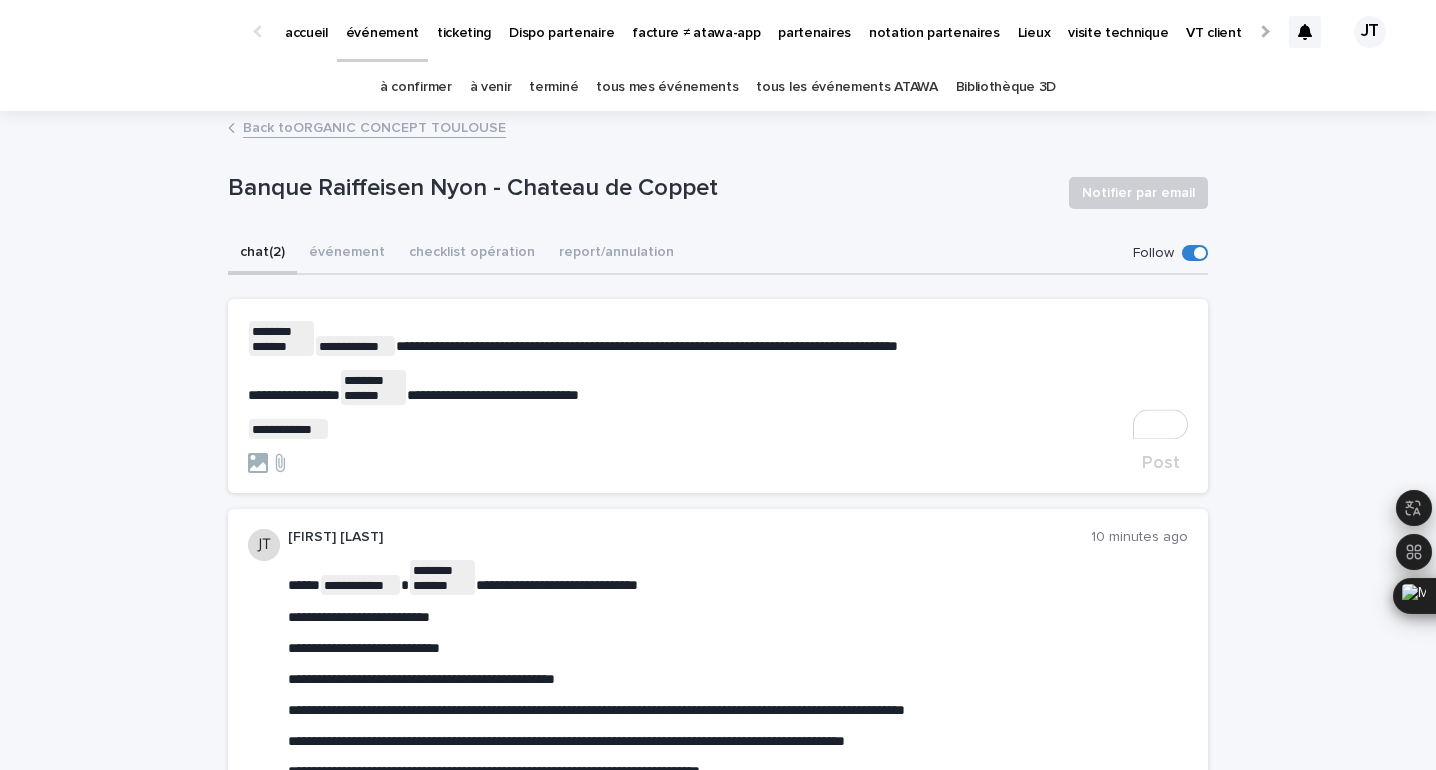 click on "**********" at bounding box center (718, 429) 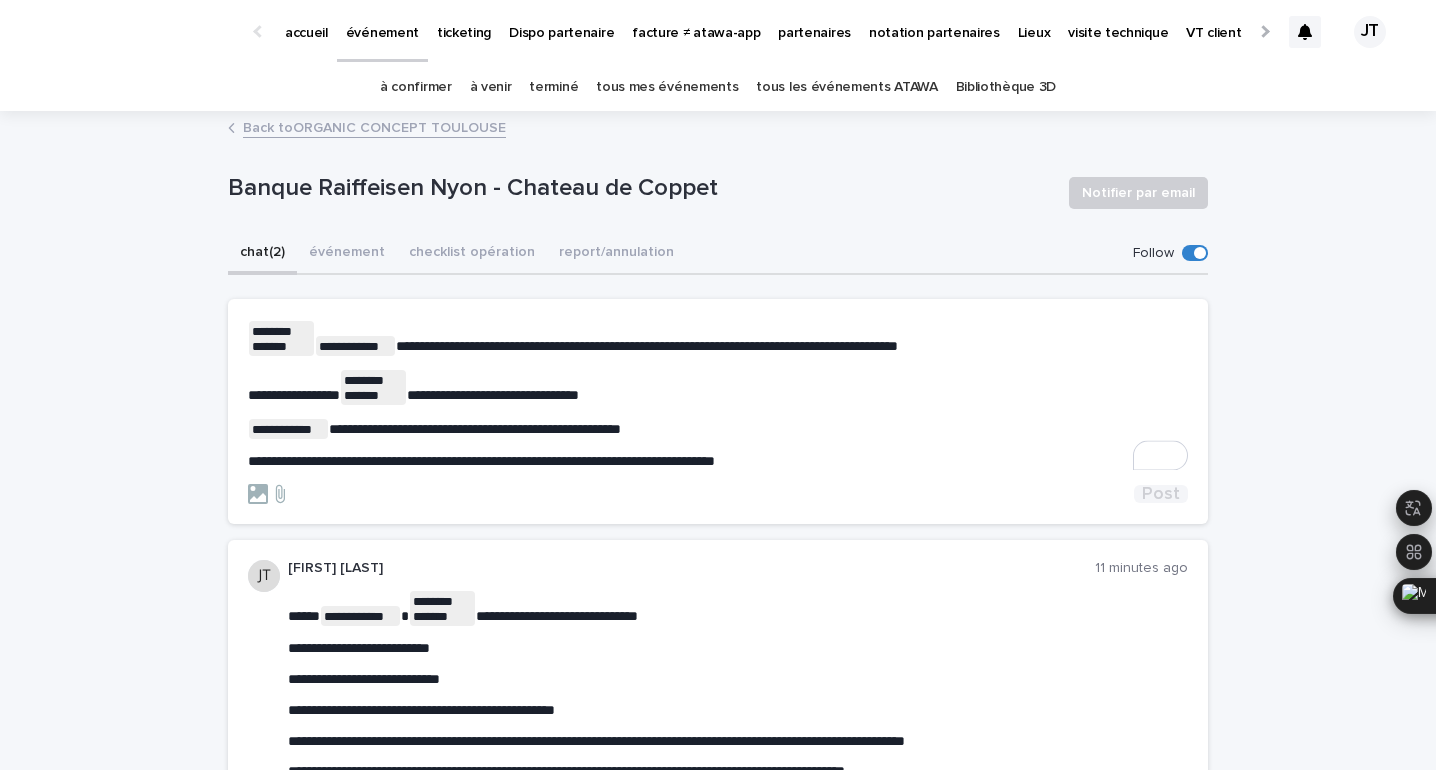 click on "Post" at bounding box center [1161, 494] 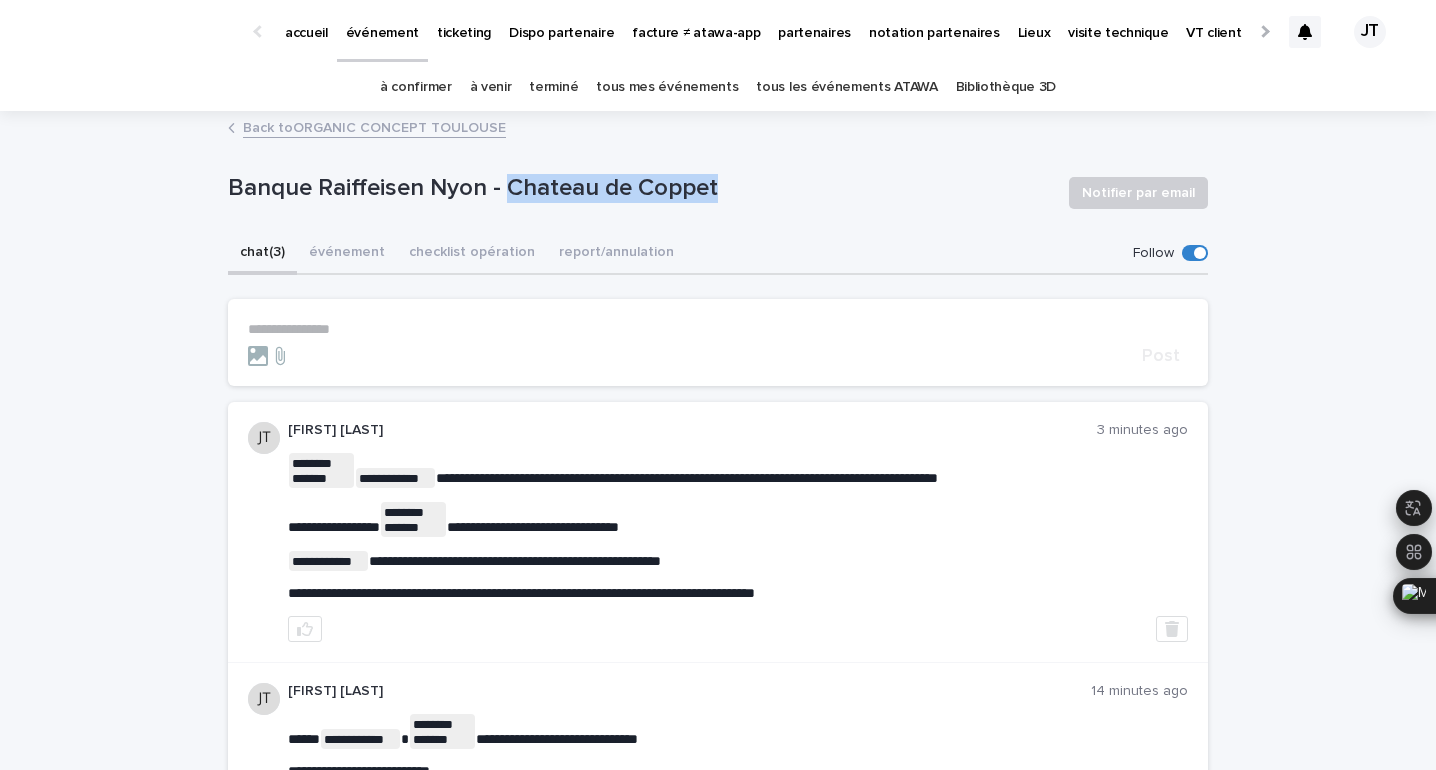 drag, startPoint x: 511, startPoint y: 182, endPoint x: 728, endPoint y: 180, distance: 217.00922 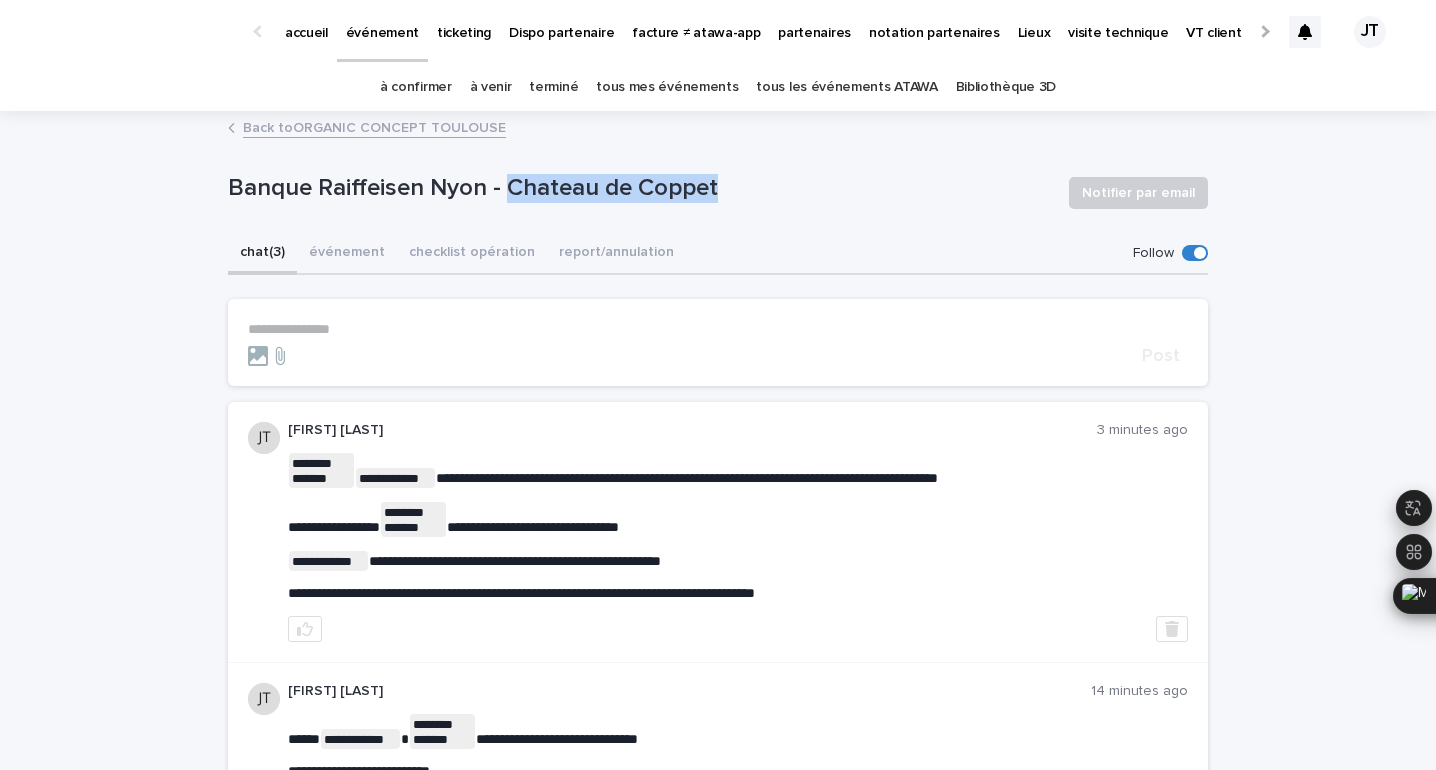 click on "Banque Raiffeisen Nyon - Chateau de Coppet" at bounding box center (640, 188) 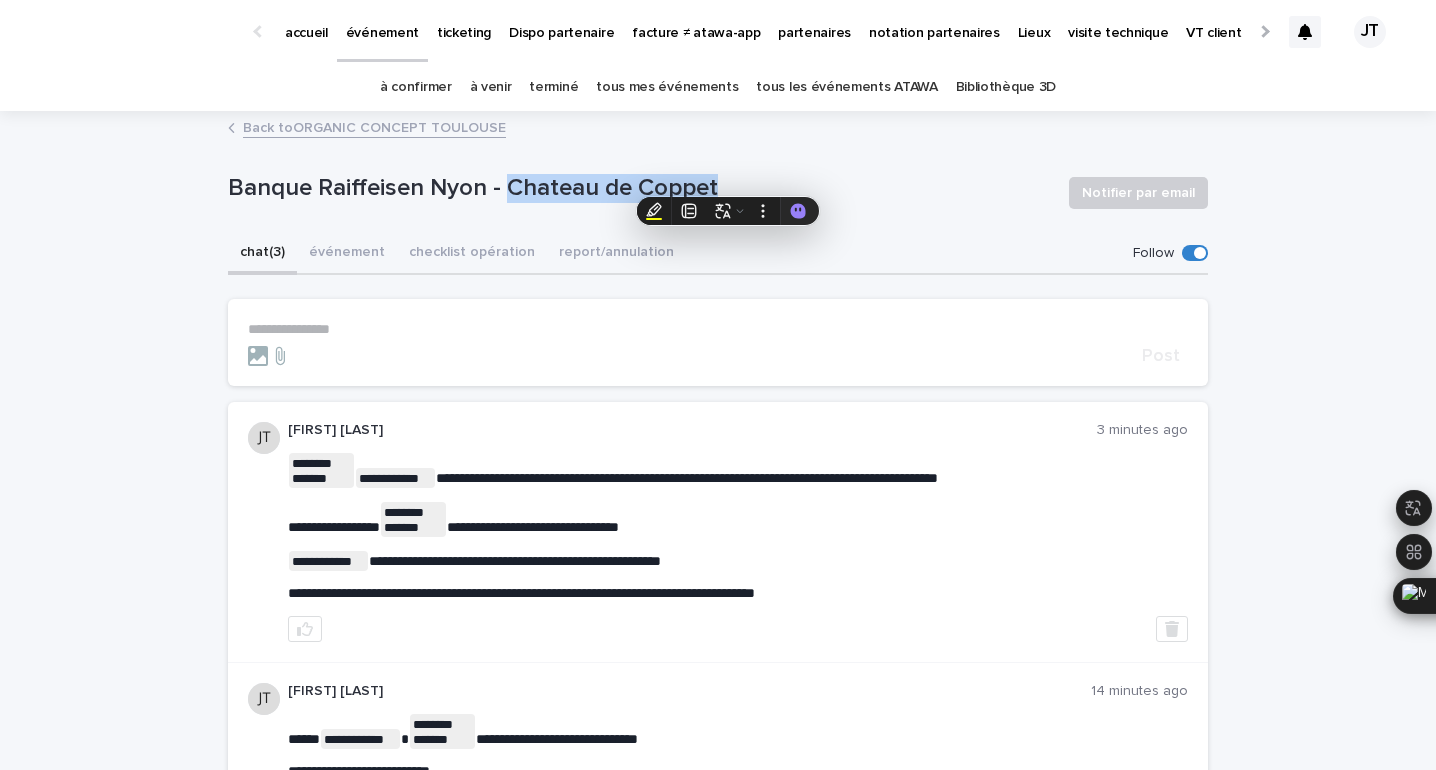 copy on "Chateau de Coppet" 